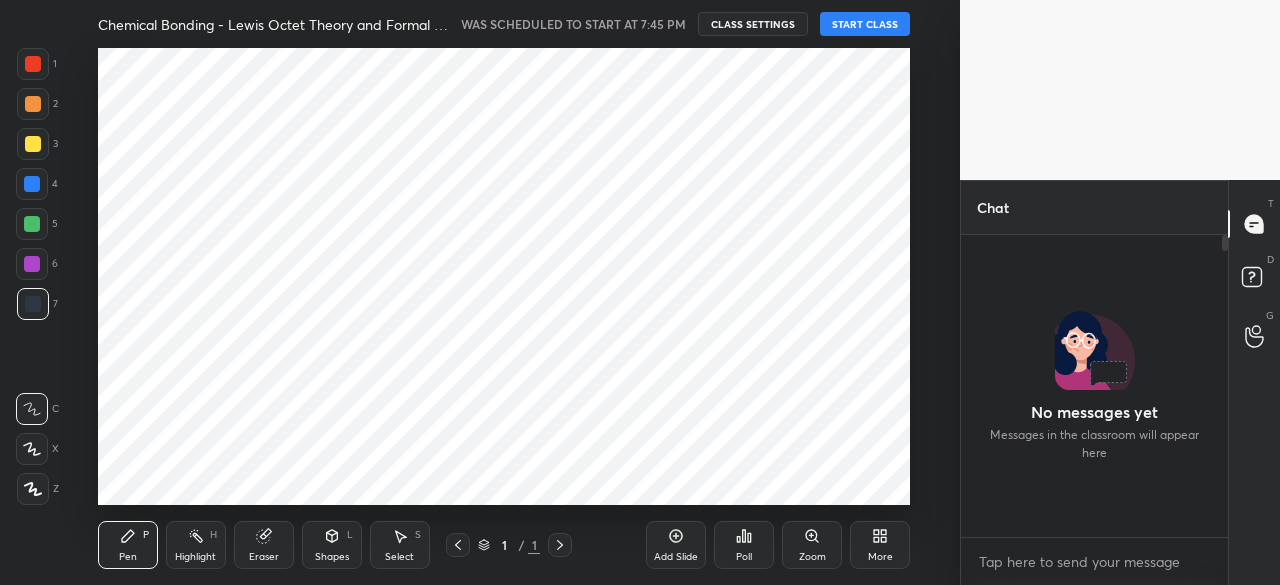 scroll, scrollTop: 0, scrollLeft: 0, axis: both 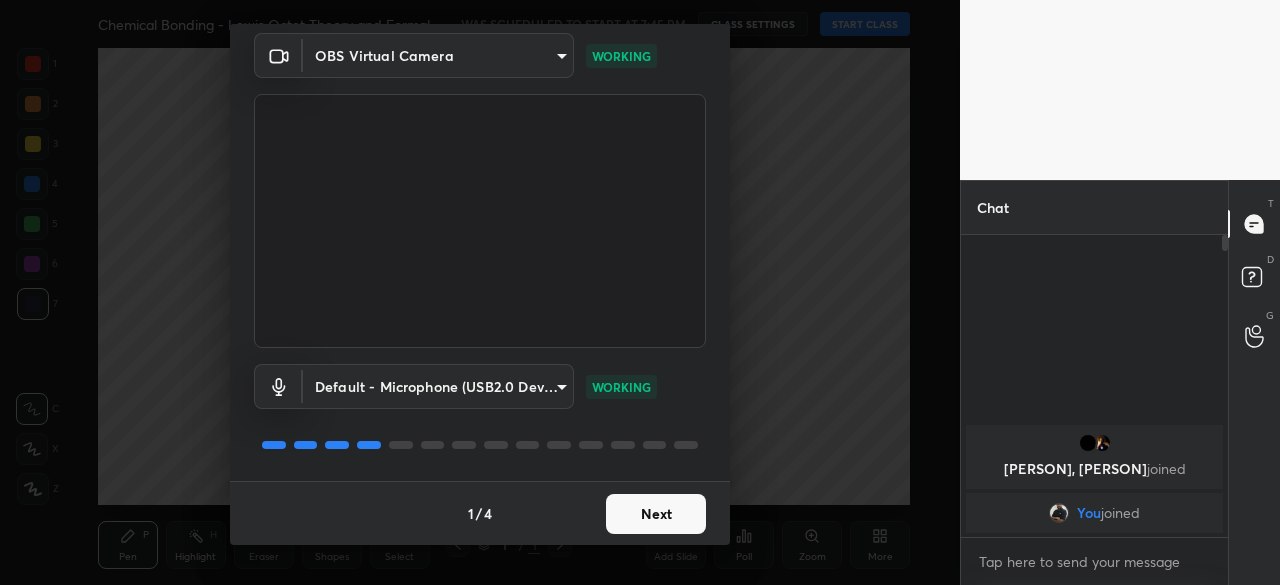 click on "Next" at bounding box center [656, 514] 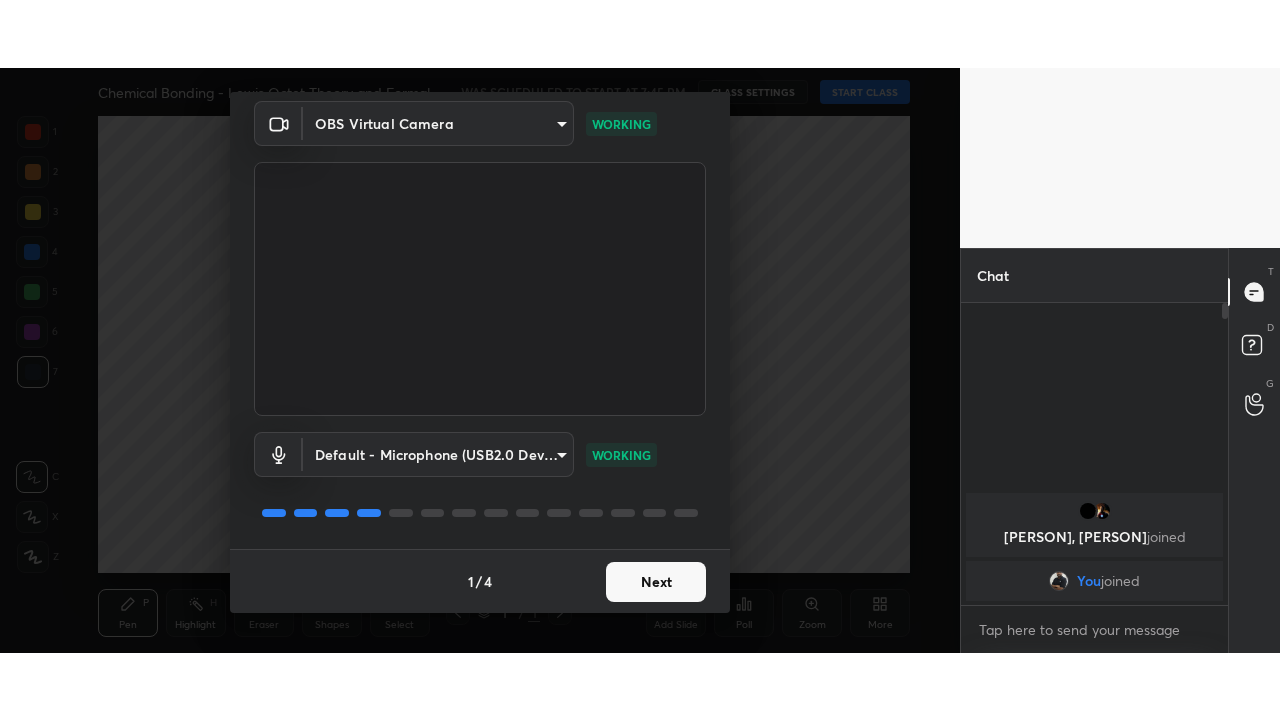 scroll, scrollTop: 0, scrollLeft: 0, axis: both 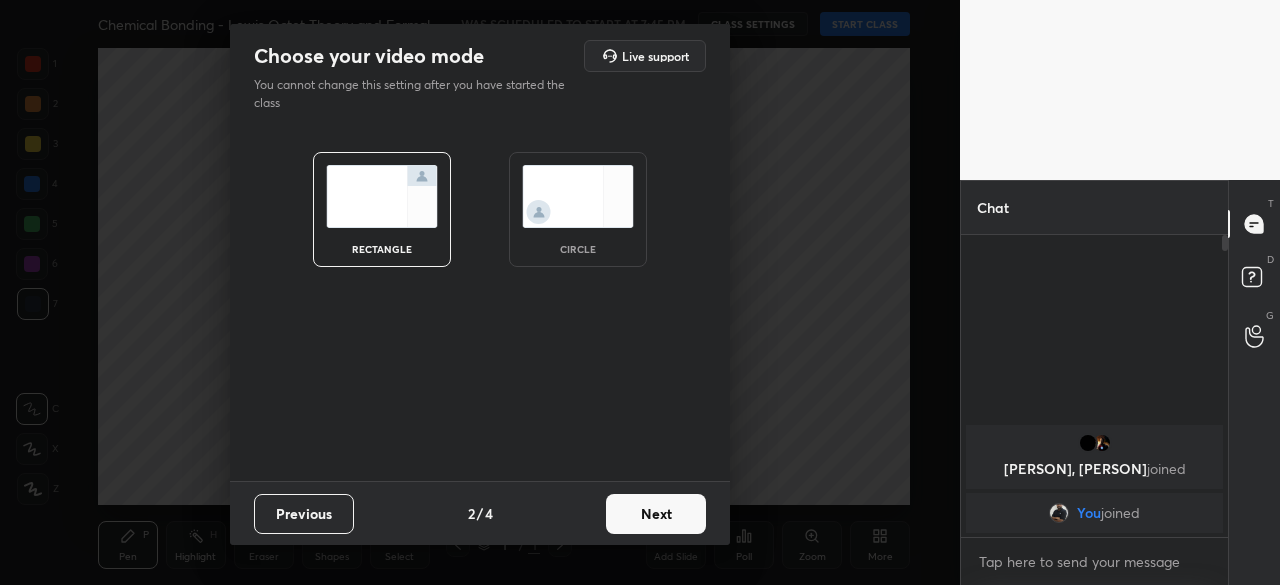click on "Next" at bounding box center [656, 514] 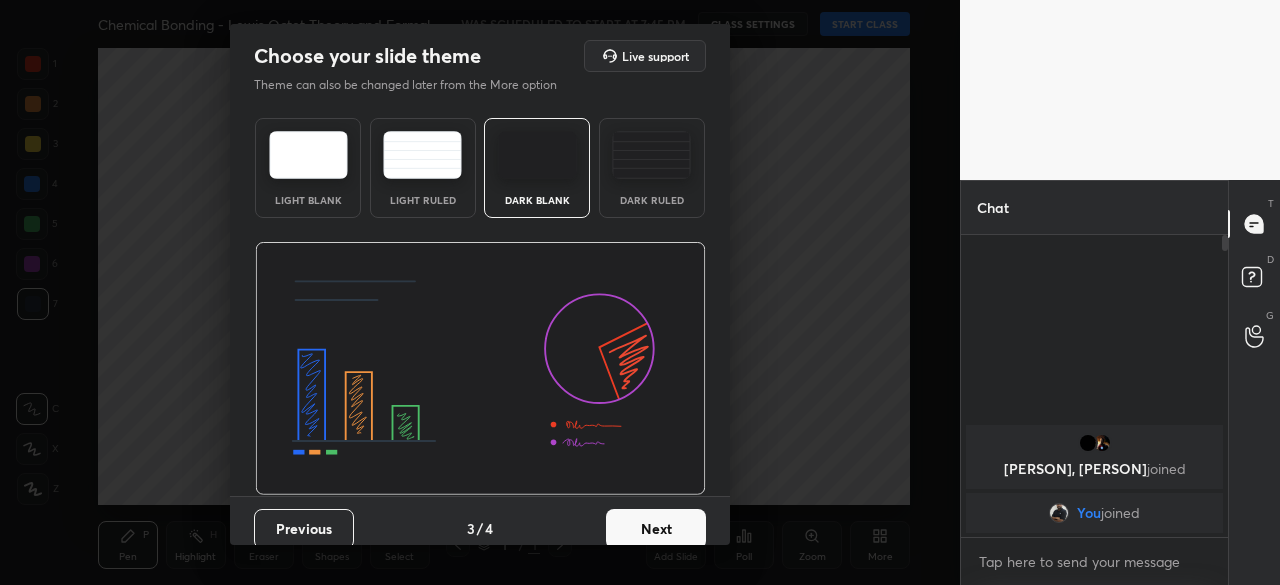 click on "Next" at bounding box center (656, 529) 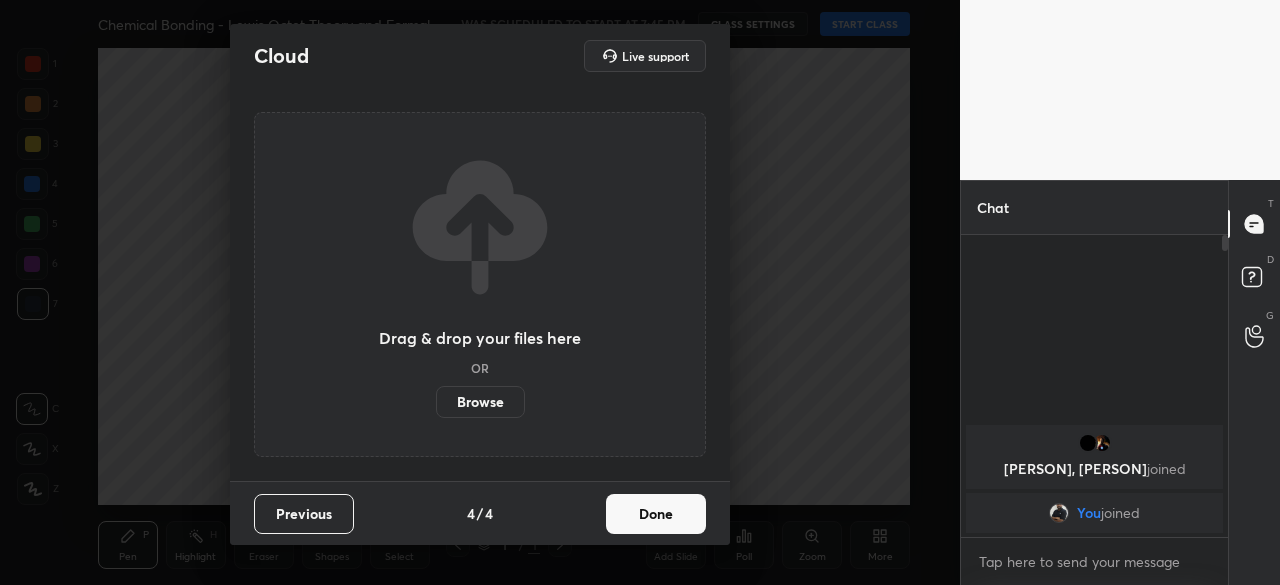 click on "Done" at bounding box center [656, 514] 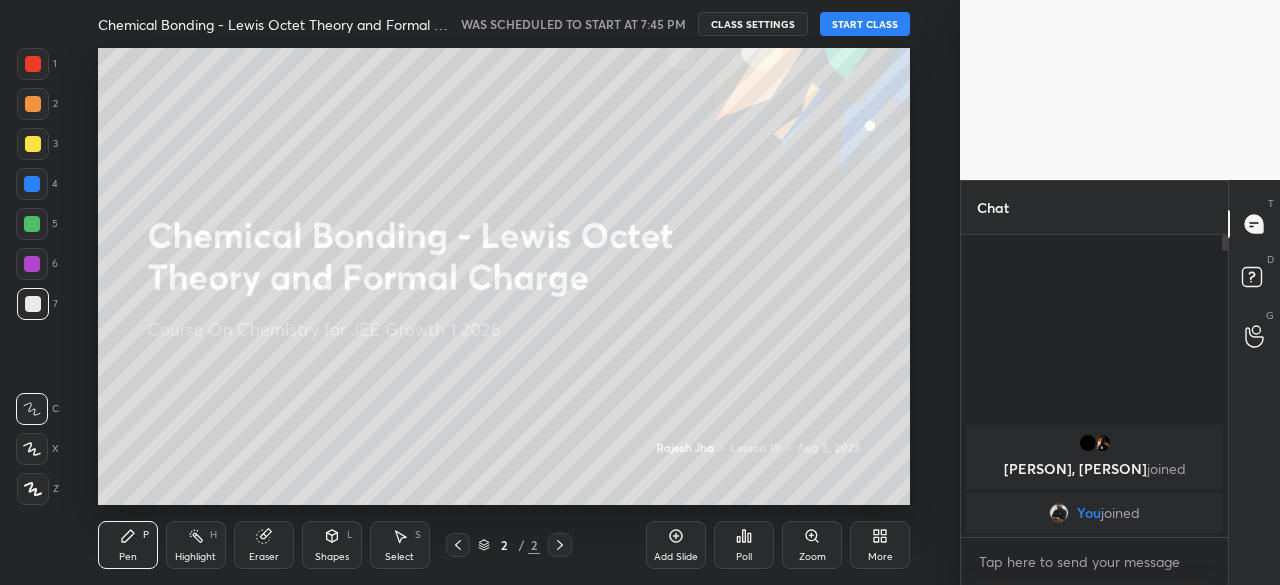 click on "More" at bounding box center [880, 545] 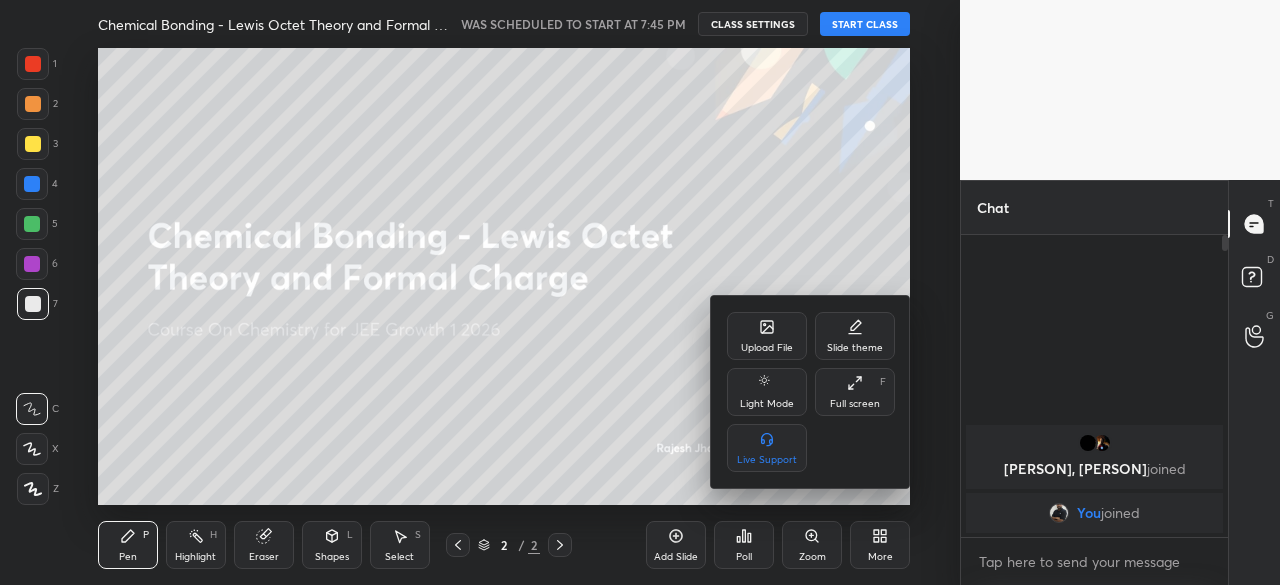 click on "Full screen" at bounding box center [855, 404] 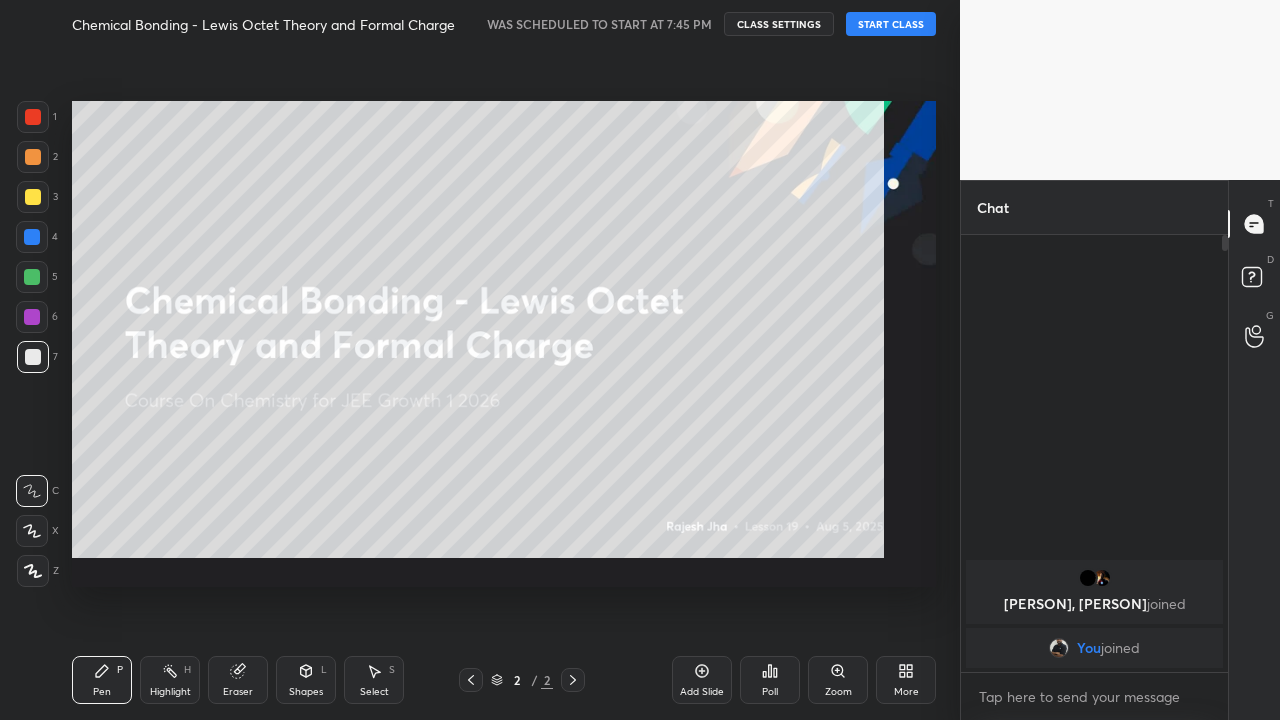scroll, scrollTop: 99408, scrollLeft: 99120, axis: both 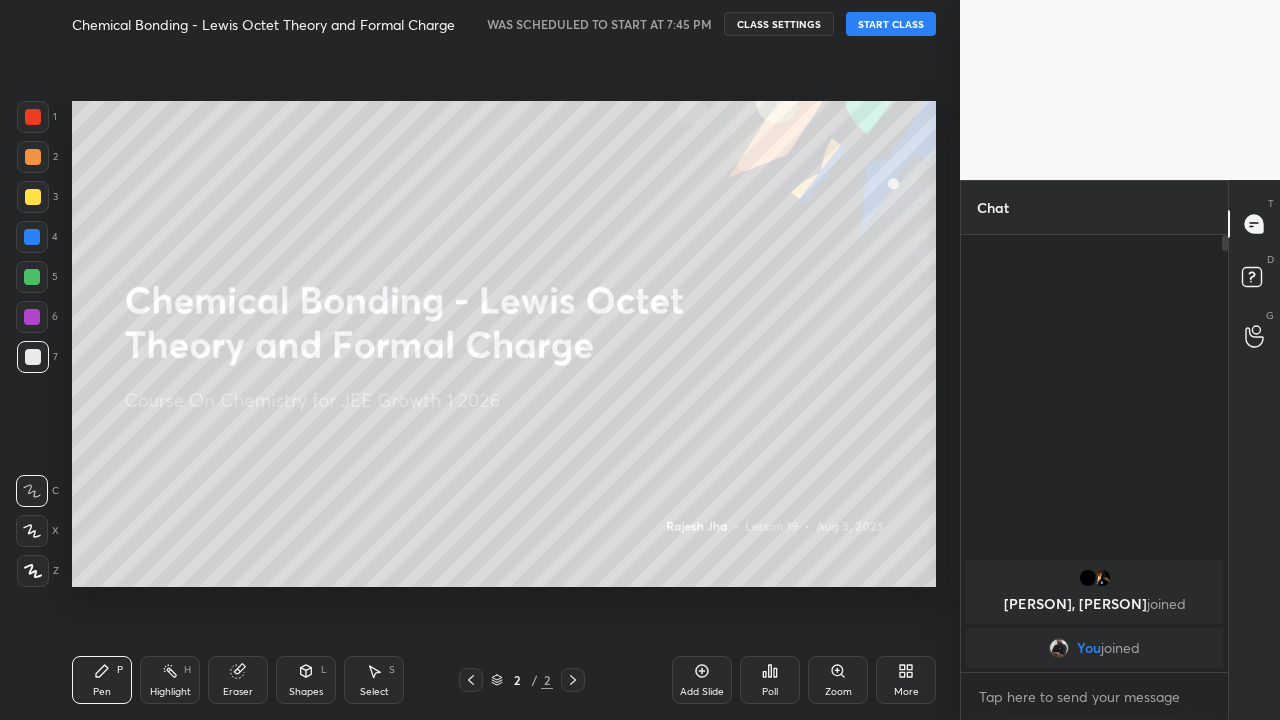 click on "START CLASS" at bounding box center [891, 24] 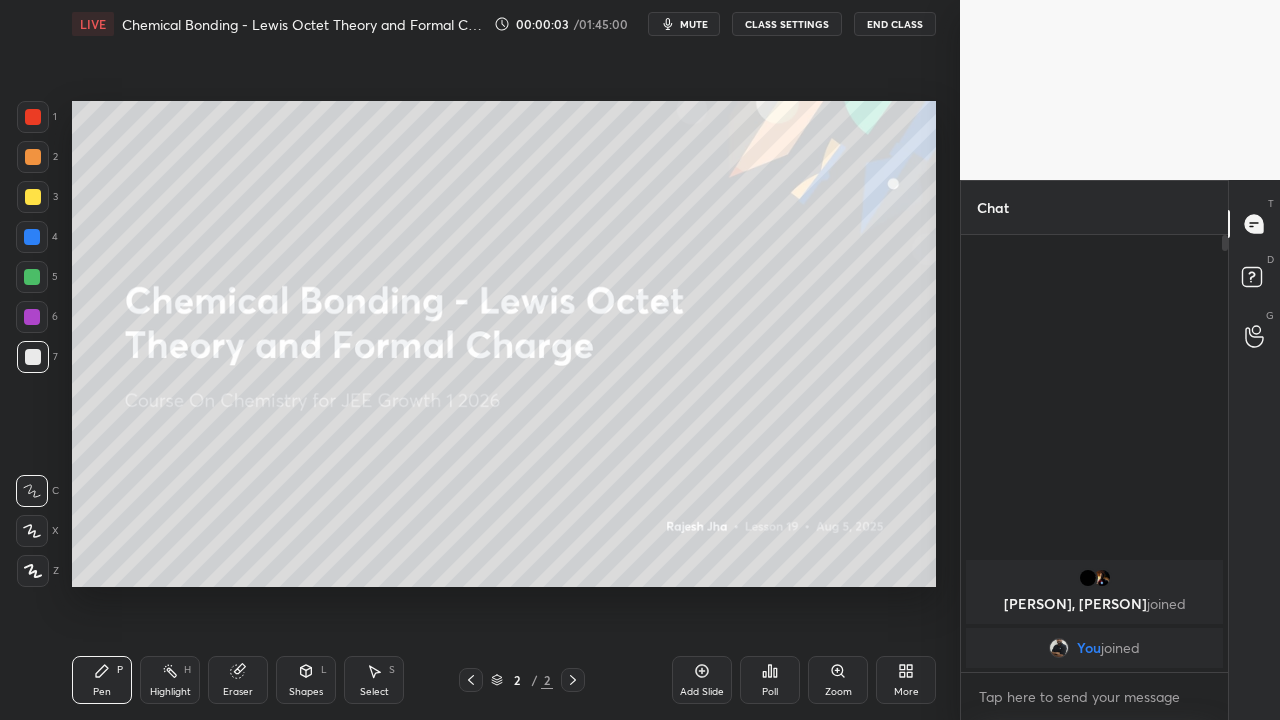 click 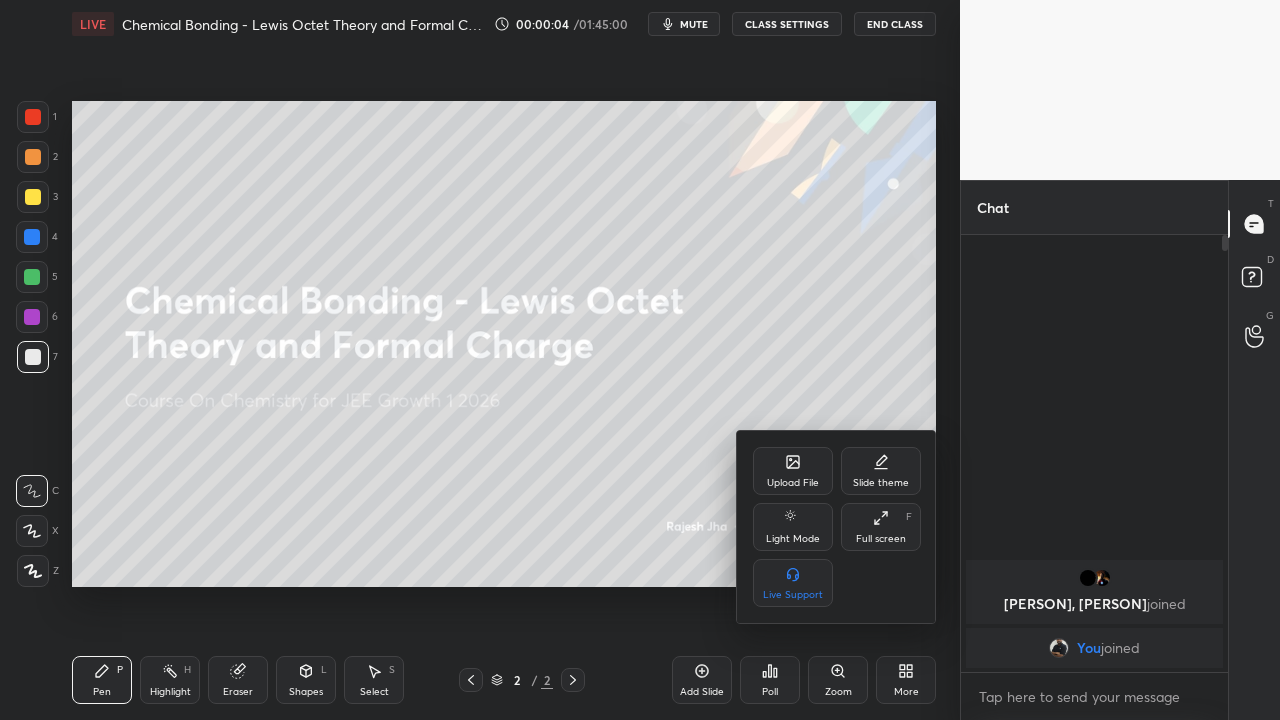click on "Full screen F" at bounding box center [881, 527] 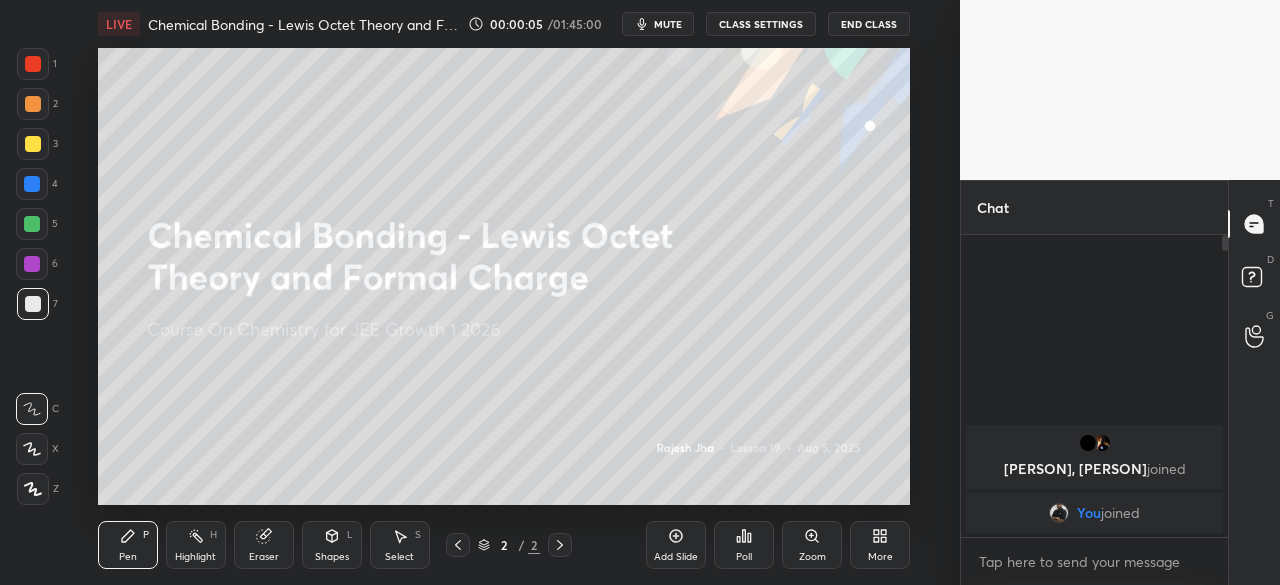 scroll, scrollTop: 457, scrollLeft: 880, axis: both 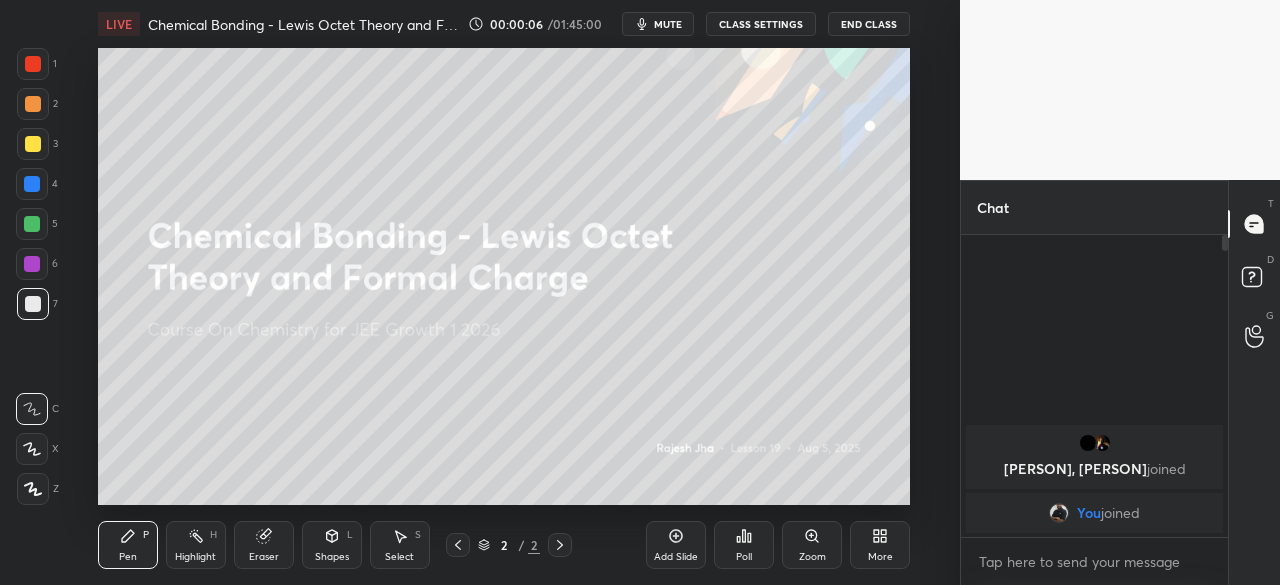 click 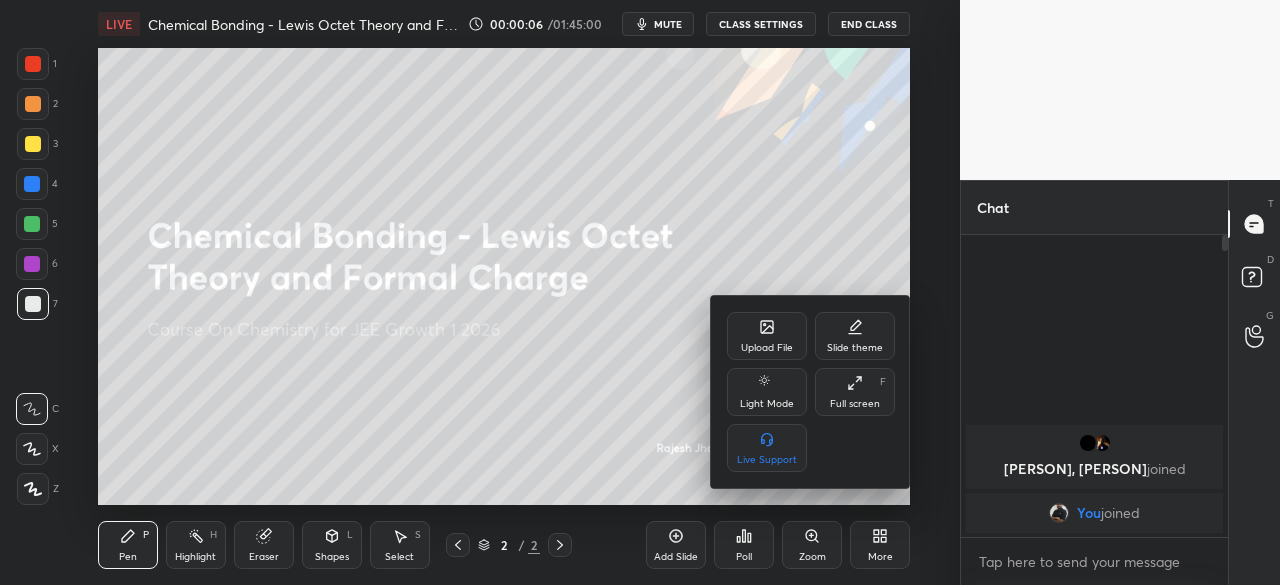 click on "Full screen" at bounding box center (855, 404) 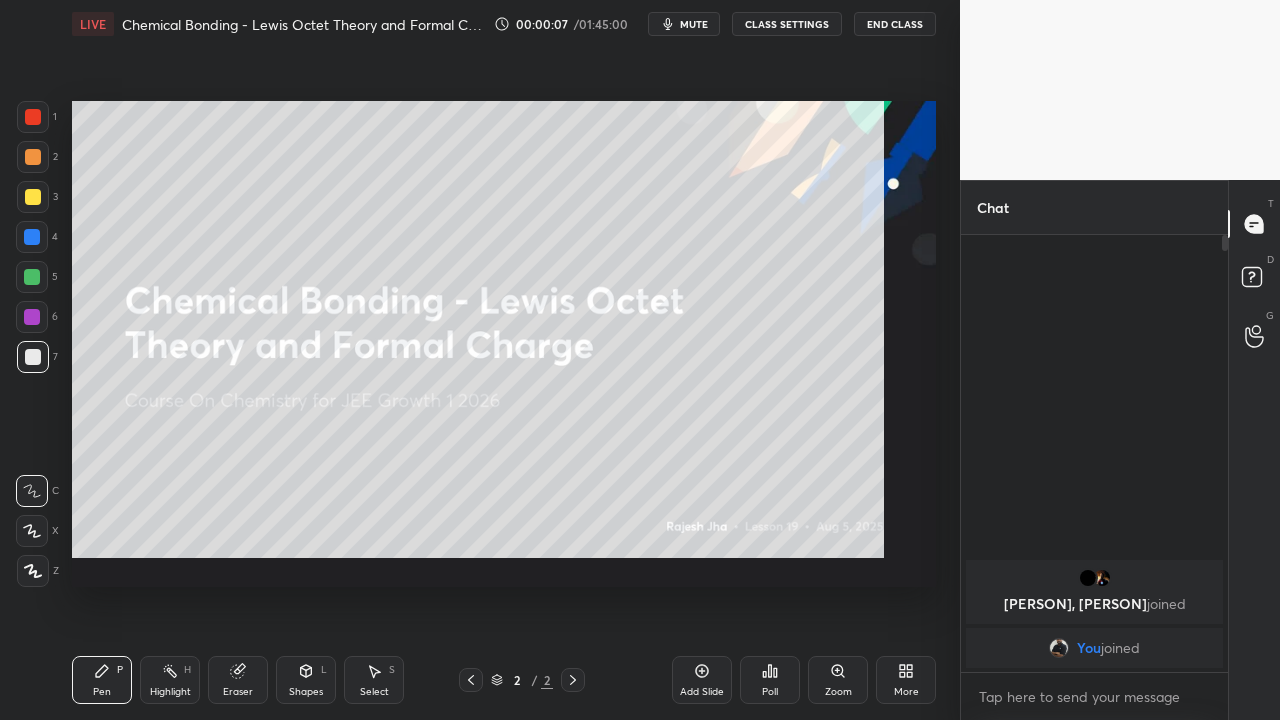 scroll, scrollTop: 99408, scrollLeft: 99120, axis: both 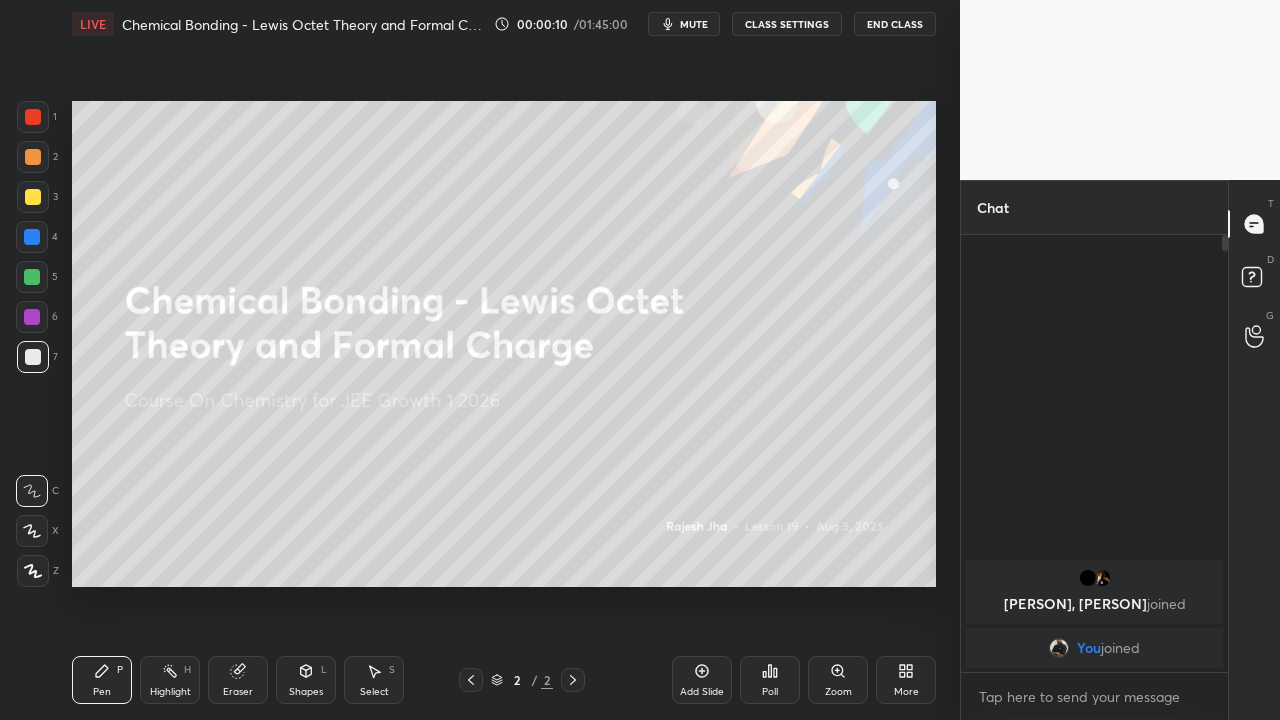 click on "Add Slide" at bounding box center (702, 680) 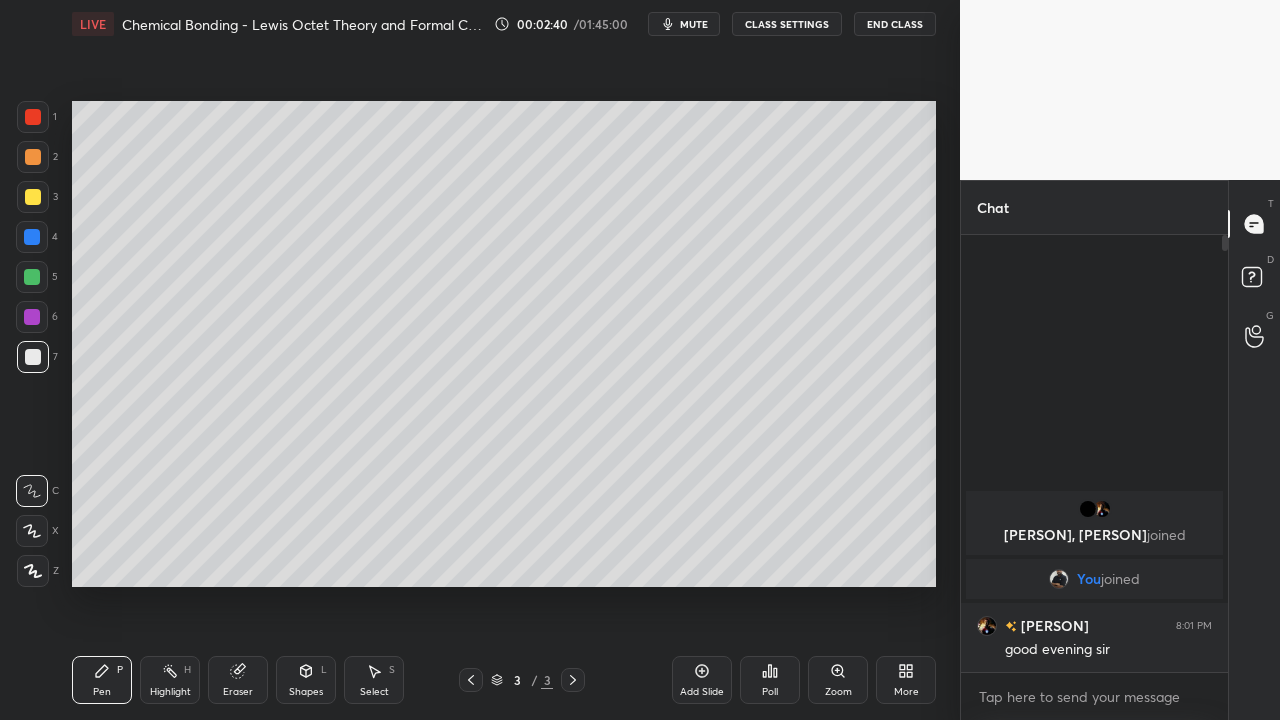 click at bounding box center (32, 277) 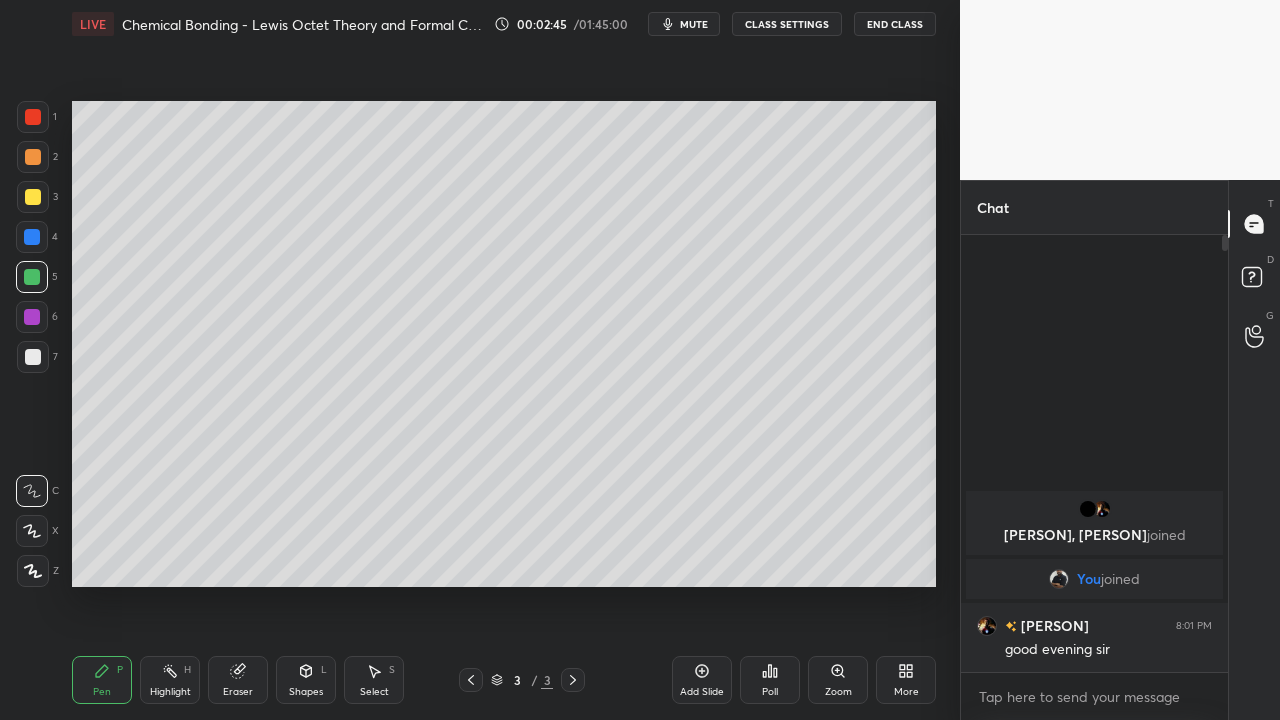 click 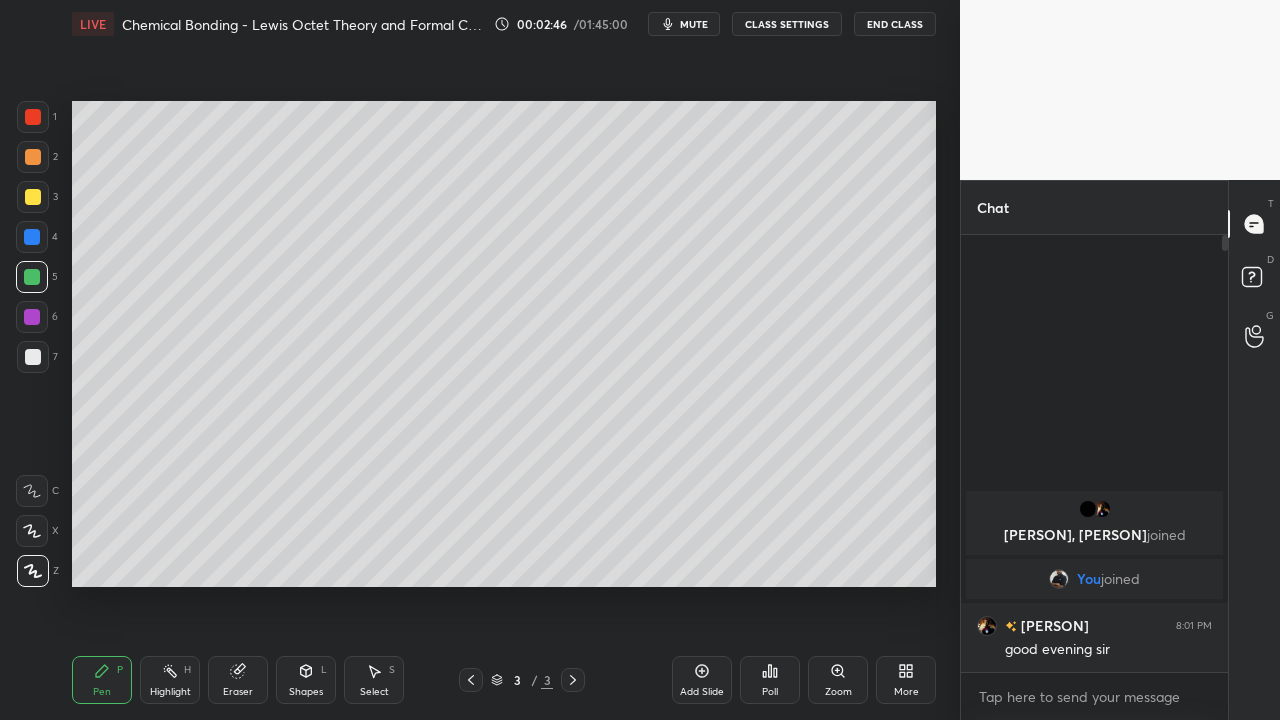 click on "Eraser" at bounding box center [238, 680] 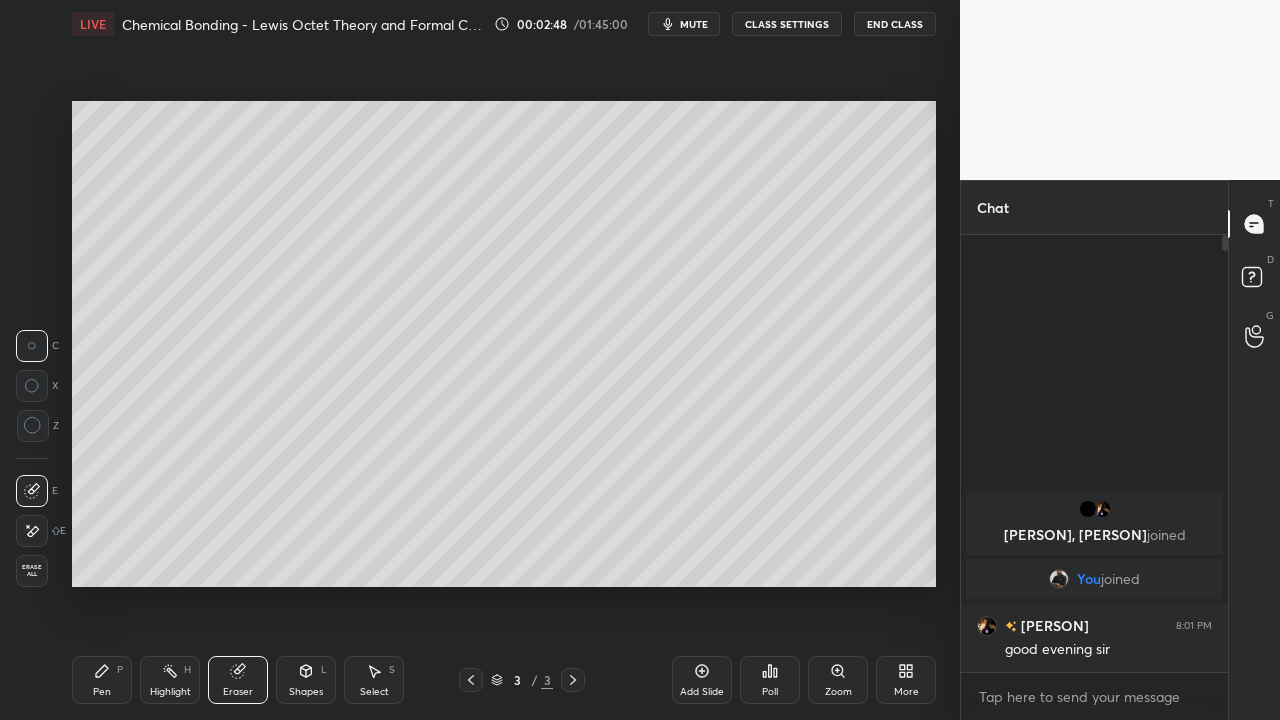 click on "Pen P" at bounding box center (102, 680) 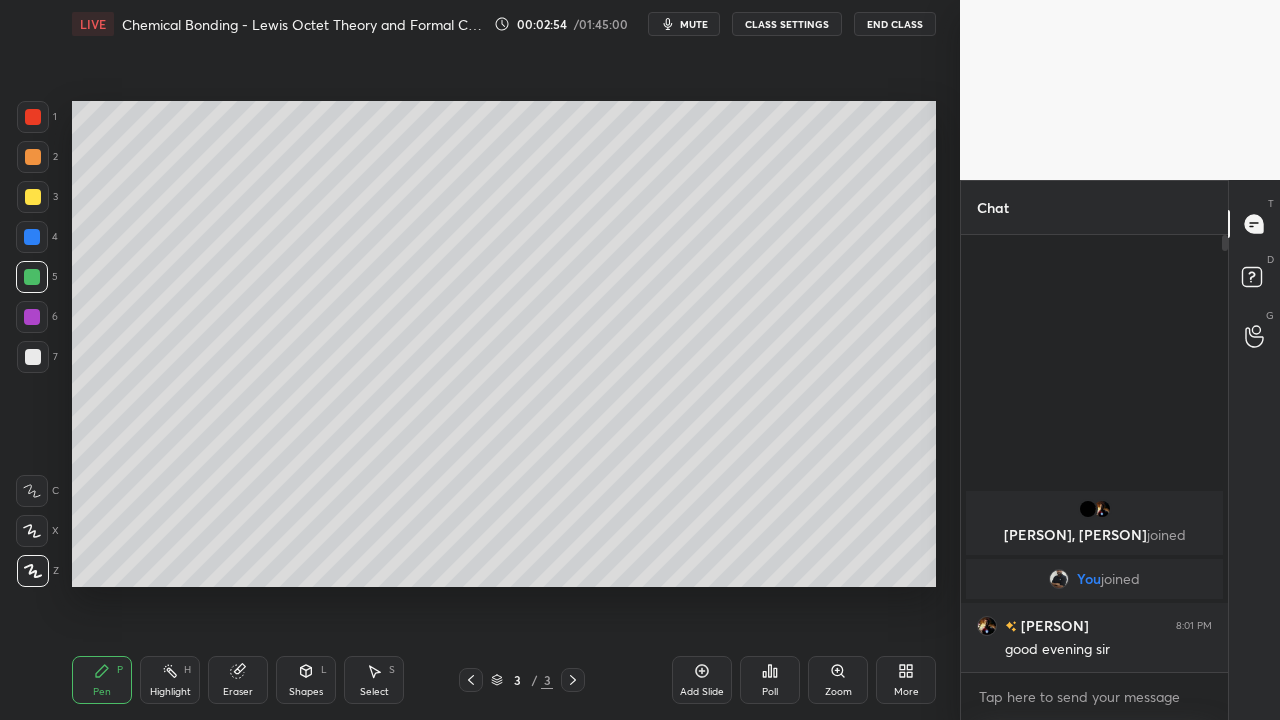 click on "Eraser" at bounding box center [238, 680] 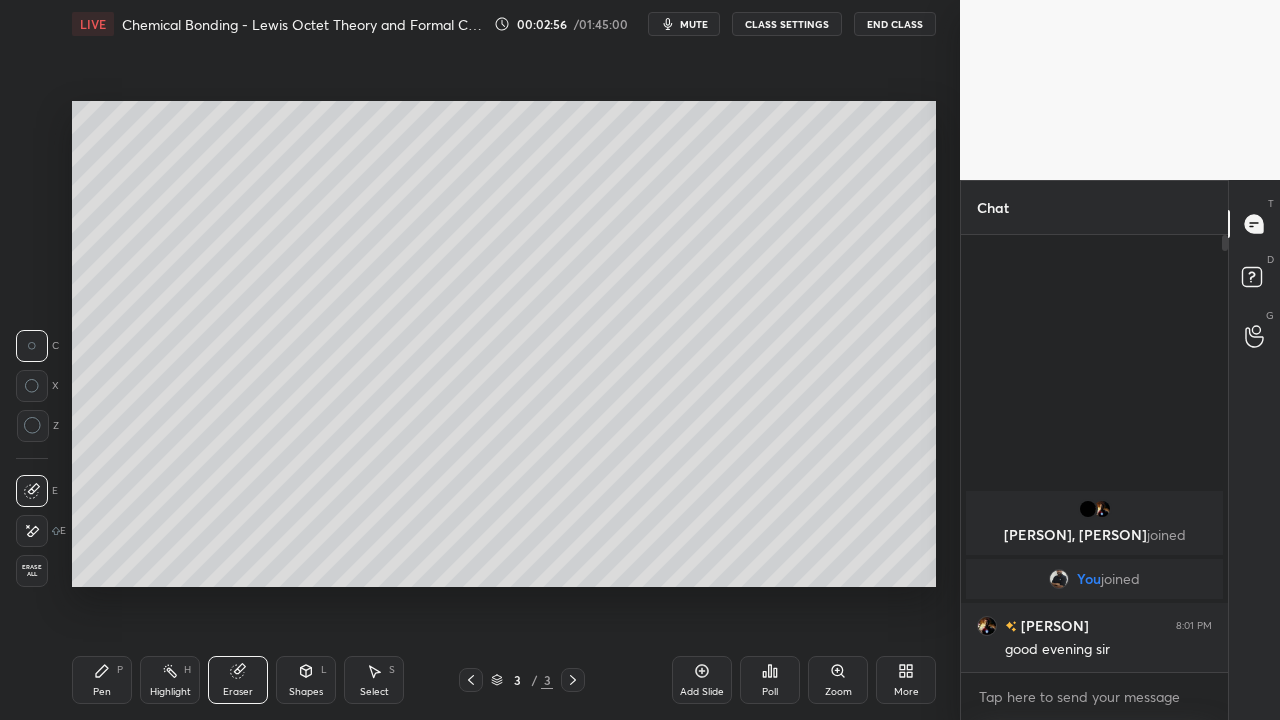 click on "Pen P" at bounding box center (102, 680) 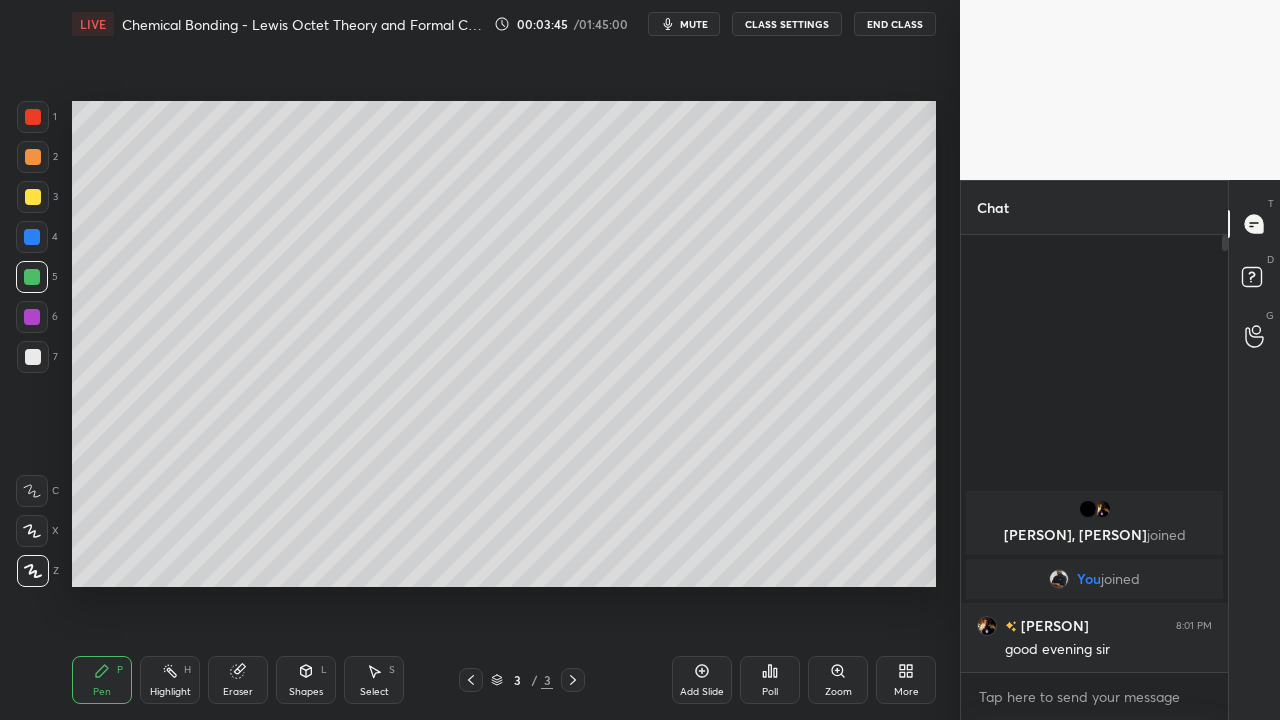 click at bounding box center (33, 197) 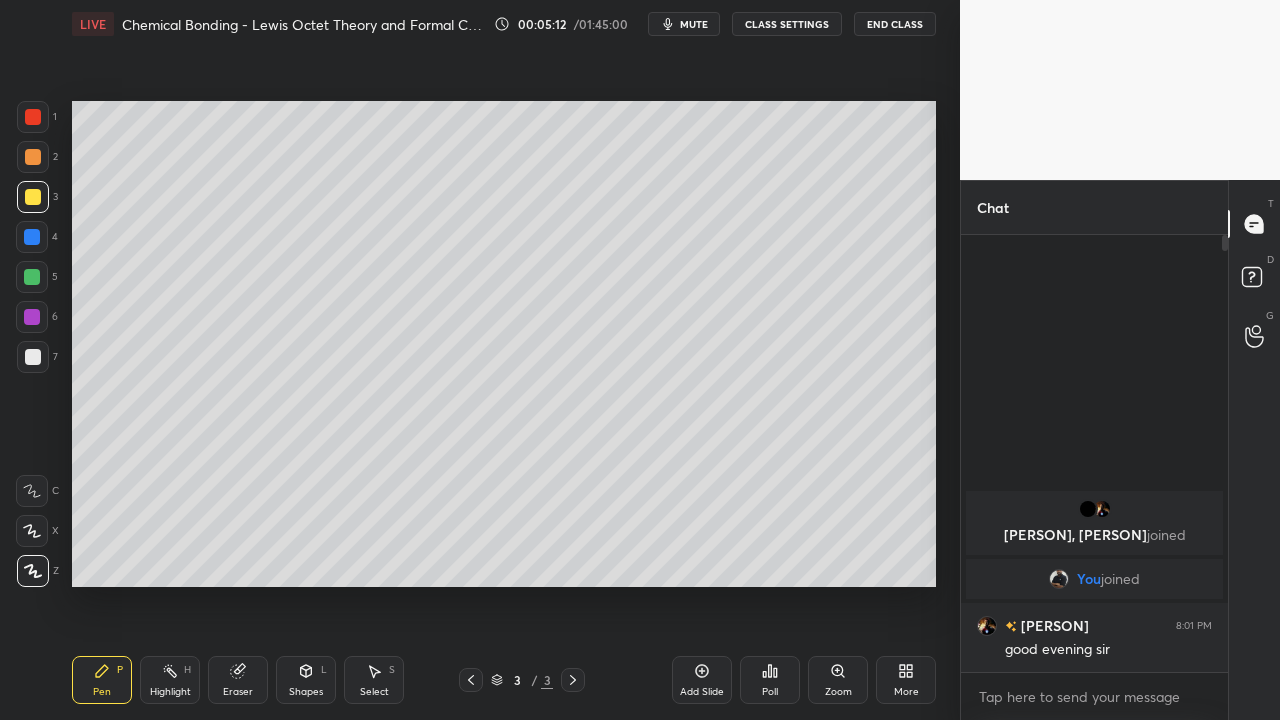 click 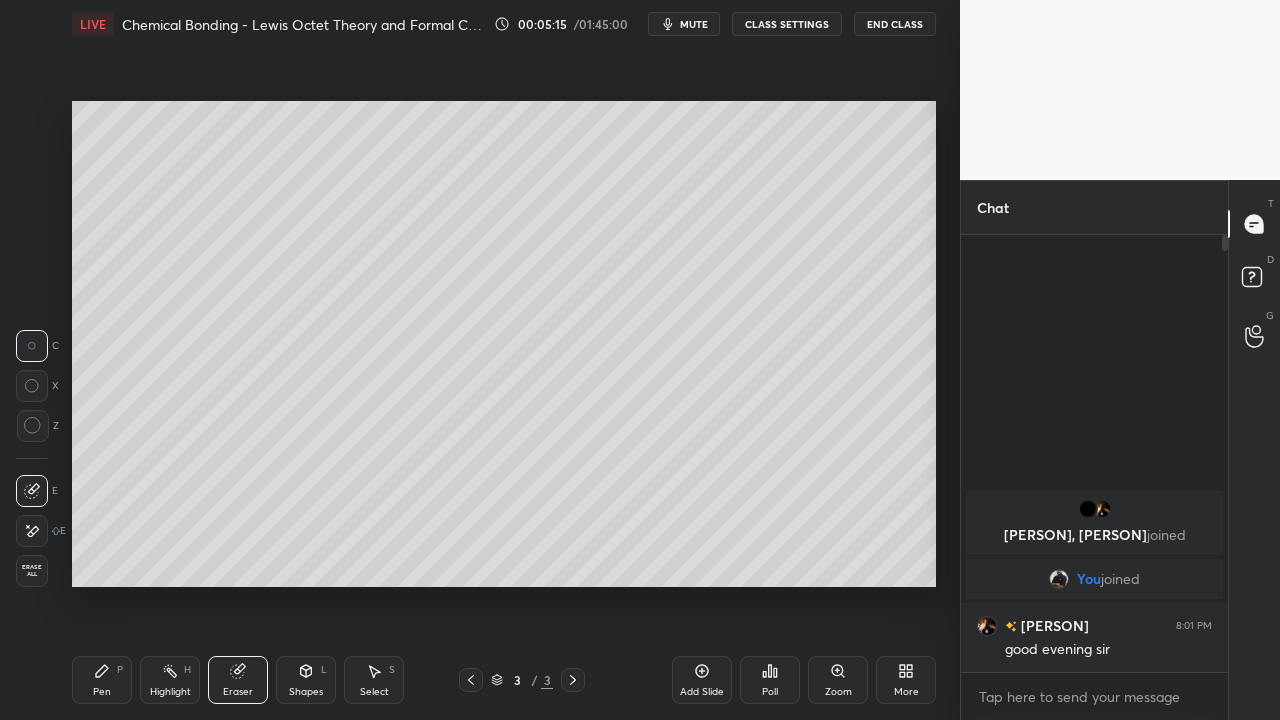 click on "Pen P" at bounding box center (102, 680) 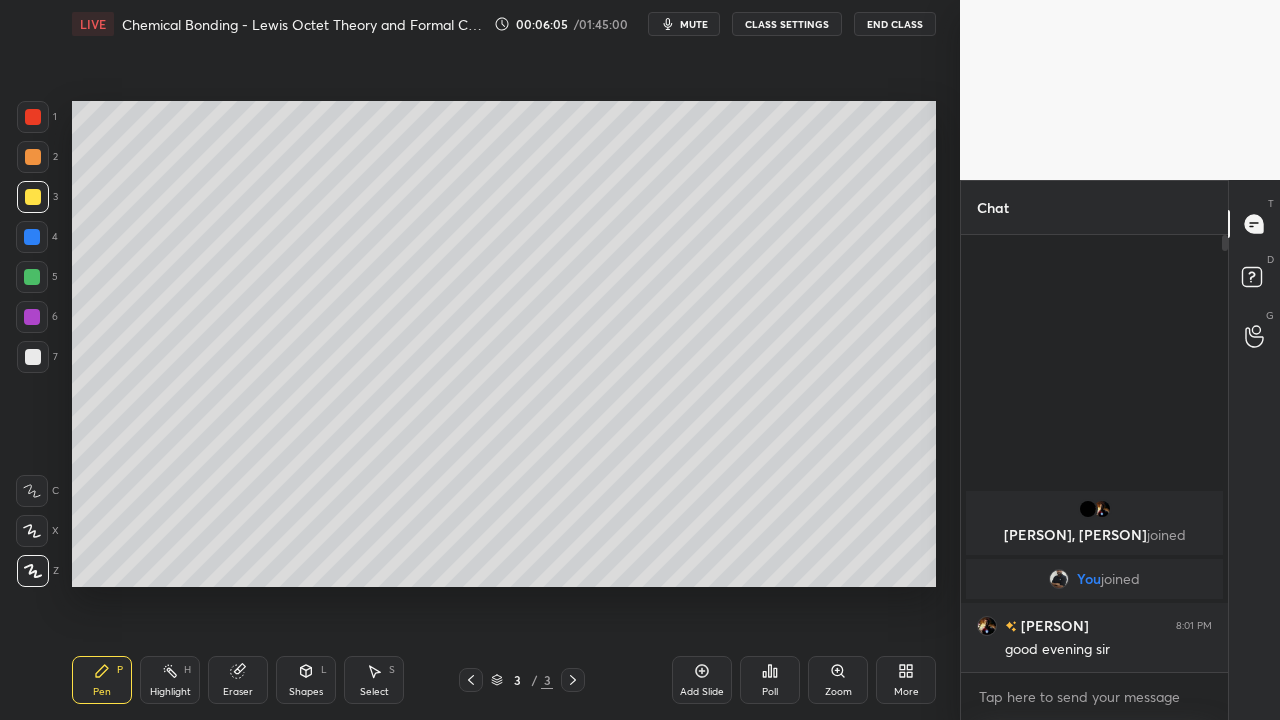 click 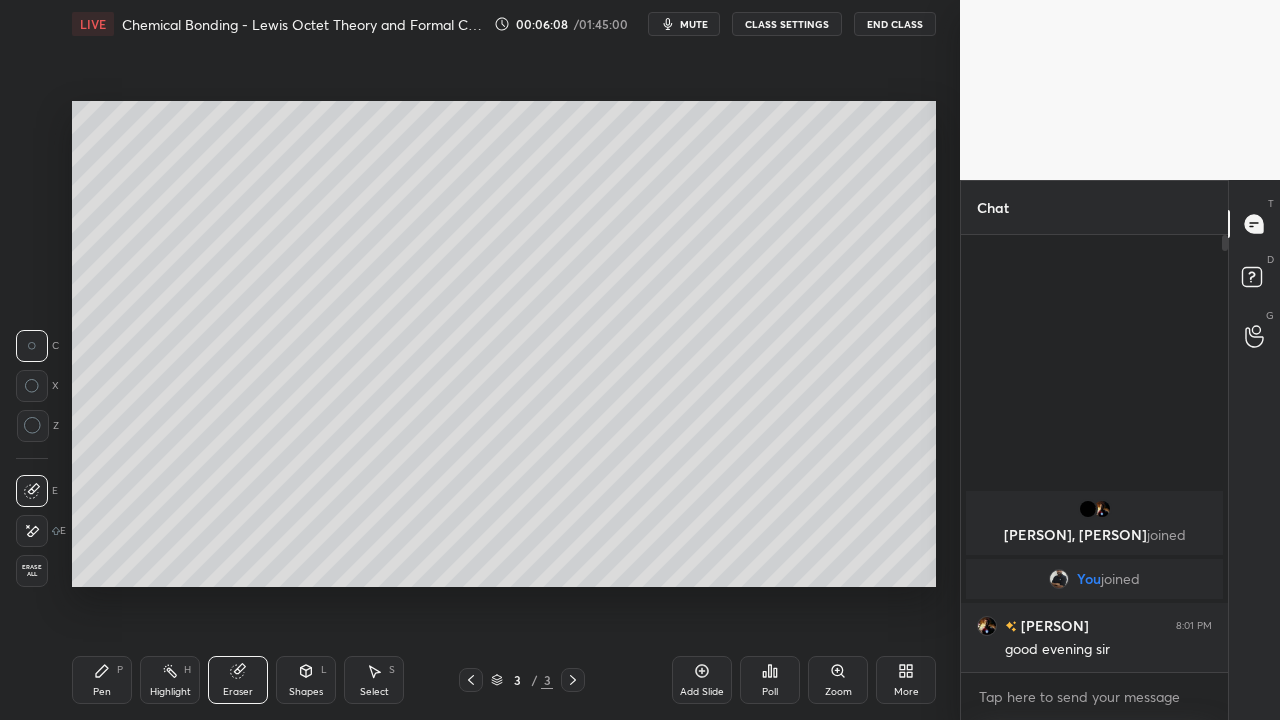 click 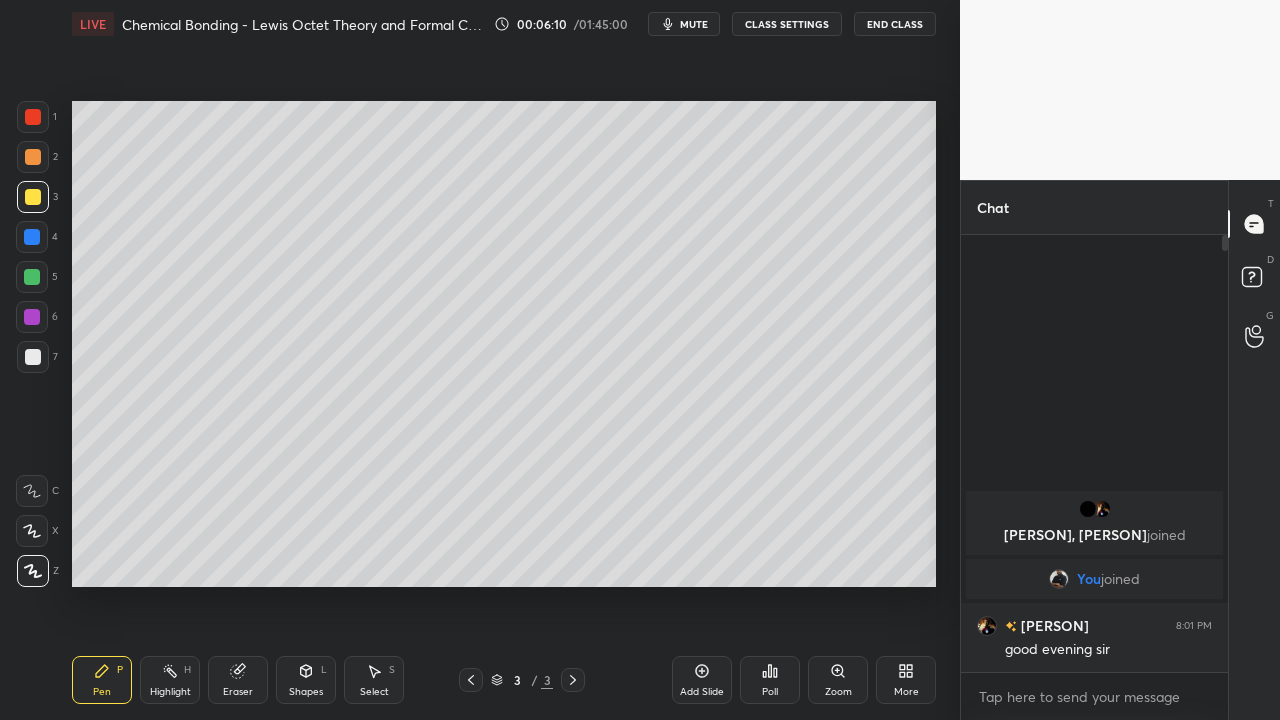 click on "Highlight H" at bounding box center [170, 680] 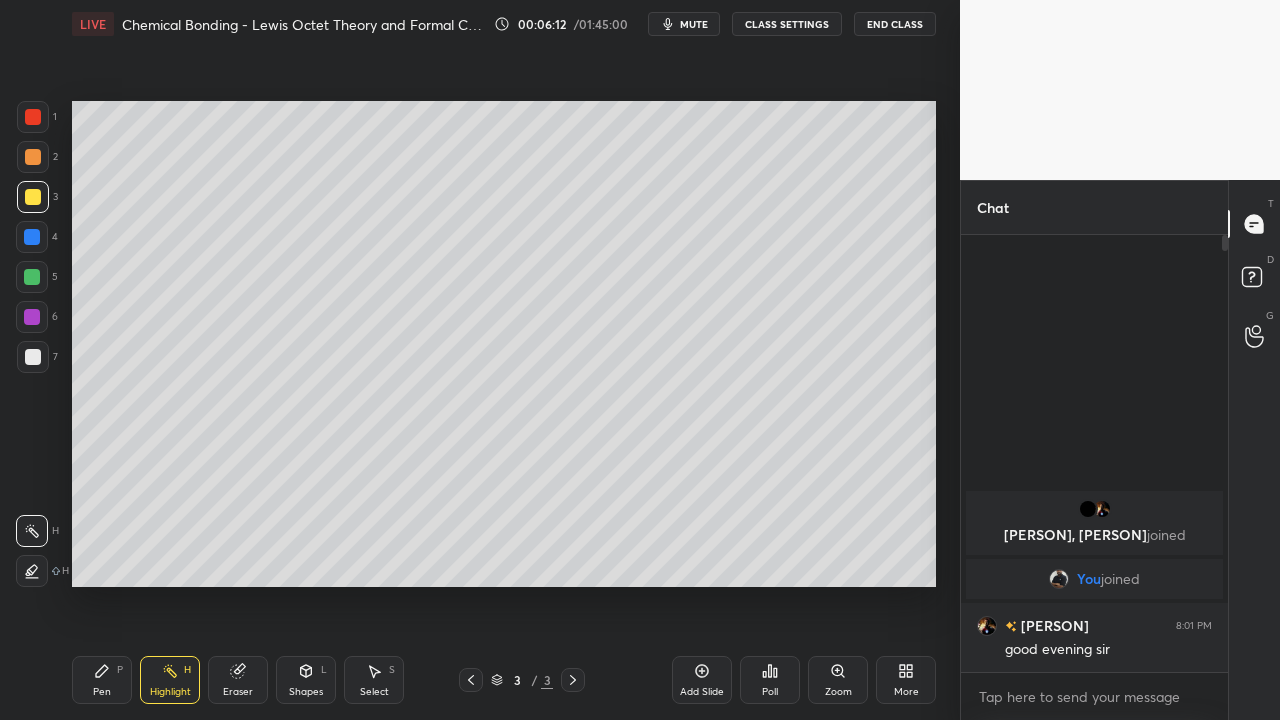 click on "Eraser" at bounding box center (238, 680) 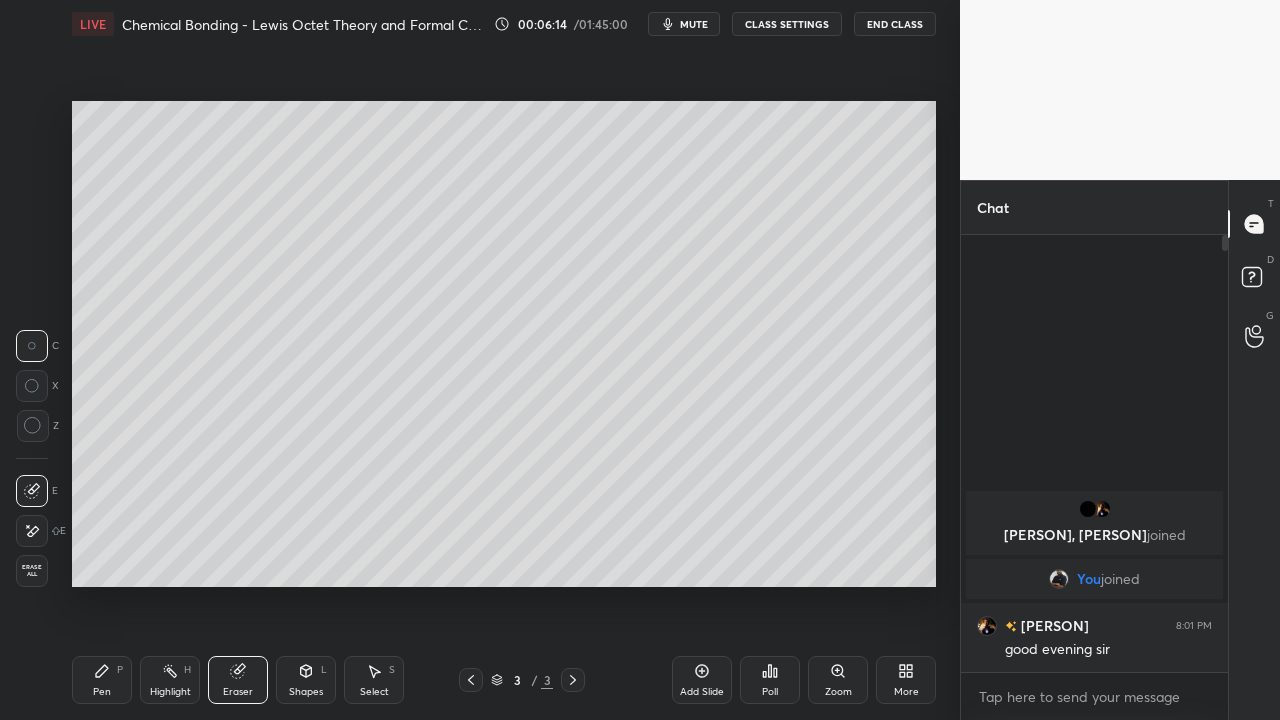 click 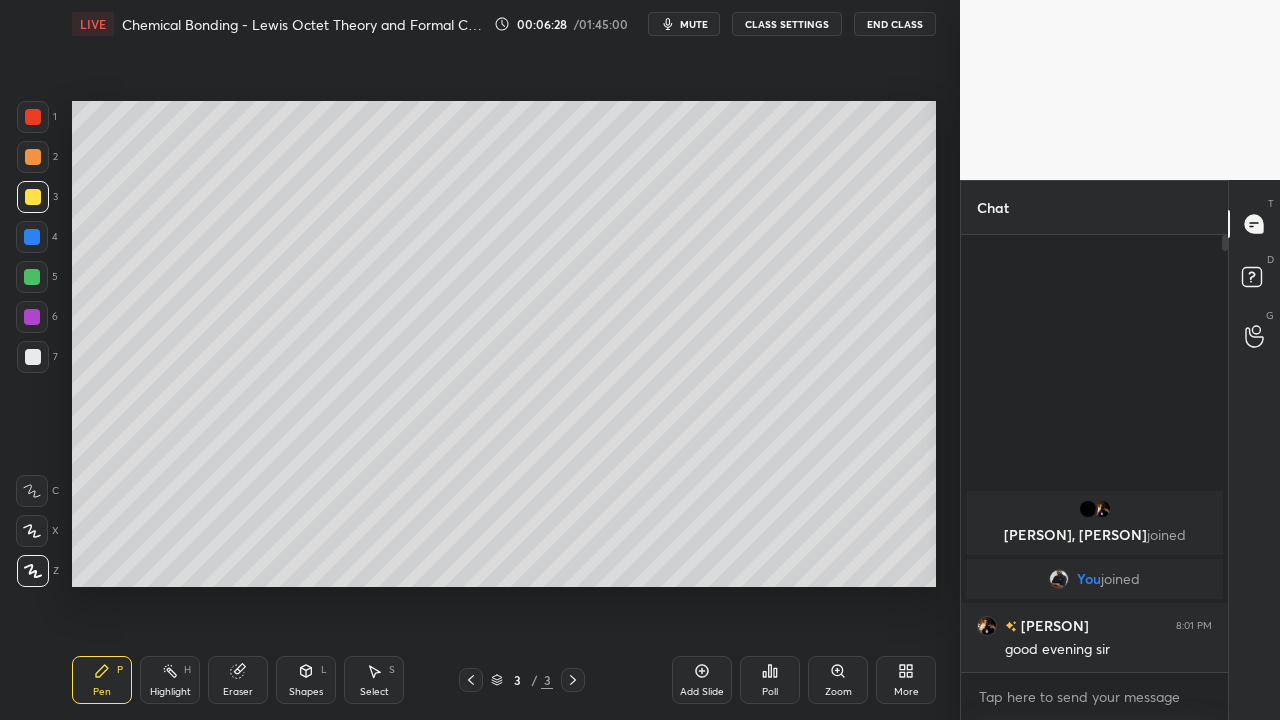 click at bounding box center [32, 237] 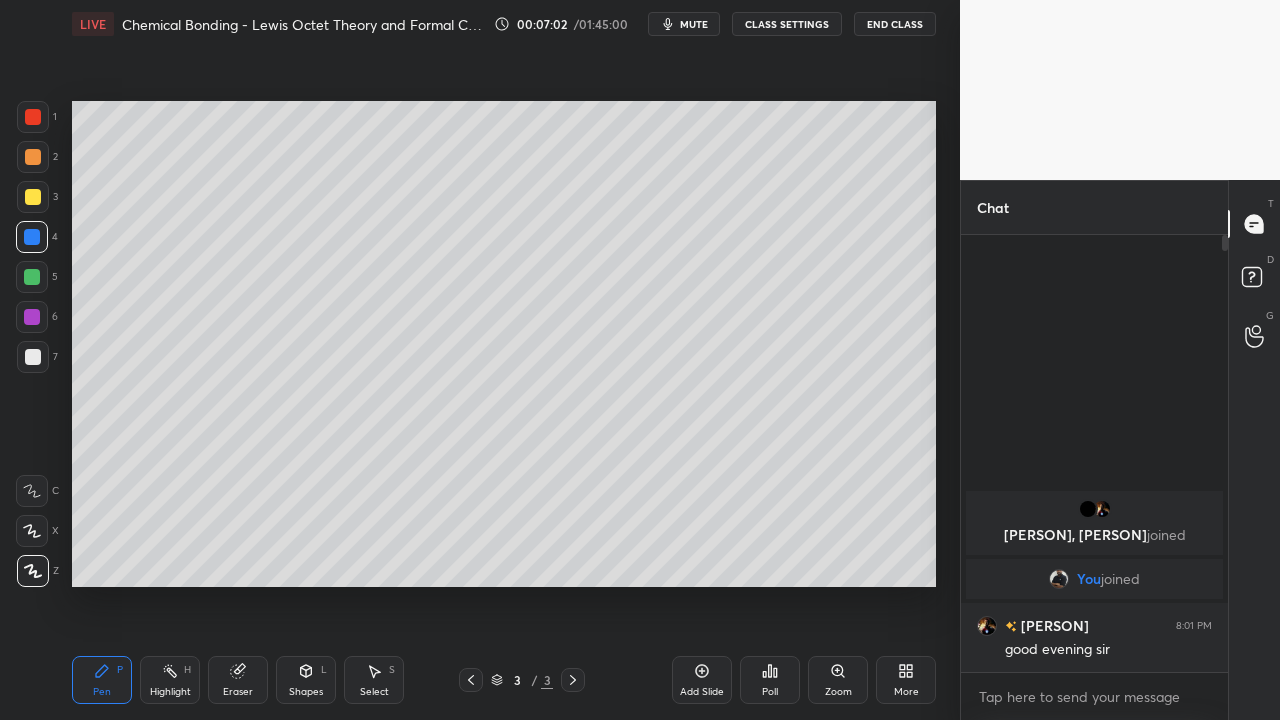 click at bounding box center [33, 357] 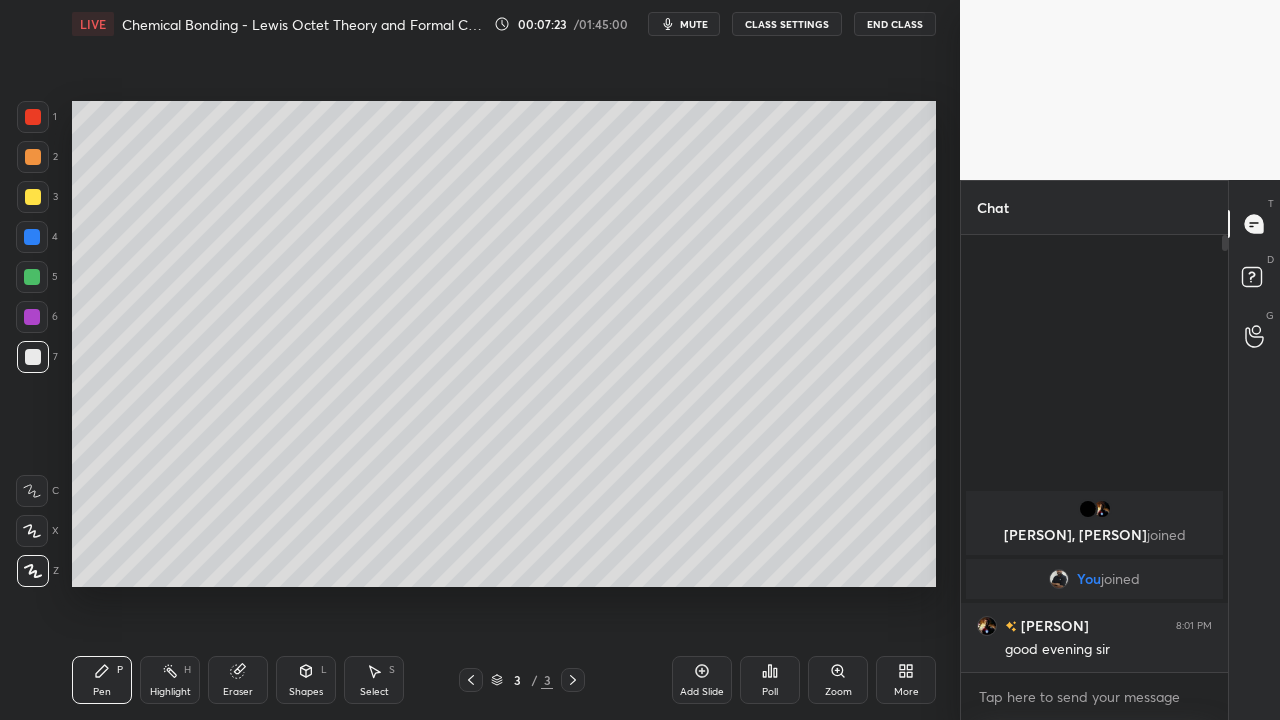click at bounding box center [33, 157] 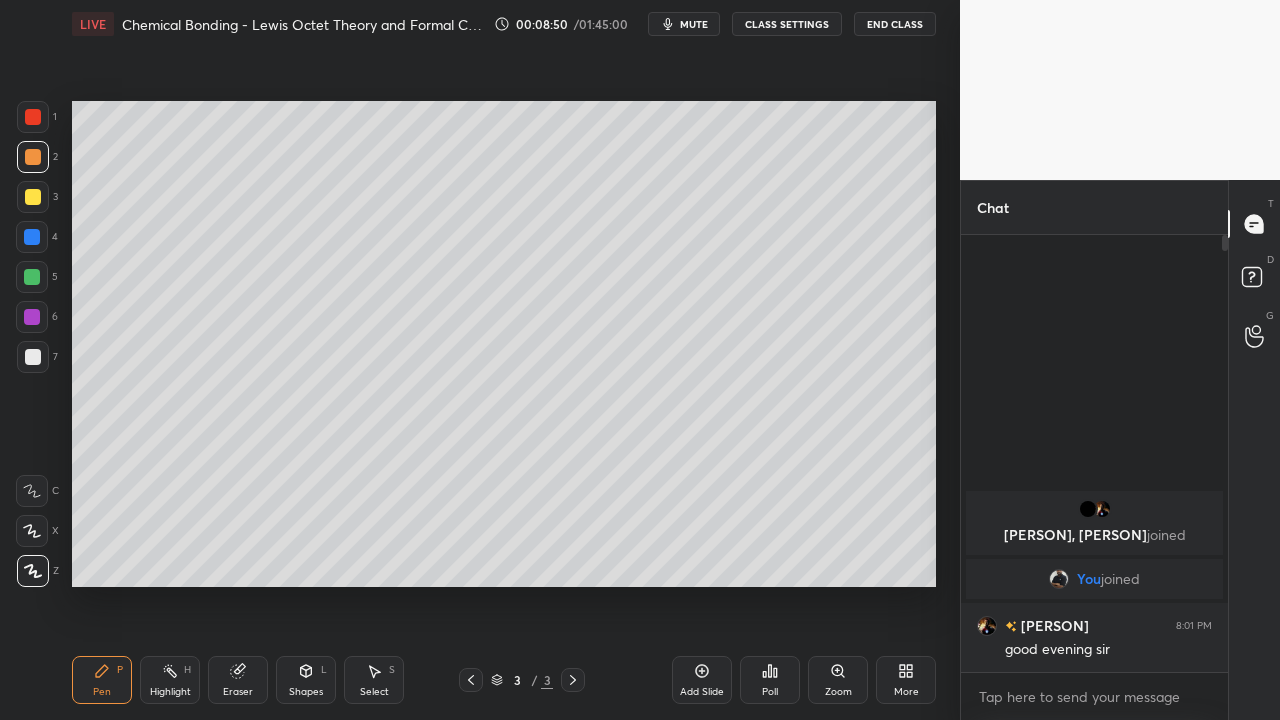 click on "Add Slide" at bounding box center (702, 680) 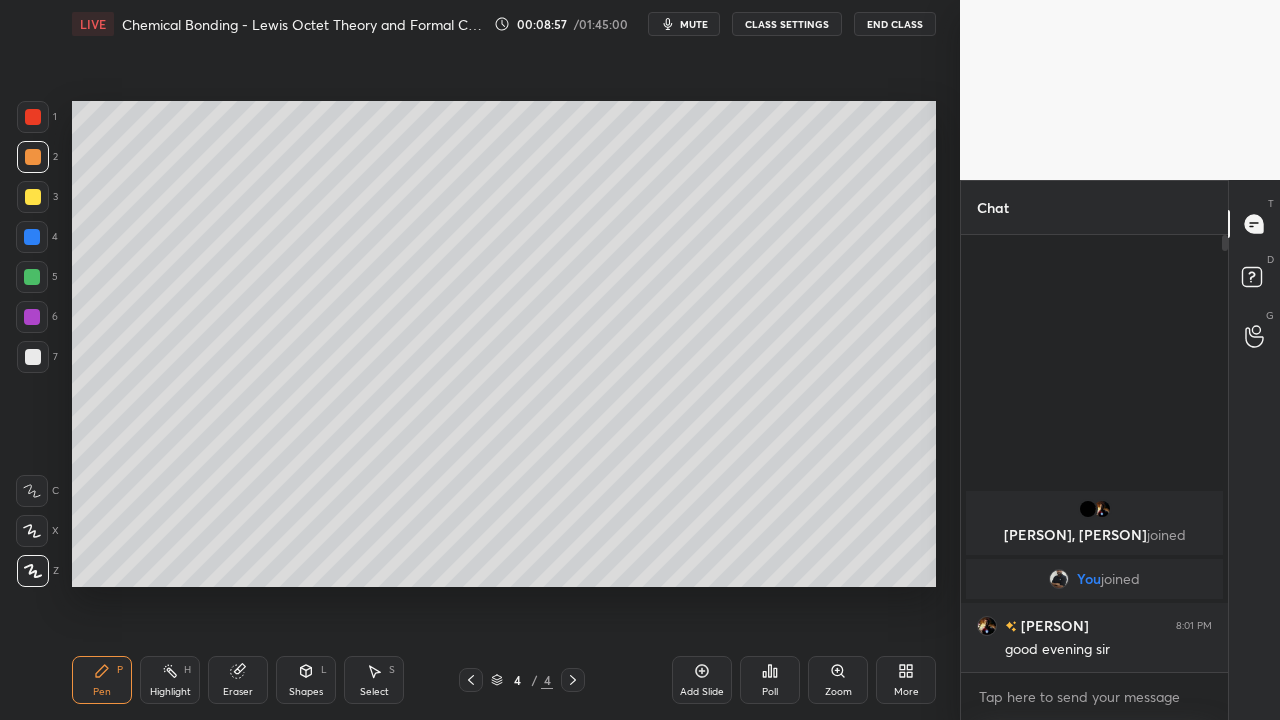 click at bounding box center [33, 197] 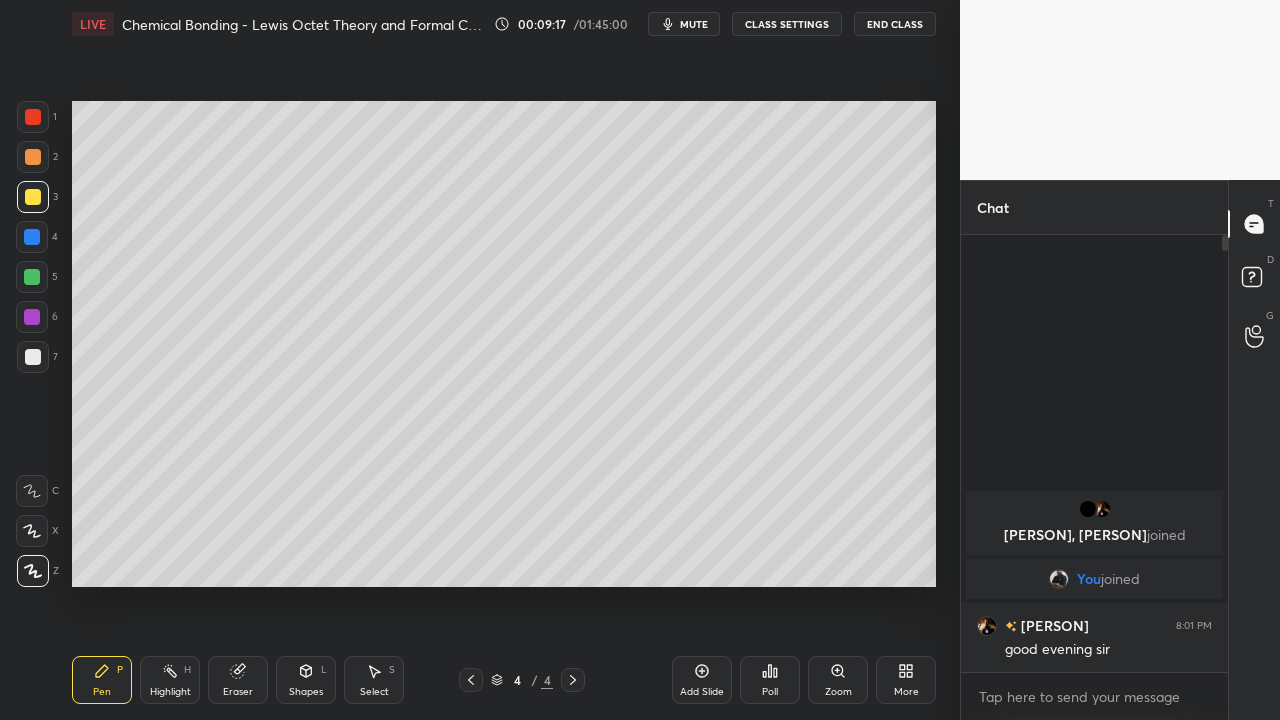 click at bounding box center (33, 357) 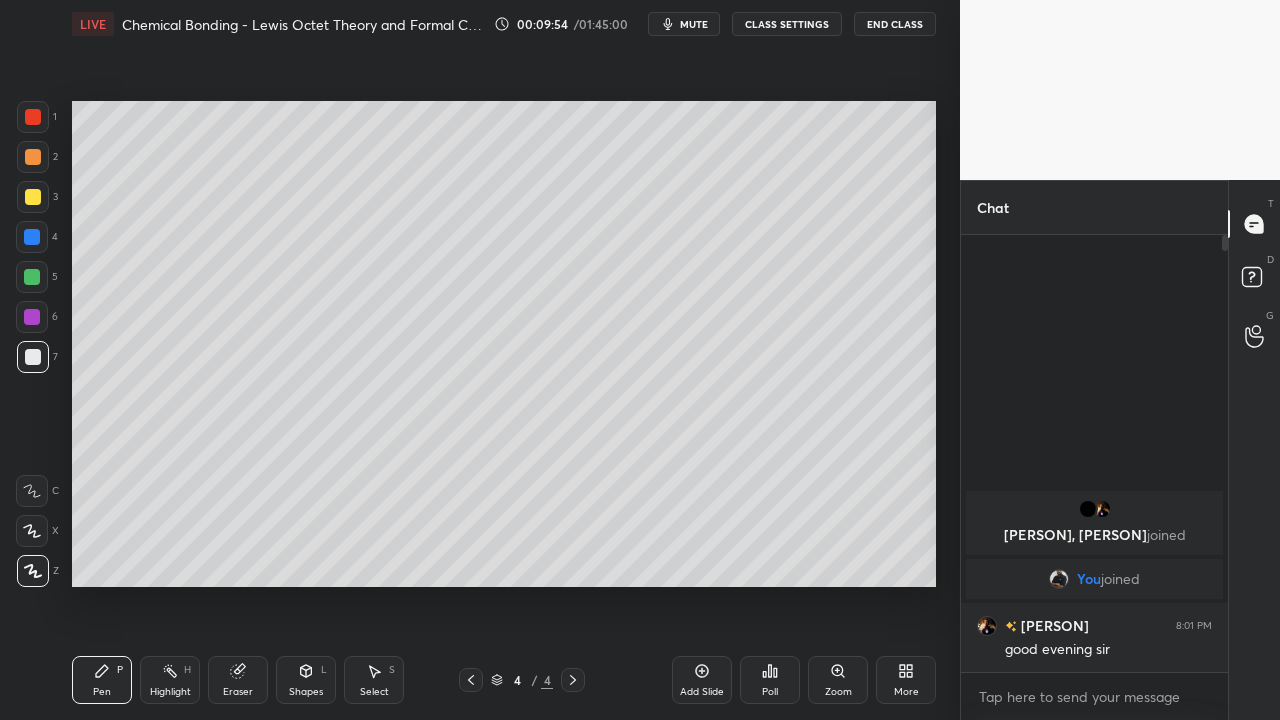 click at bounding box center [32, 317] 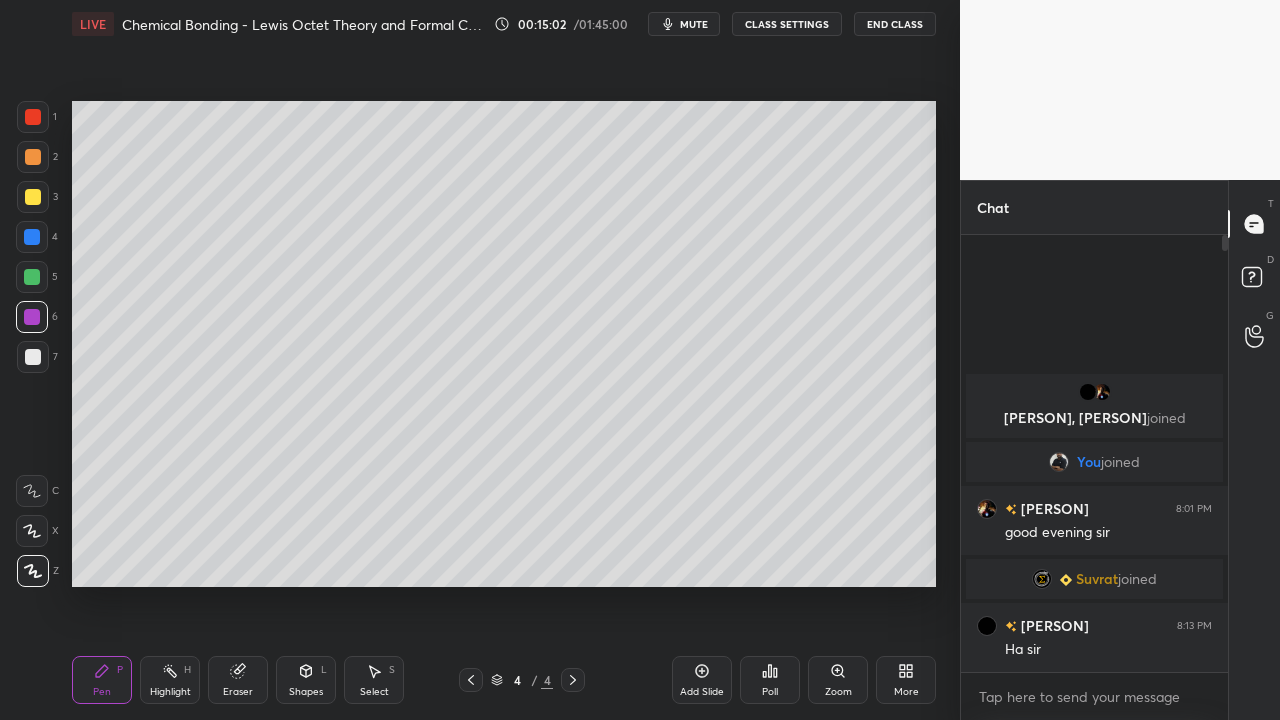 click 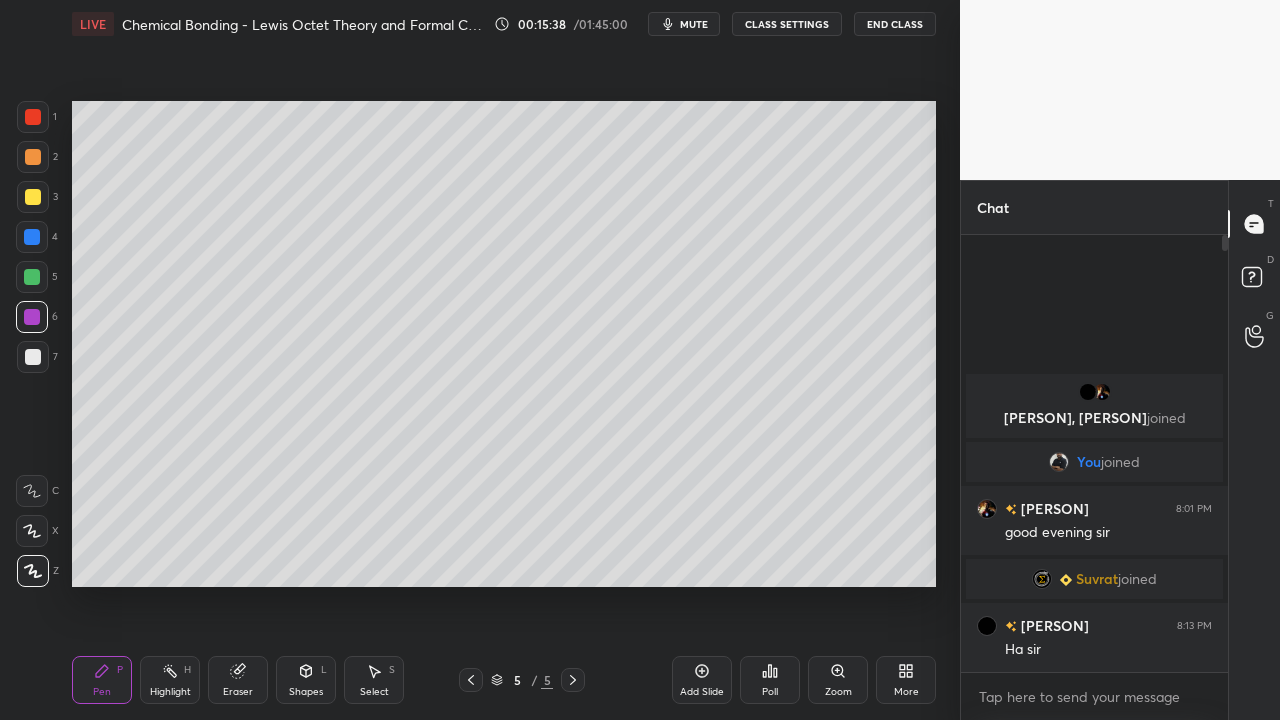 click at bounding box center [33, 357] 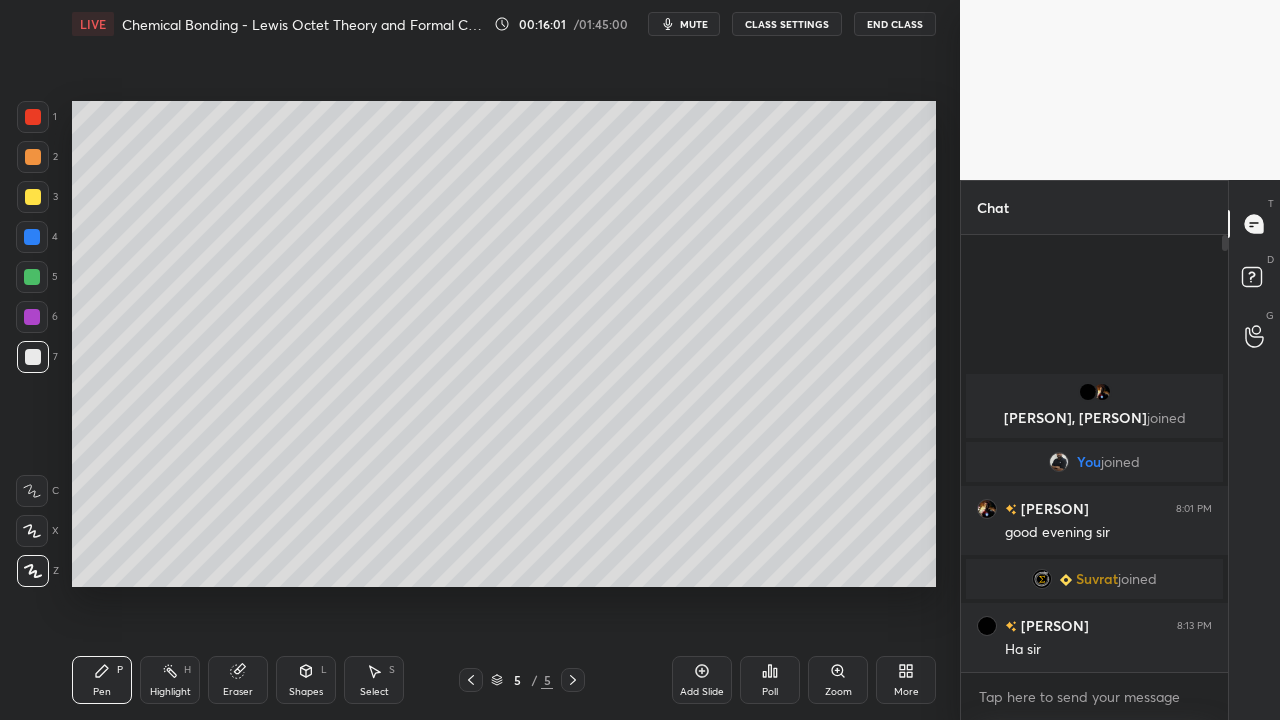 click at bounding box center [33, 197] 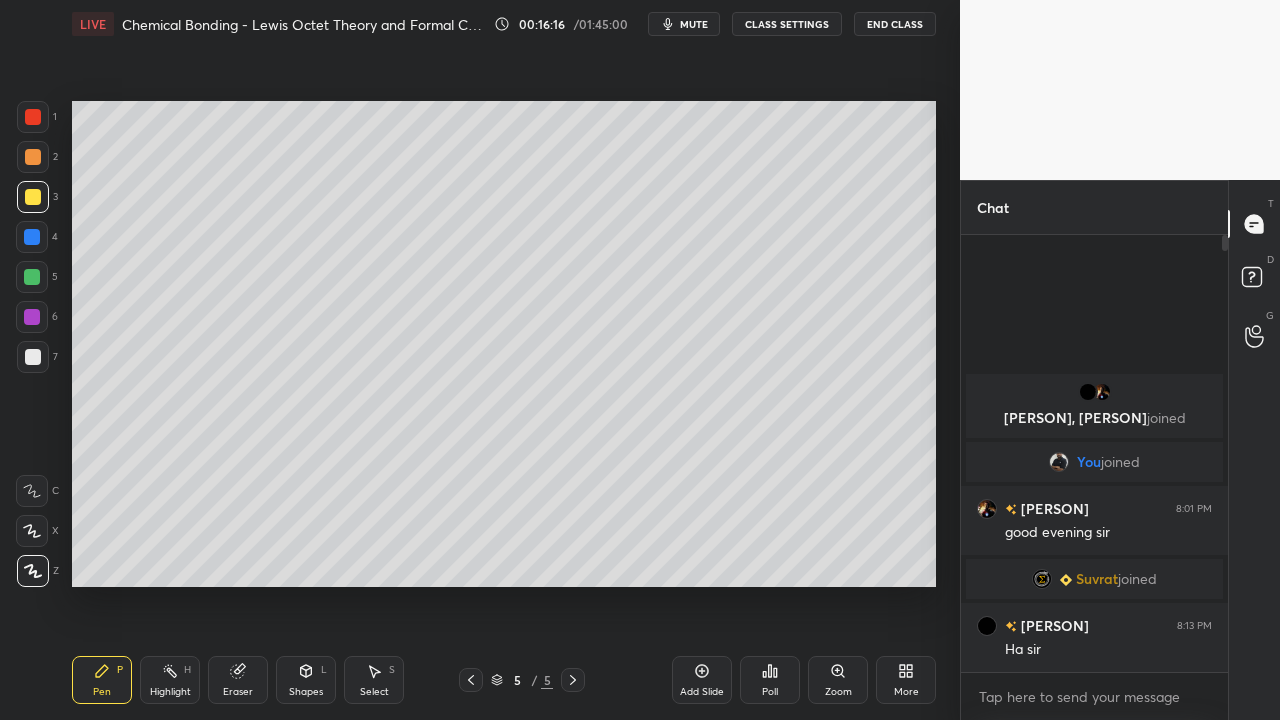 click at bounding box center [33, 357] 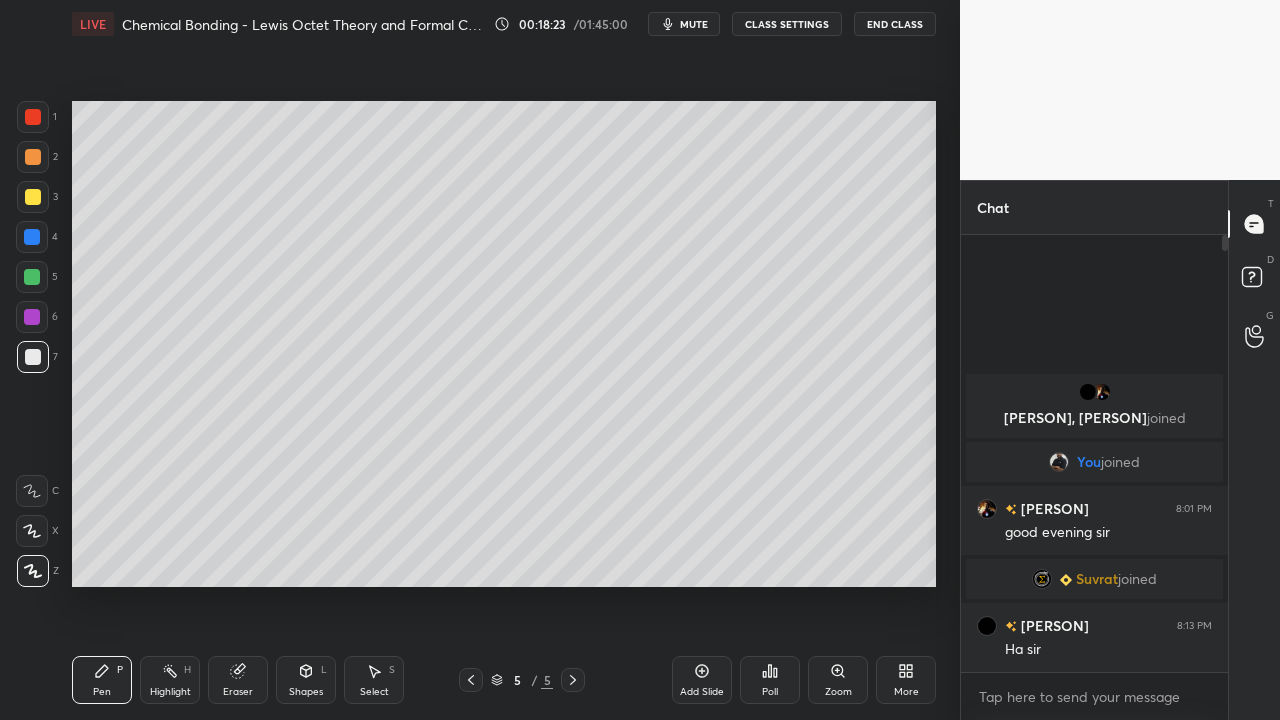click 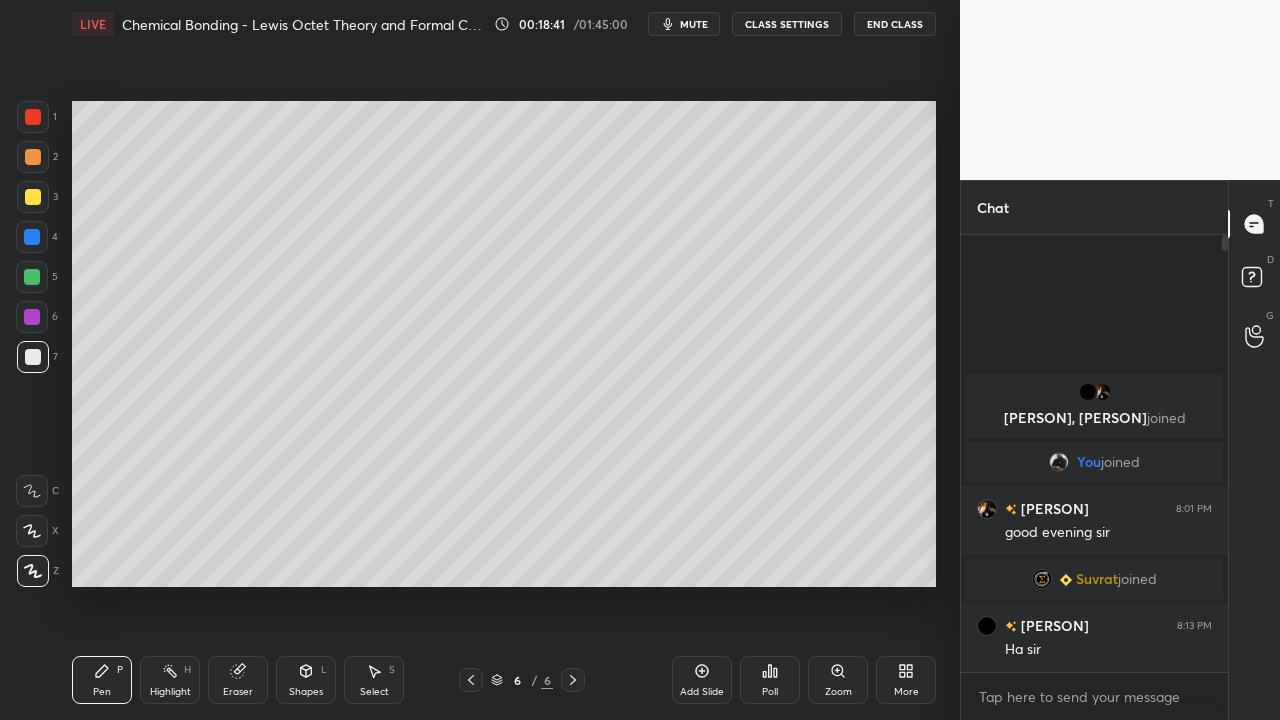 click at bounding box center [32, 277] 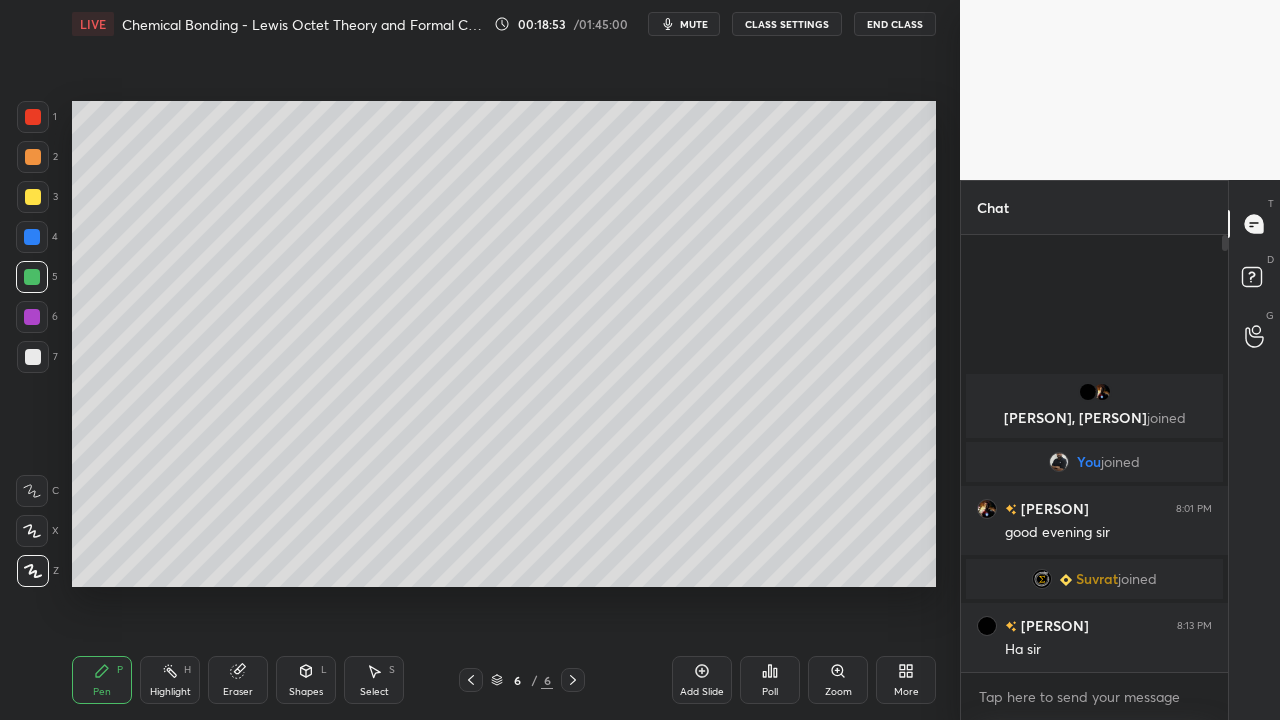 click at bounding box center (33, 357) 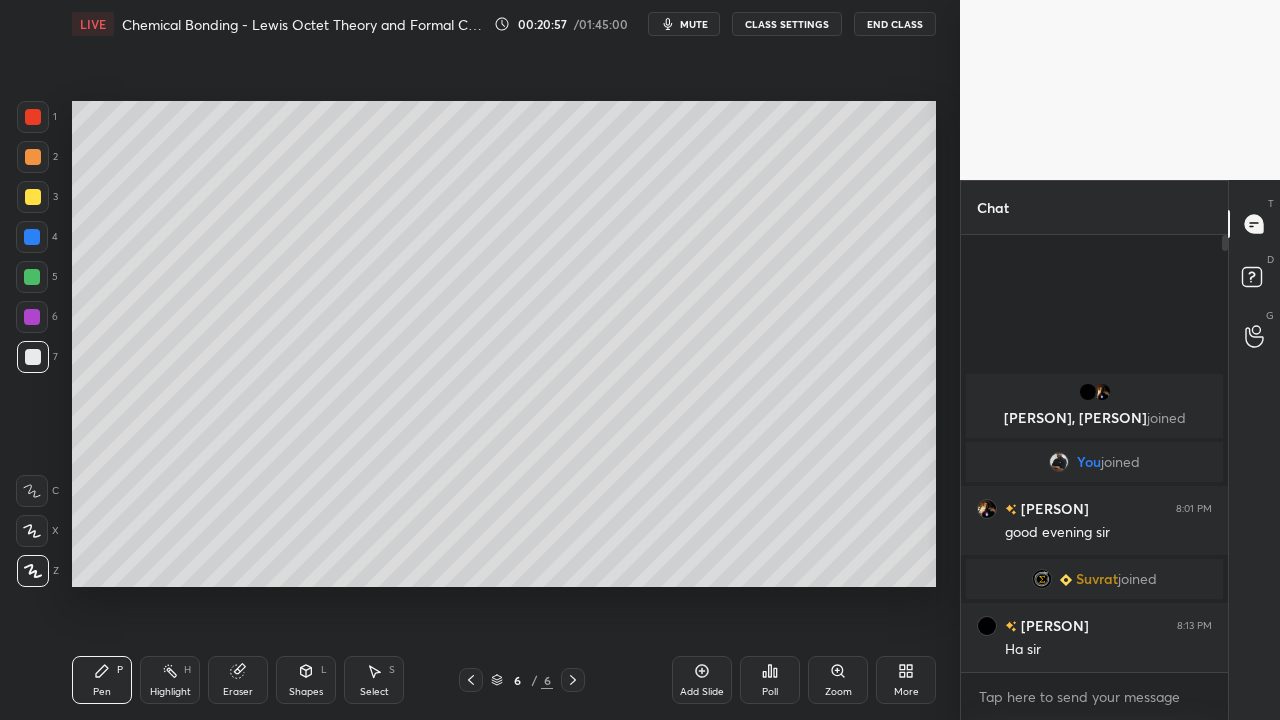 click on "Add Slide" at bounding box center [702, 680] 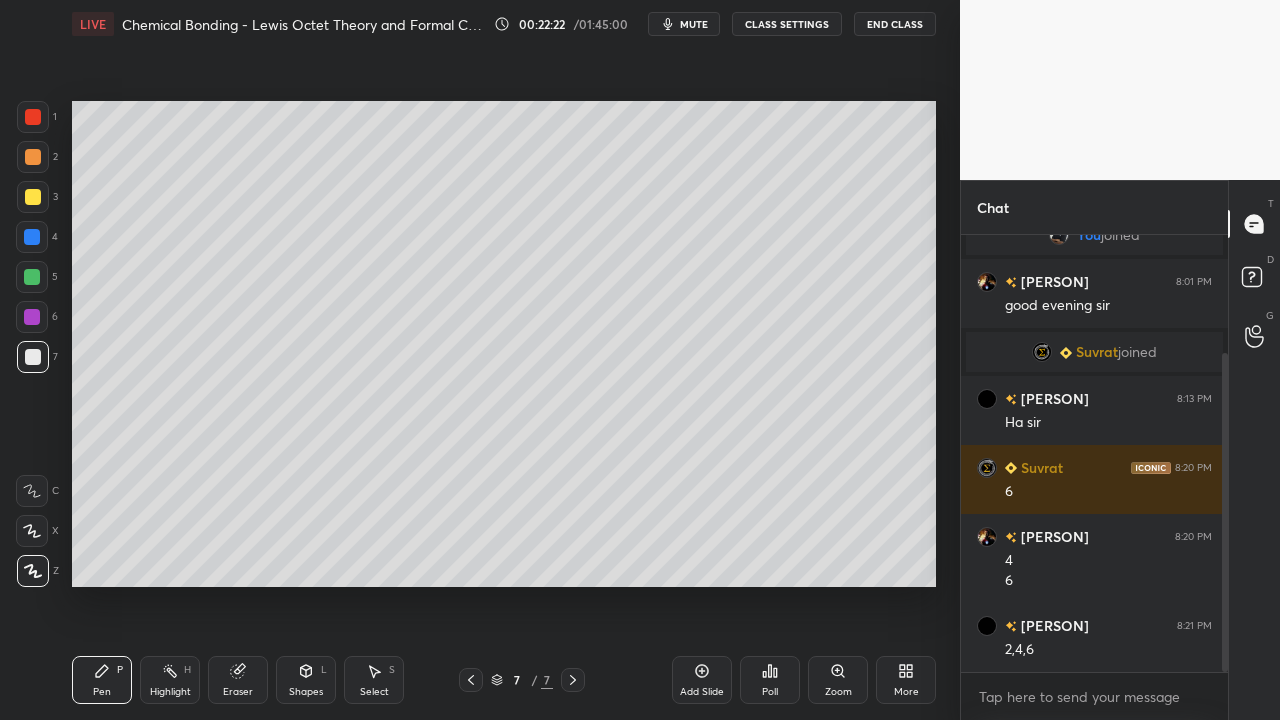 scroll, scrollTop: 161, scrollLeft: 0, axis: vertical 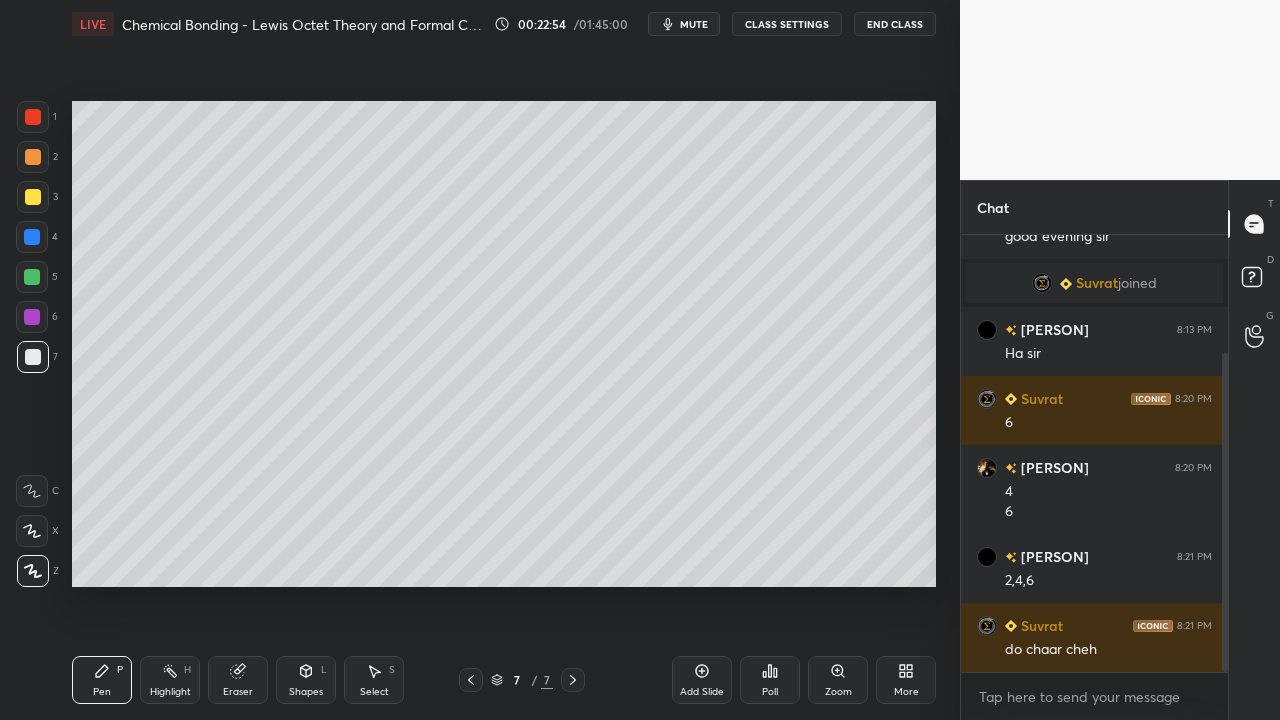 click at bounding box center (33, 197) 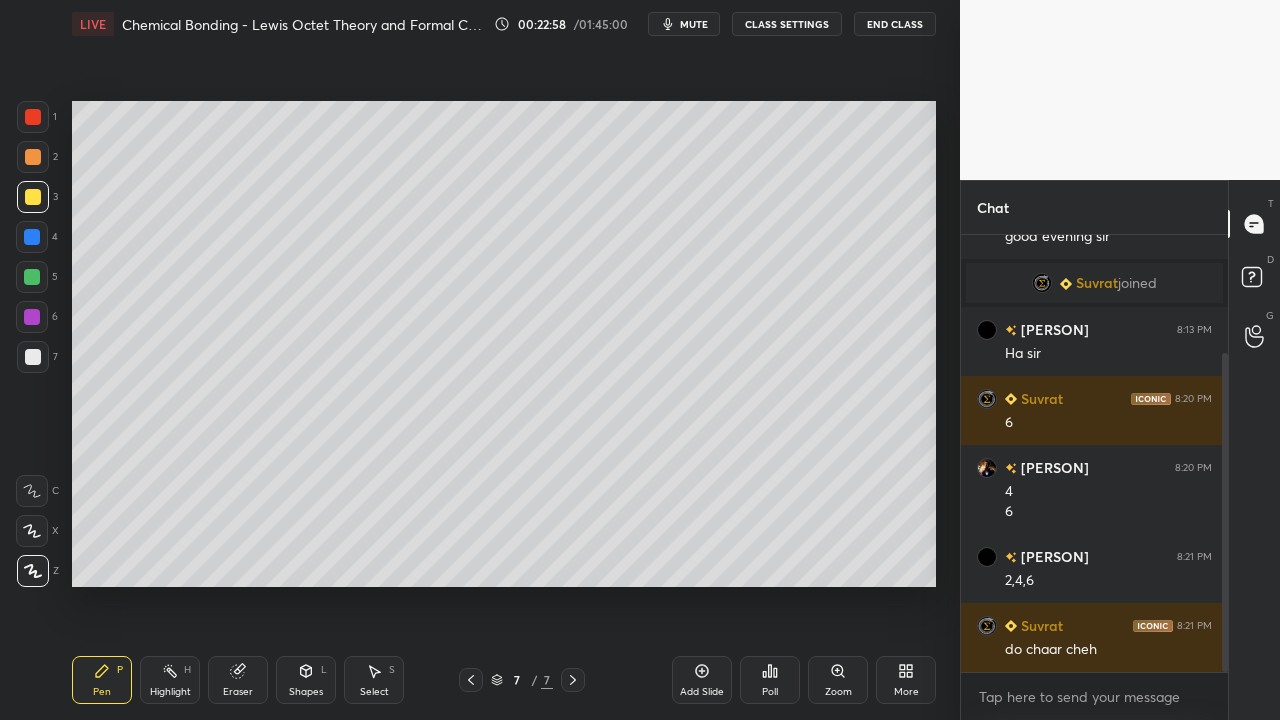 click on "Eraser" at bounding box center [238, 680] 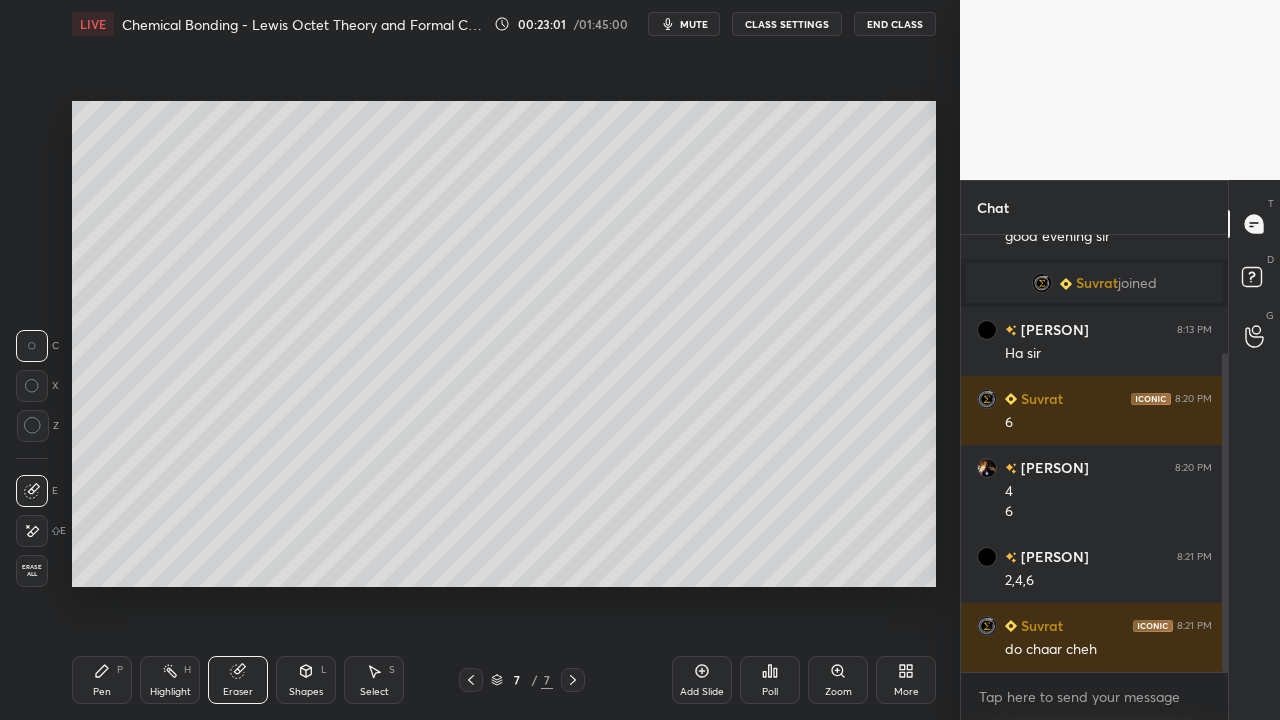 click on "Pen P" at bounding box center [102, 680] 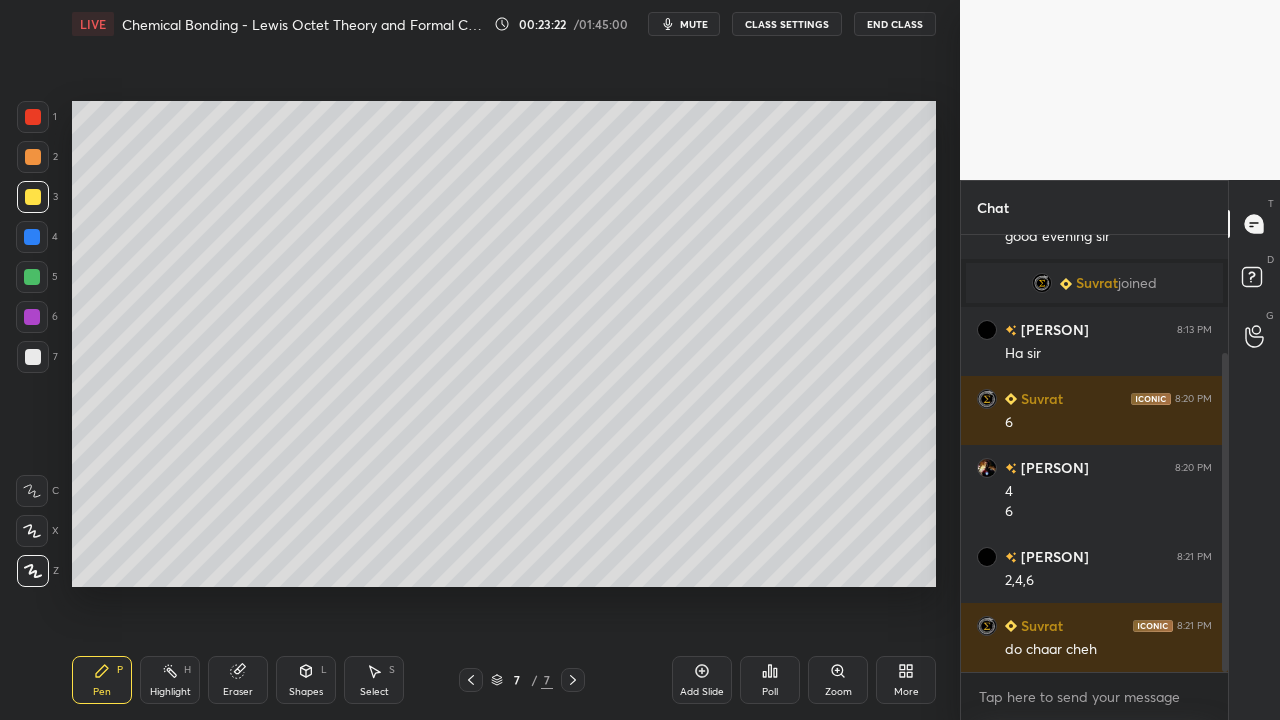 click at bounding box center [33, 157] 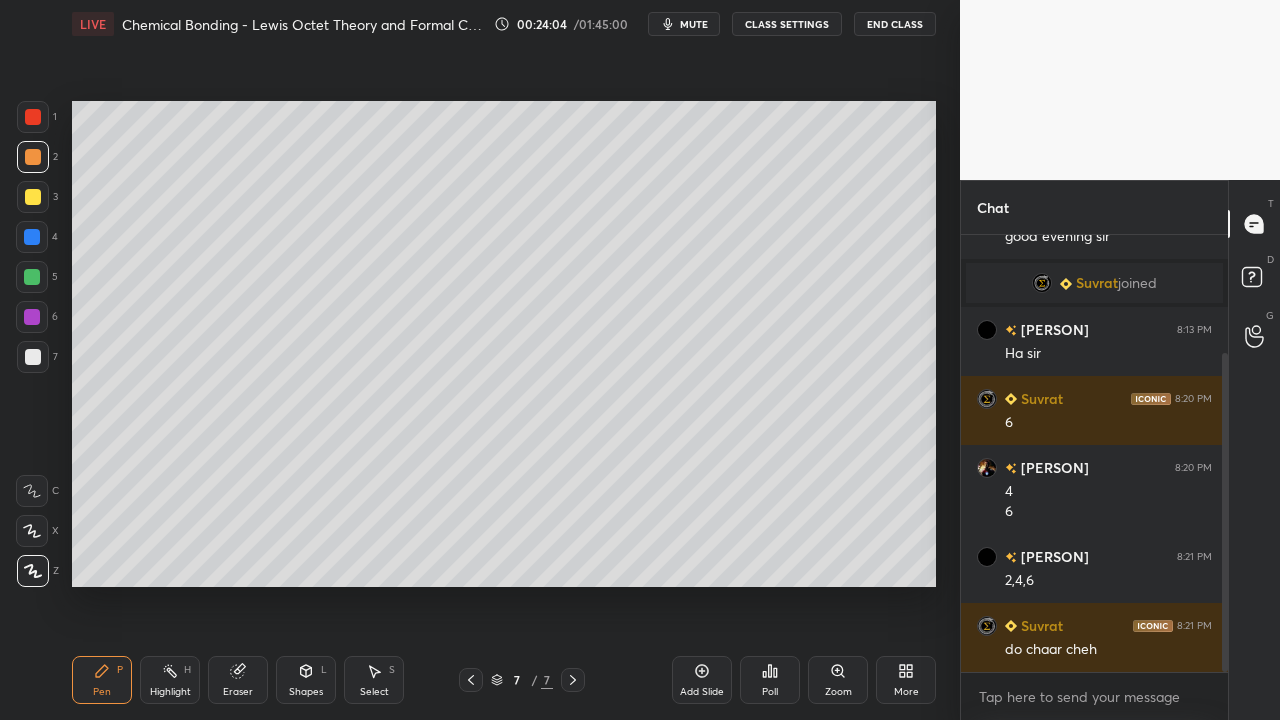 click 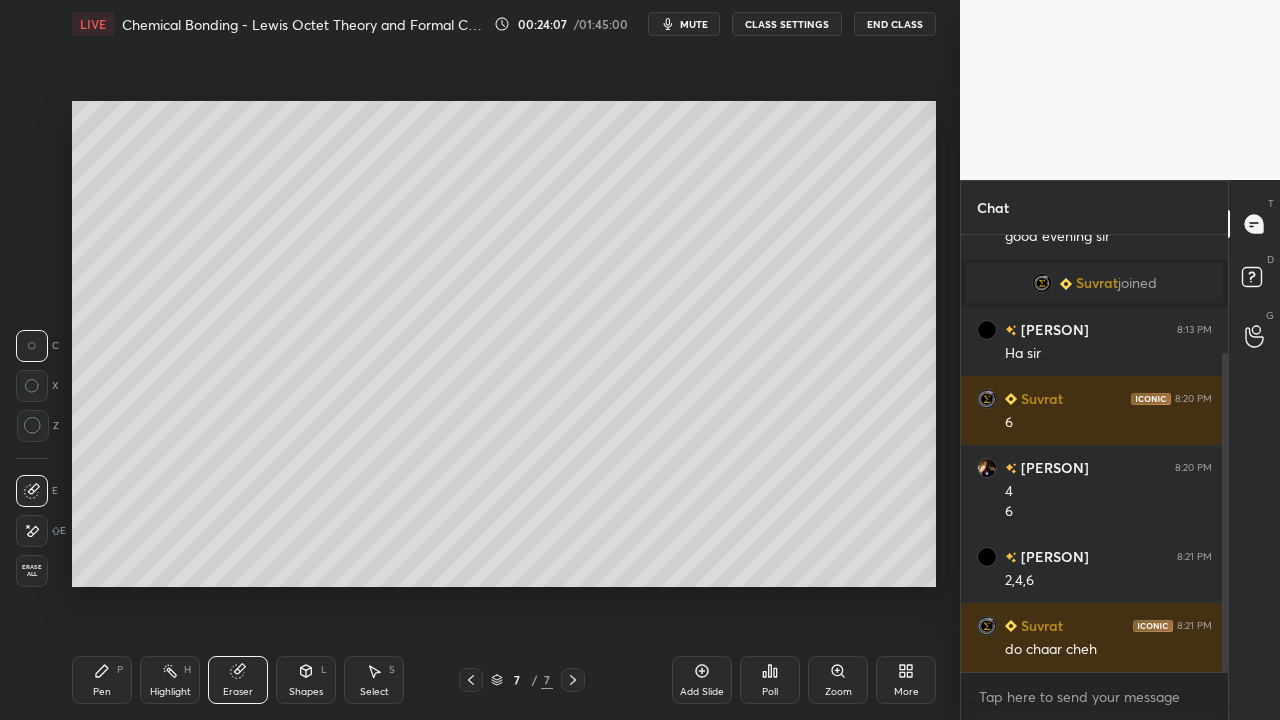 click 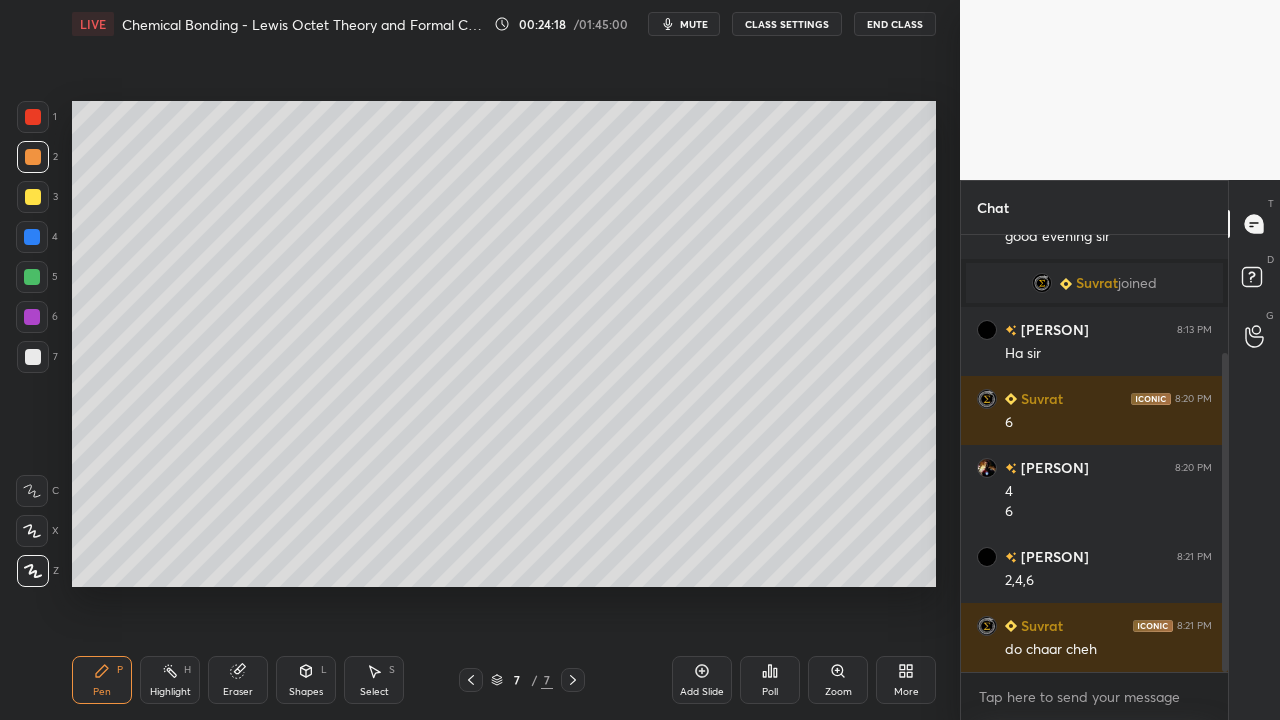 click at bounding box center [33, 357] 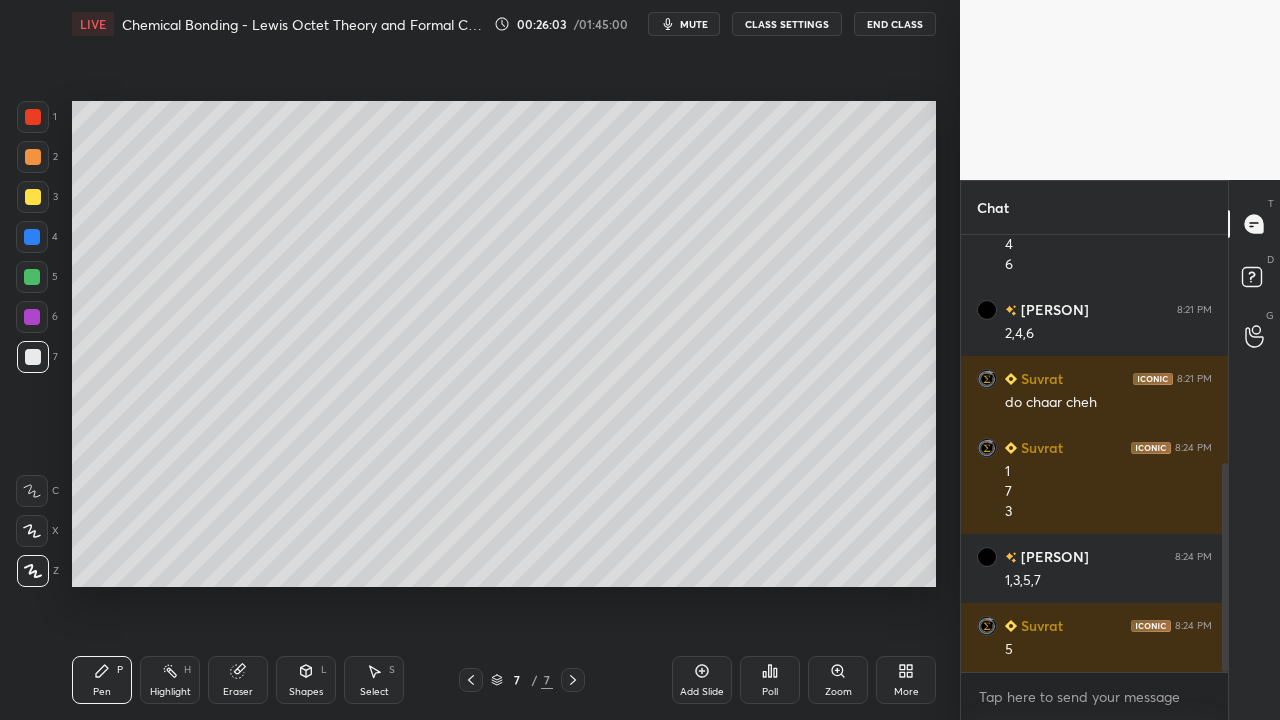 scroll, scrollTop: 477, scrollLeft: 0, axis: vertical 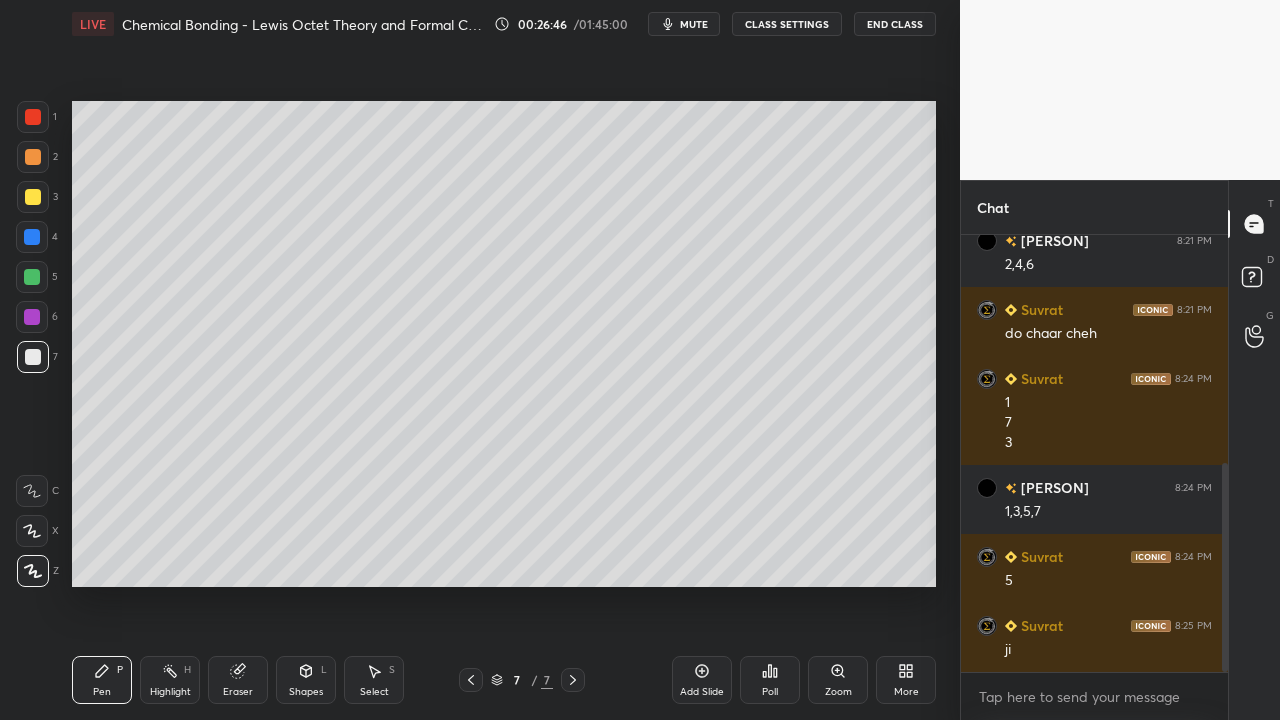 click on "Add Slide" at bounding box center (702, 680) 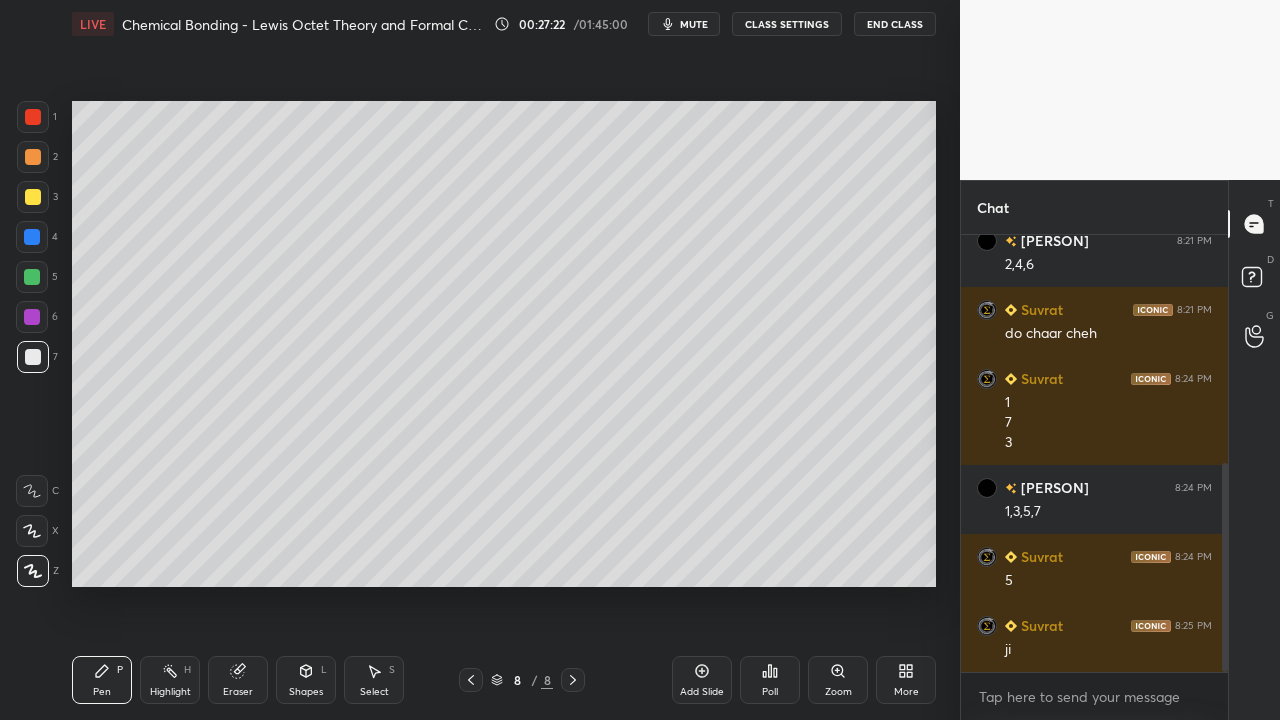 click 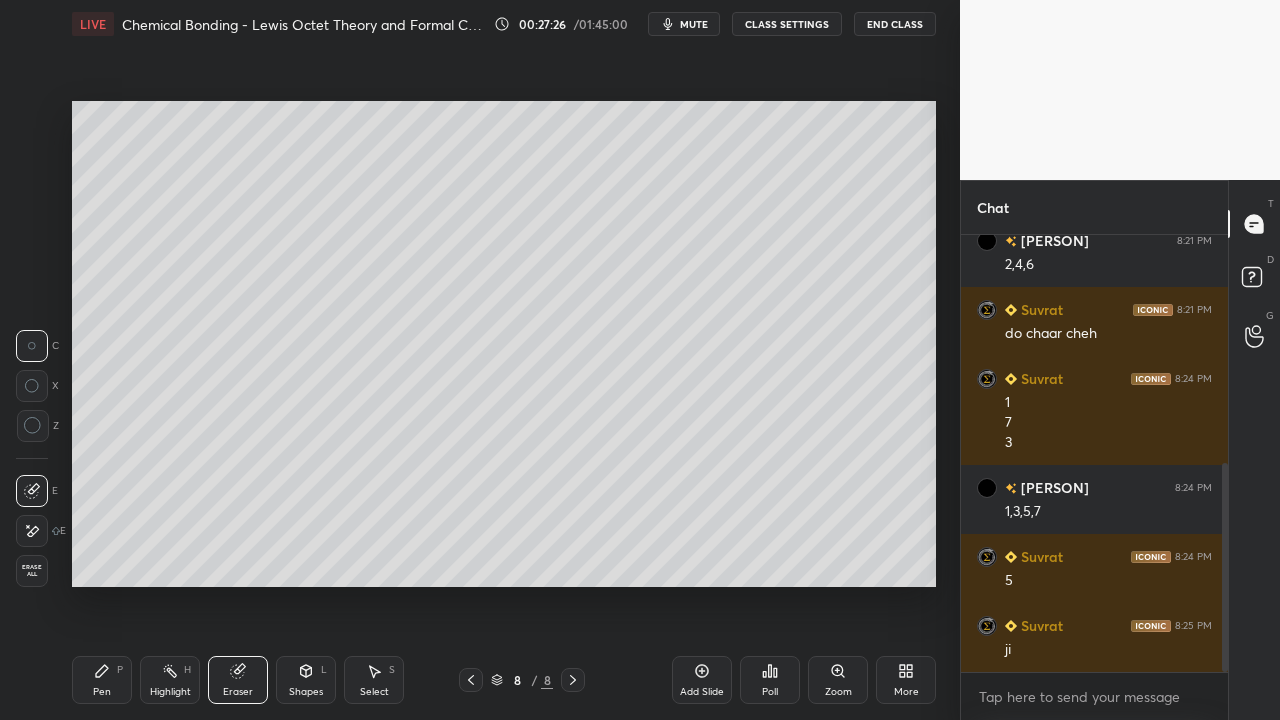 click on "Pen P" at bounding box center [102, 680] 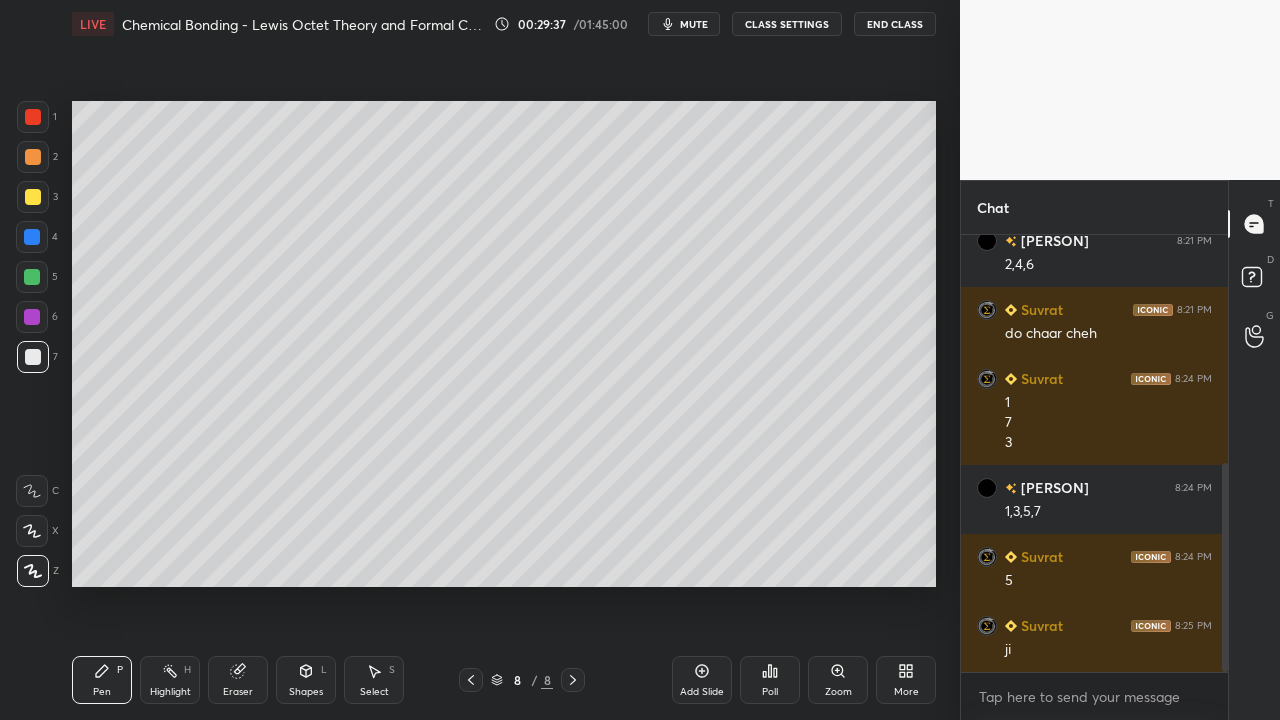 click at bounding box center (33, 197) 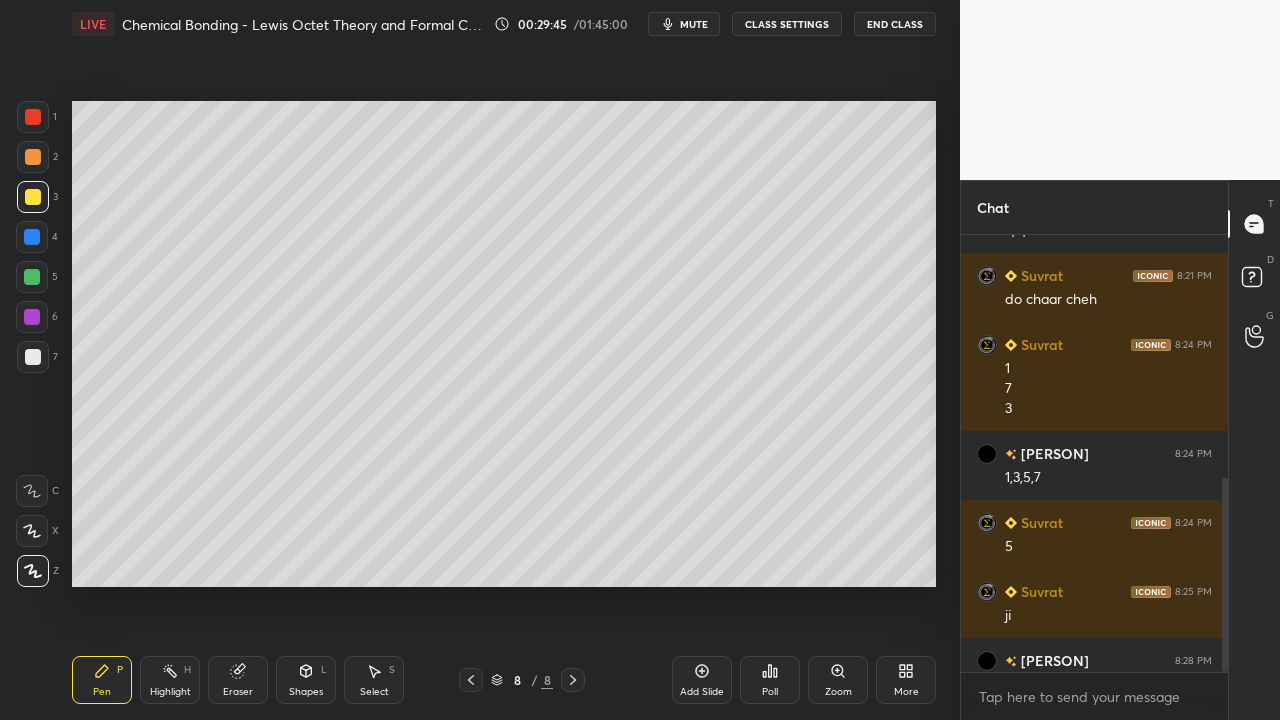 scroll, scrollTop: 546, scrollLeft: 0, axis: vertical 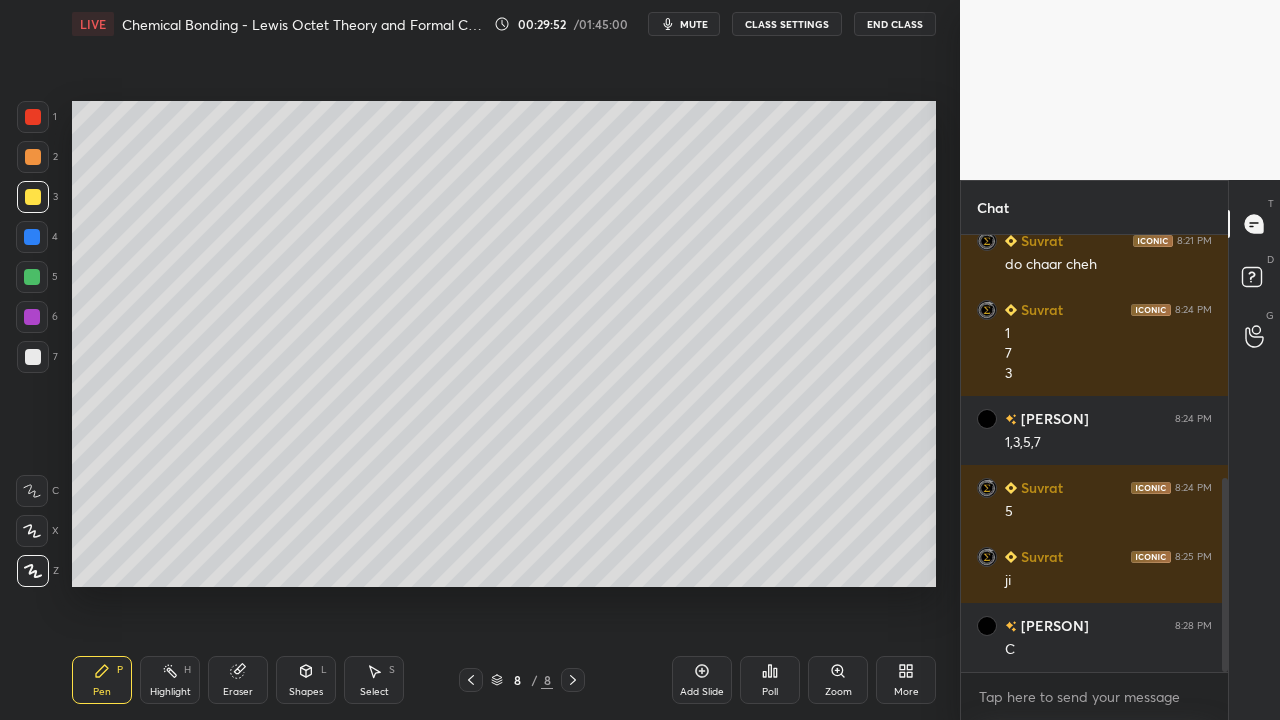 click at bounding box center [33, 357] 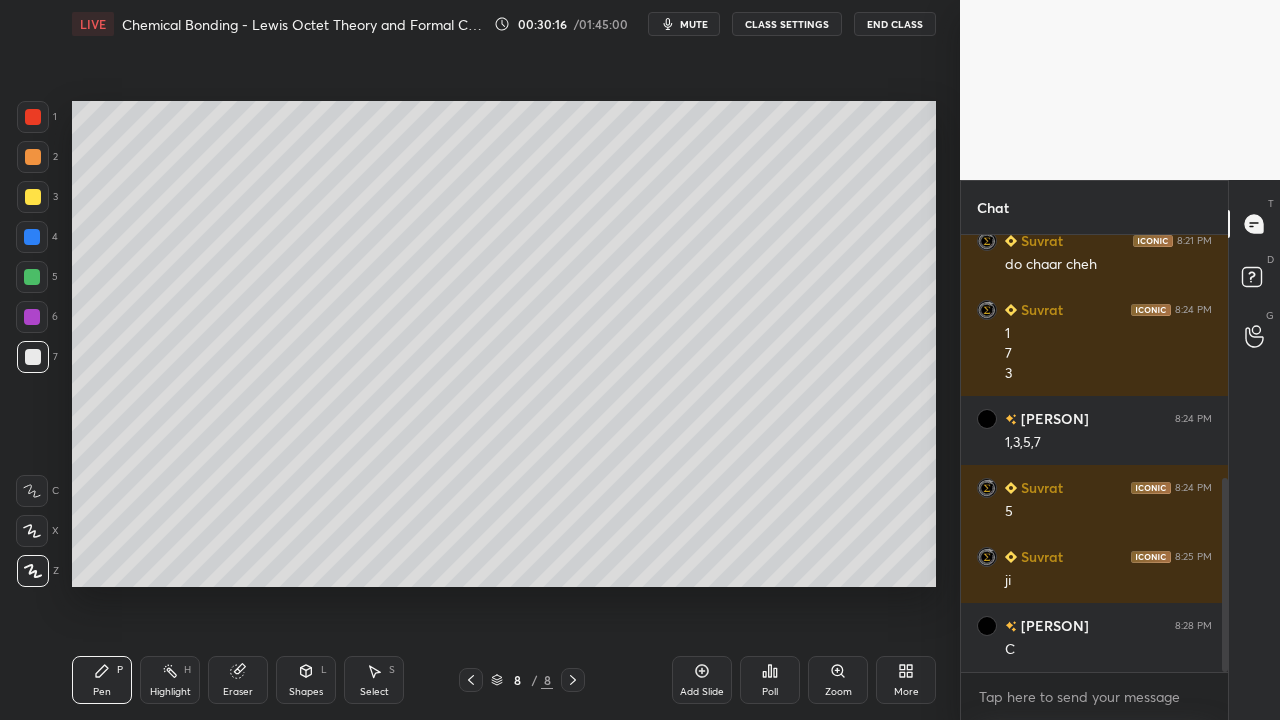 click at bounding box center (33, 197) 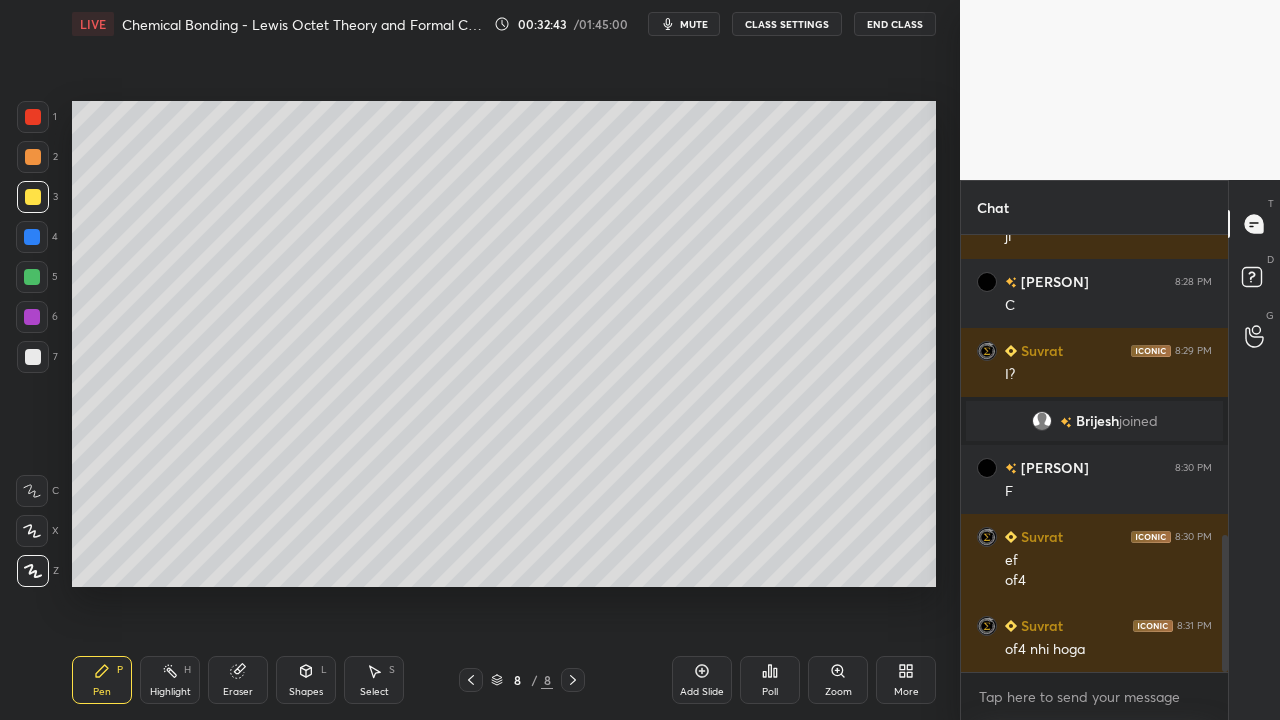 scroll, scrollTop: 959, scrollLeft: 0, axis: vertical 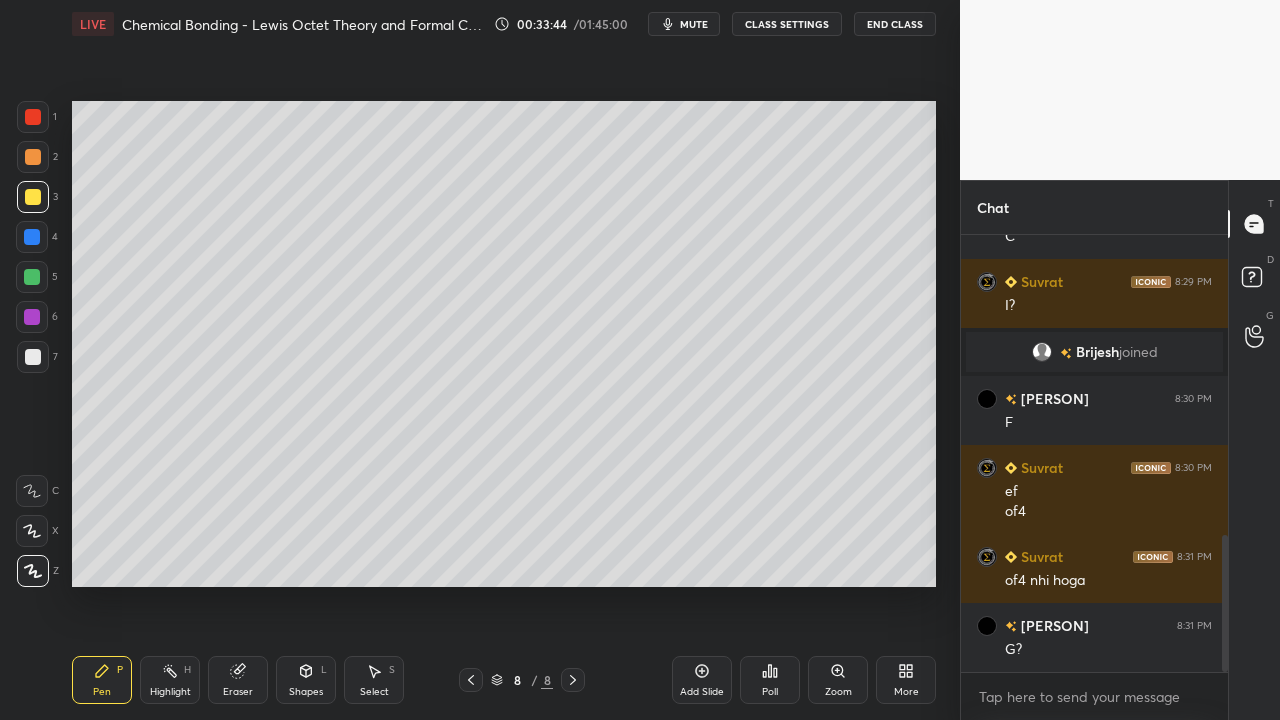 click 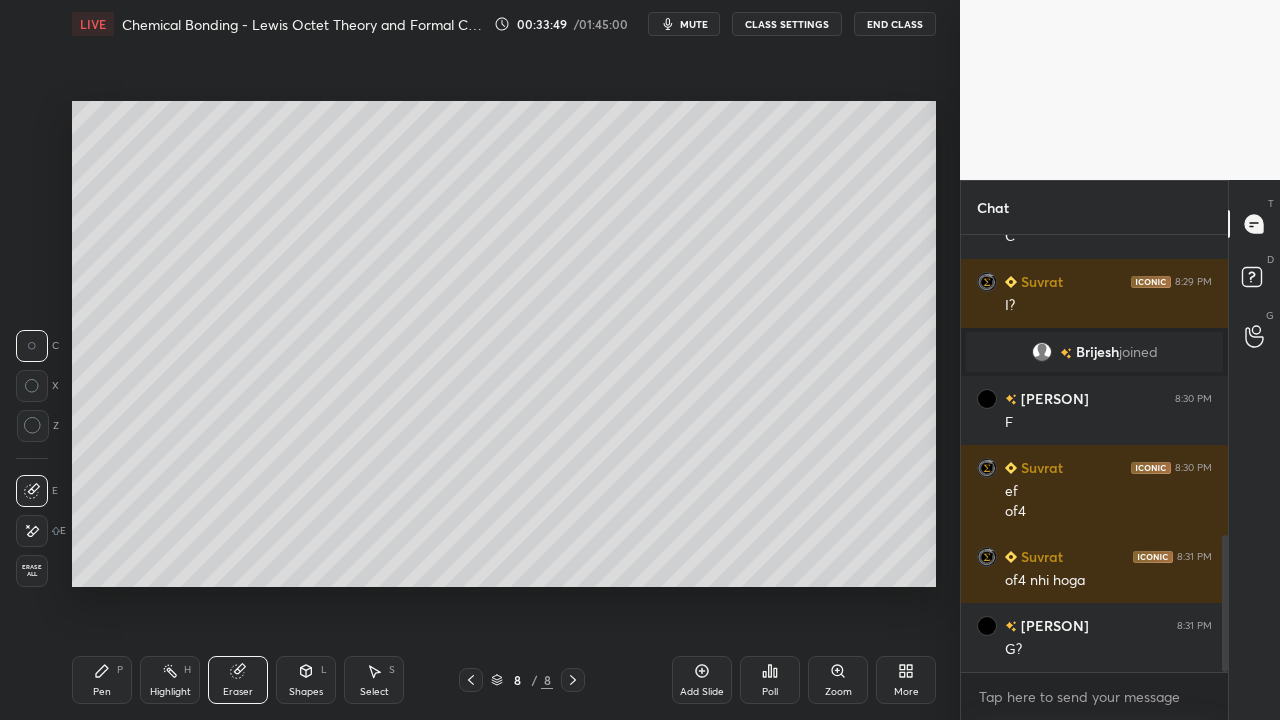 click on "Pen P" at bounding box center [102, 680] 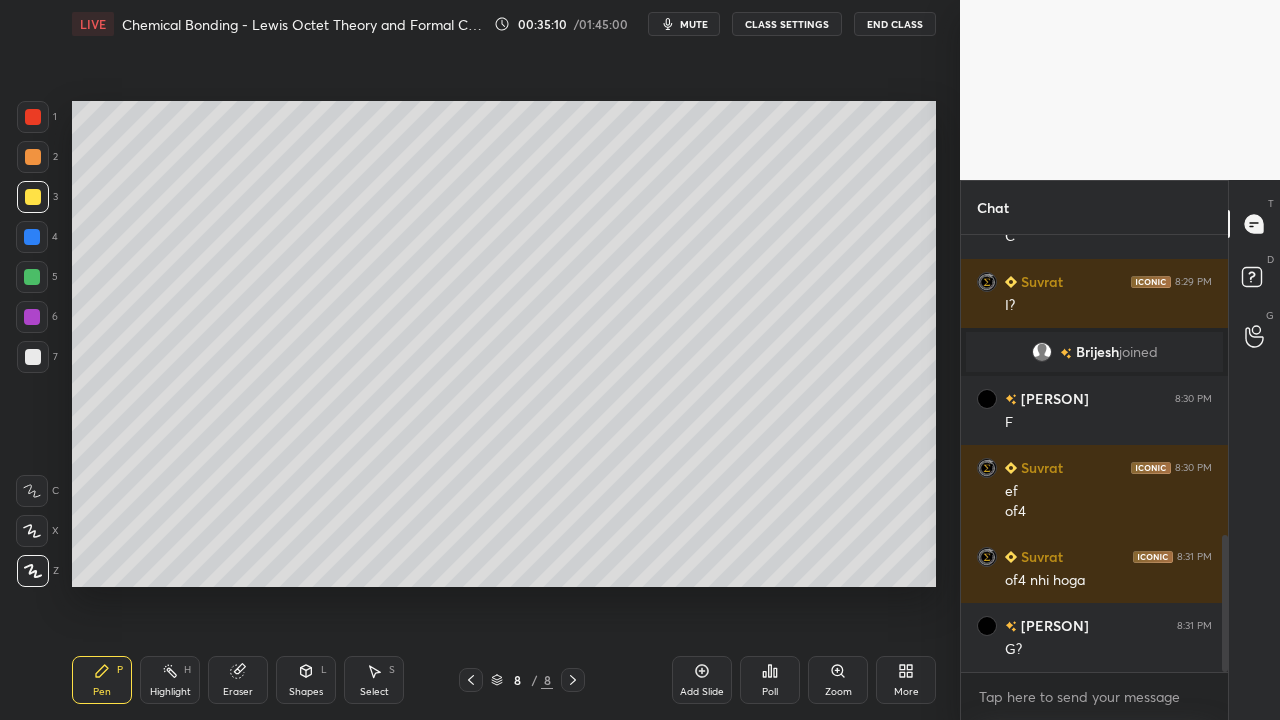 click on "Add Slide" at bounding box center (702, 680) 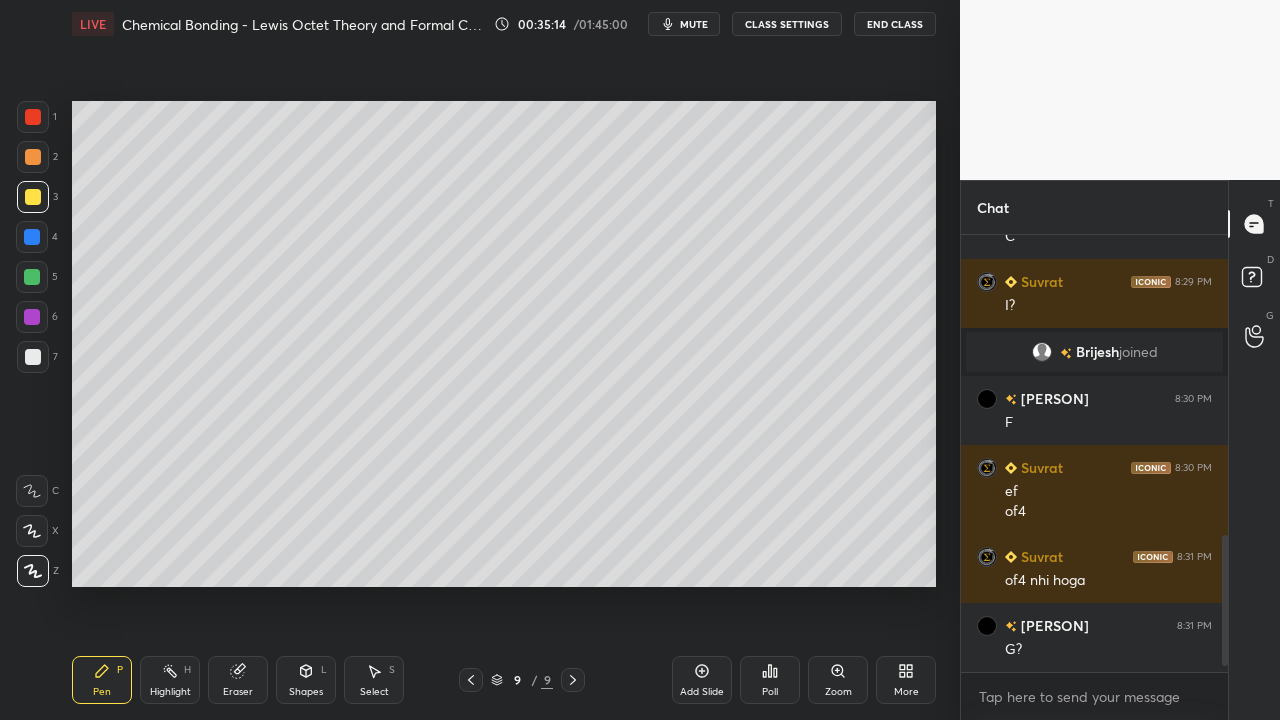 scroll, scrollTop: 1028, scrollLeft: 0, axis: vertical 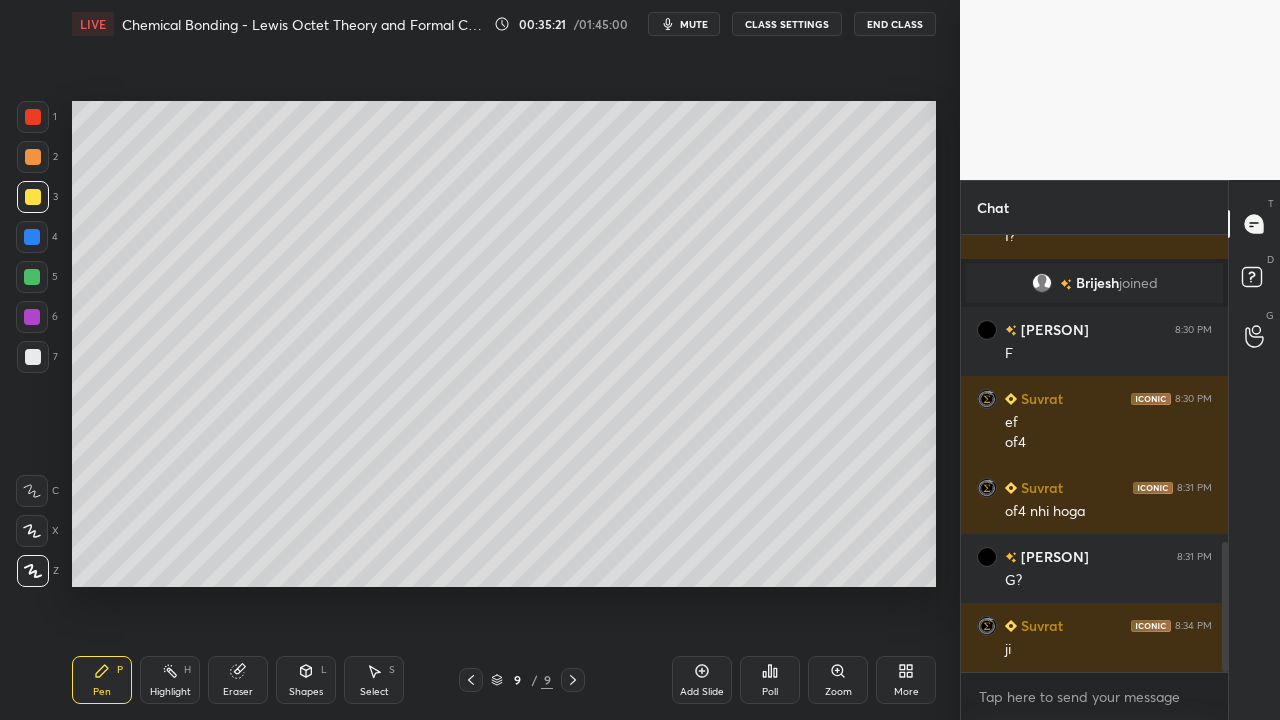 click at bounding box center (32, 277) 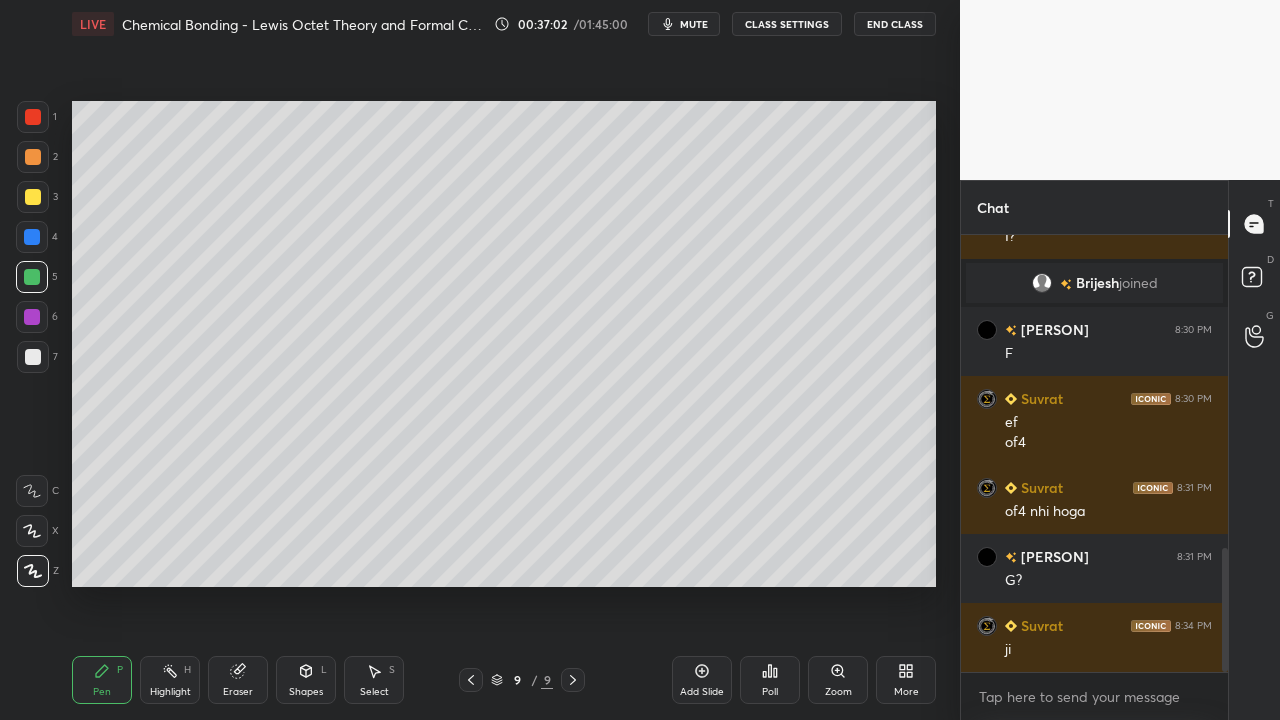 scroll, scrollTop: 1097, scrollLeft: 0, axis: vertical 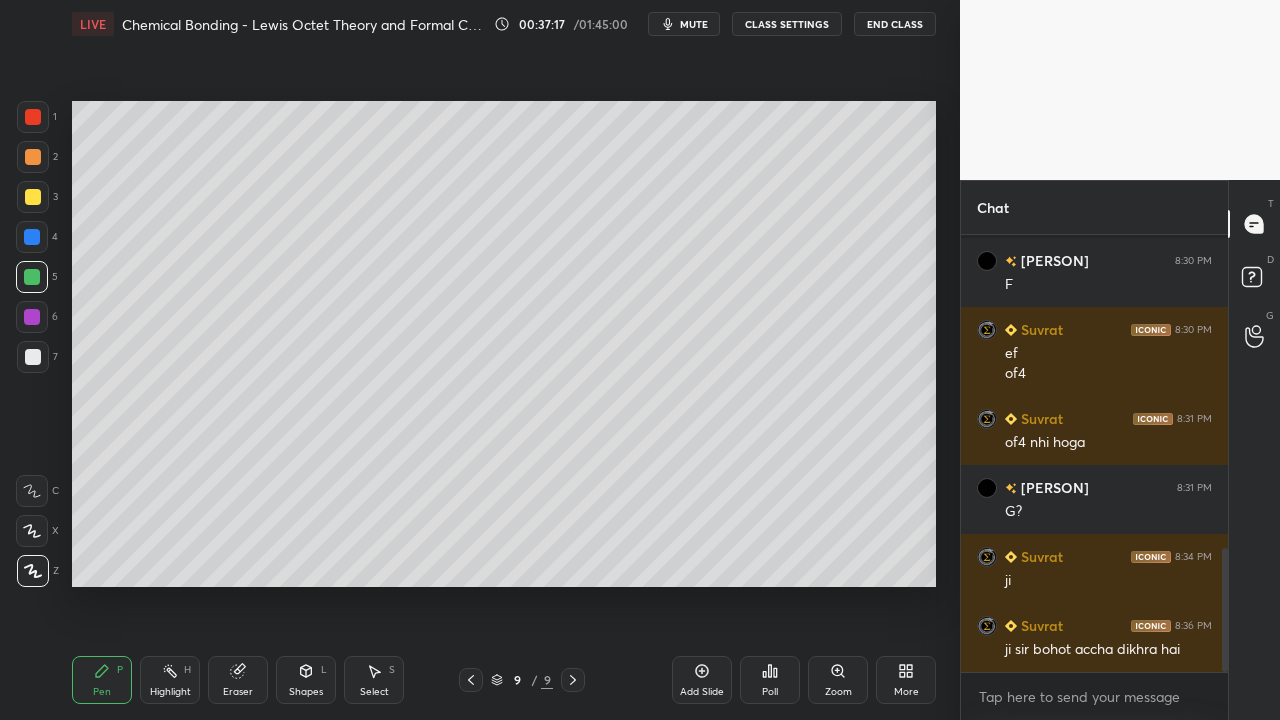 click on "Add Slide" at bounding box center (702, 680) 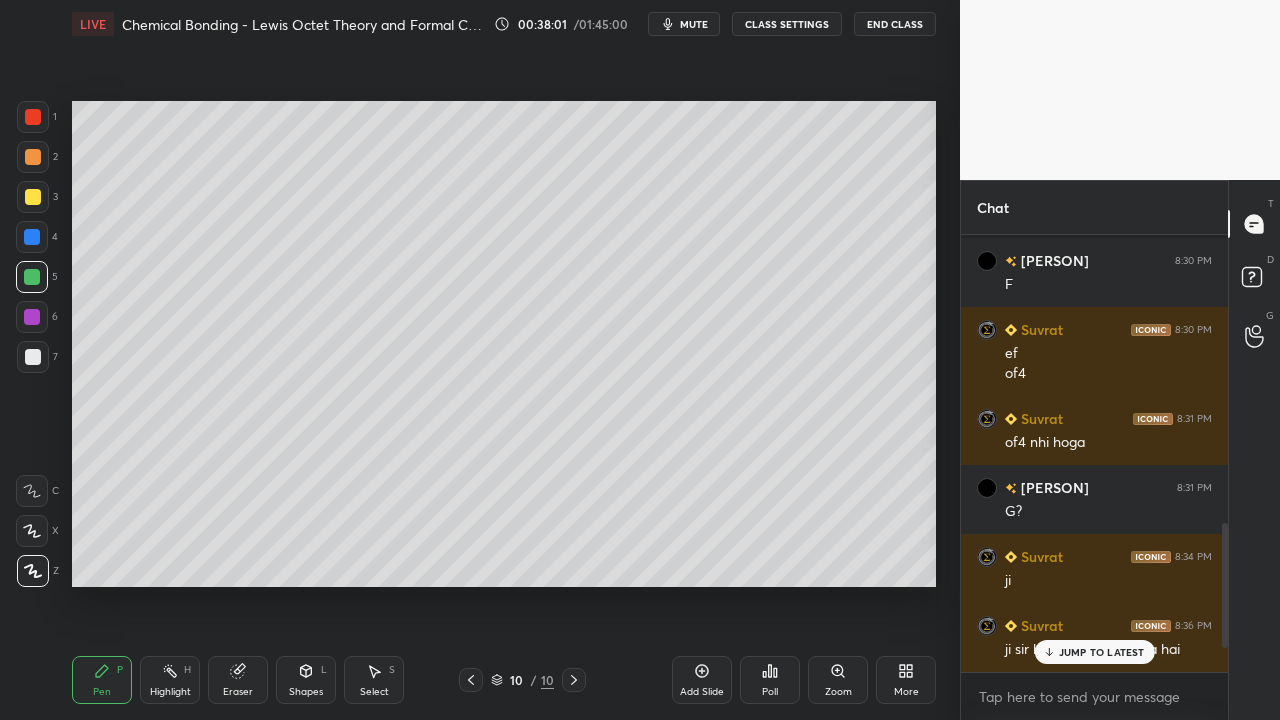 scroll, scrollTop: 1097, scrollLeft: 0, axis: vertical 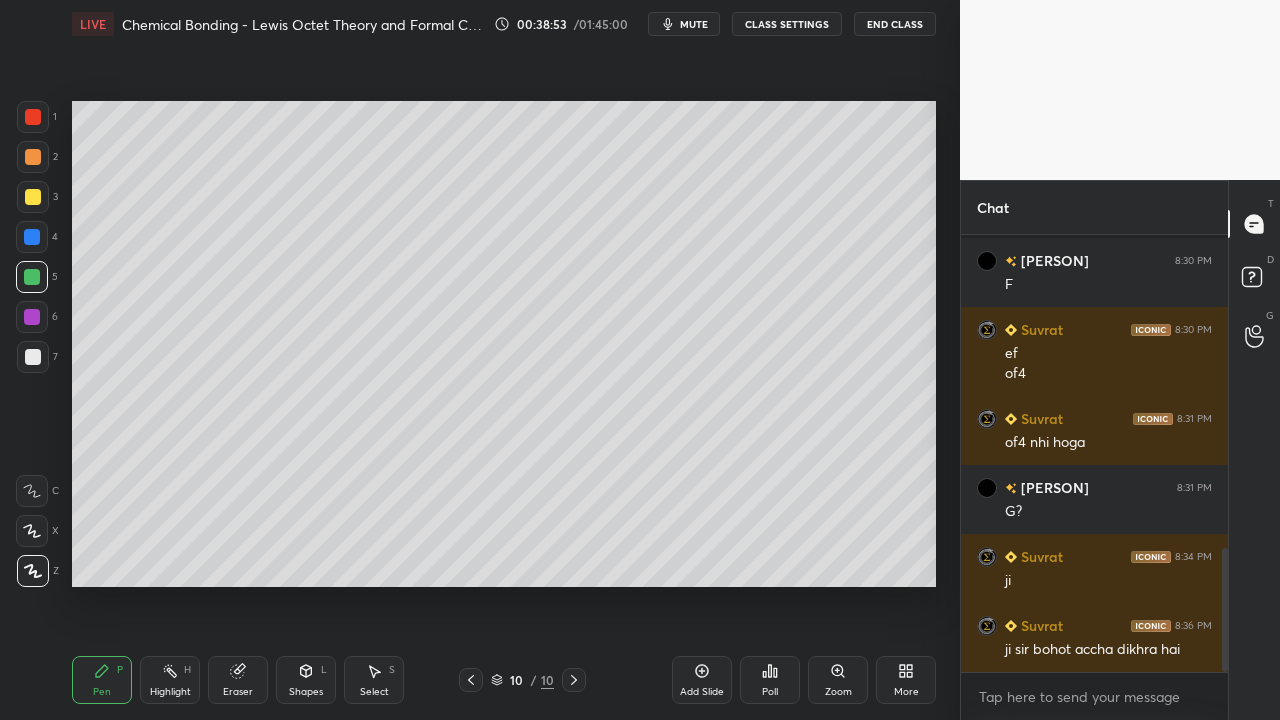 click at bounding box center [33, 357] 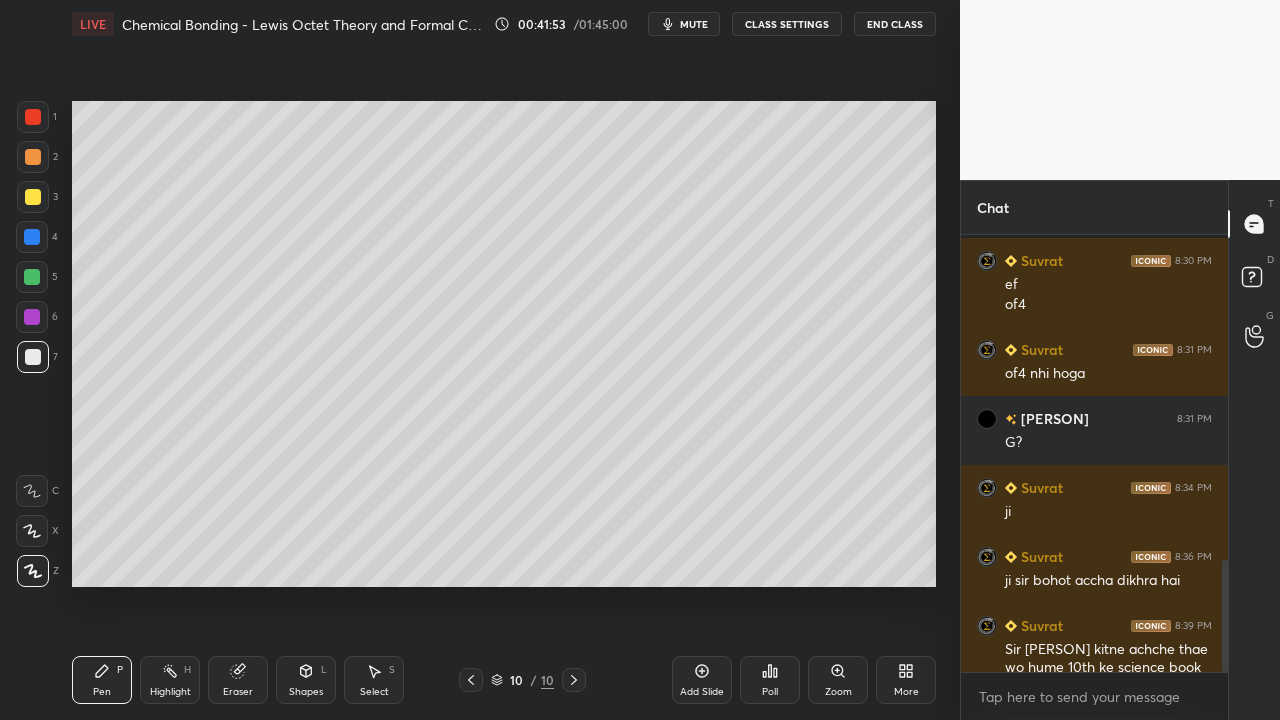 scroll, scrollTop: 1271, scrollLeft: 0, axis: vertical 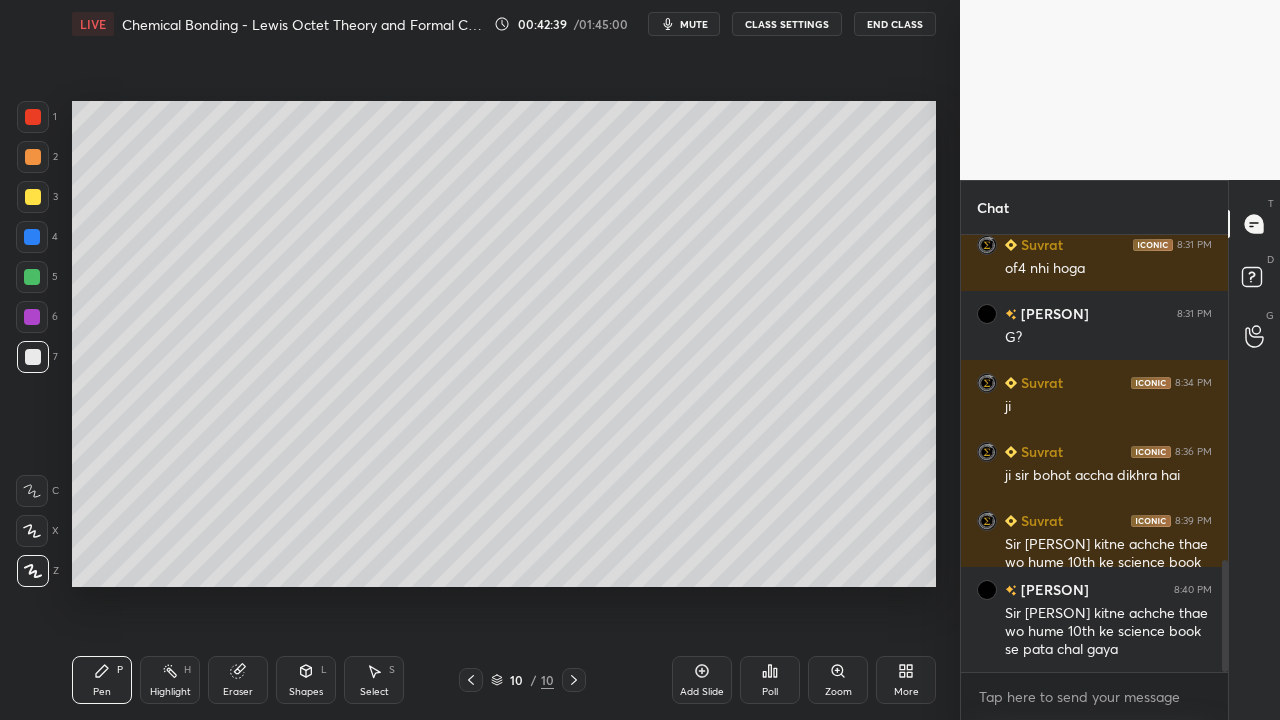 click at bounding box center [32, 277] 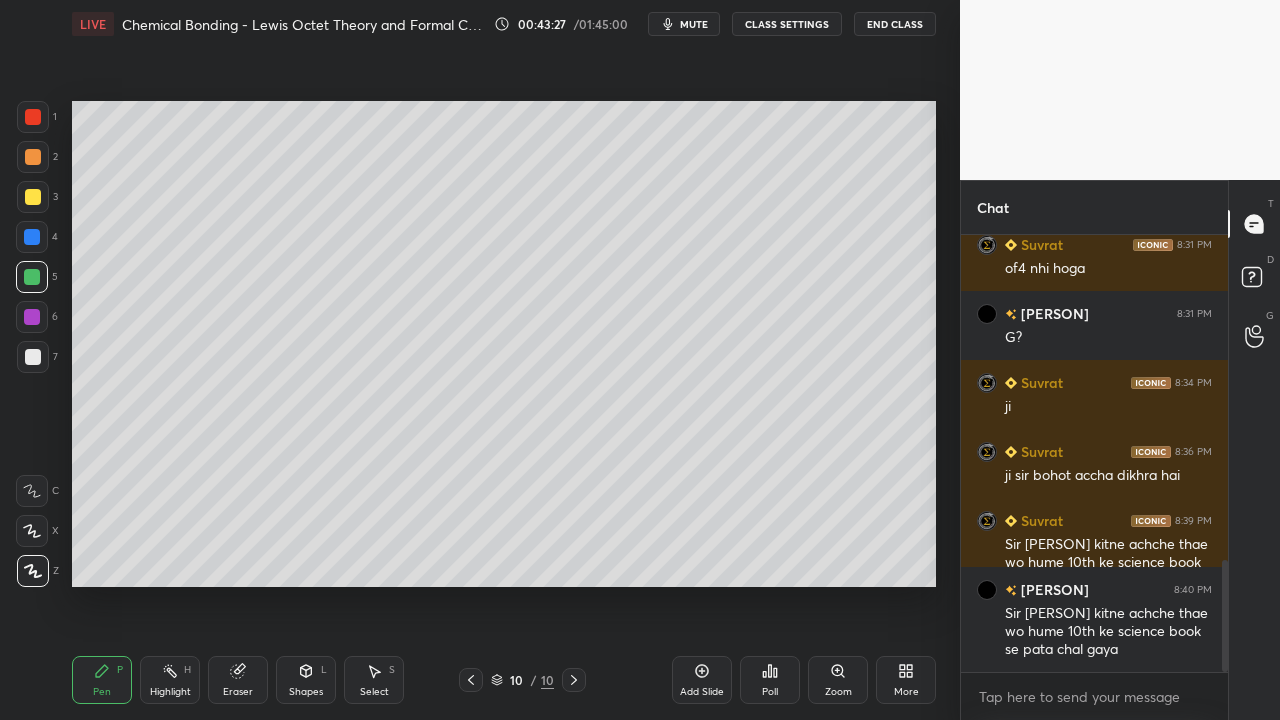 click at bounding box center [32, 237] 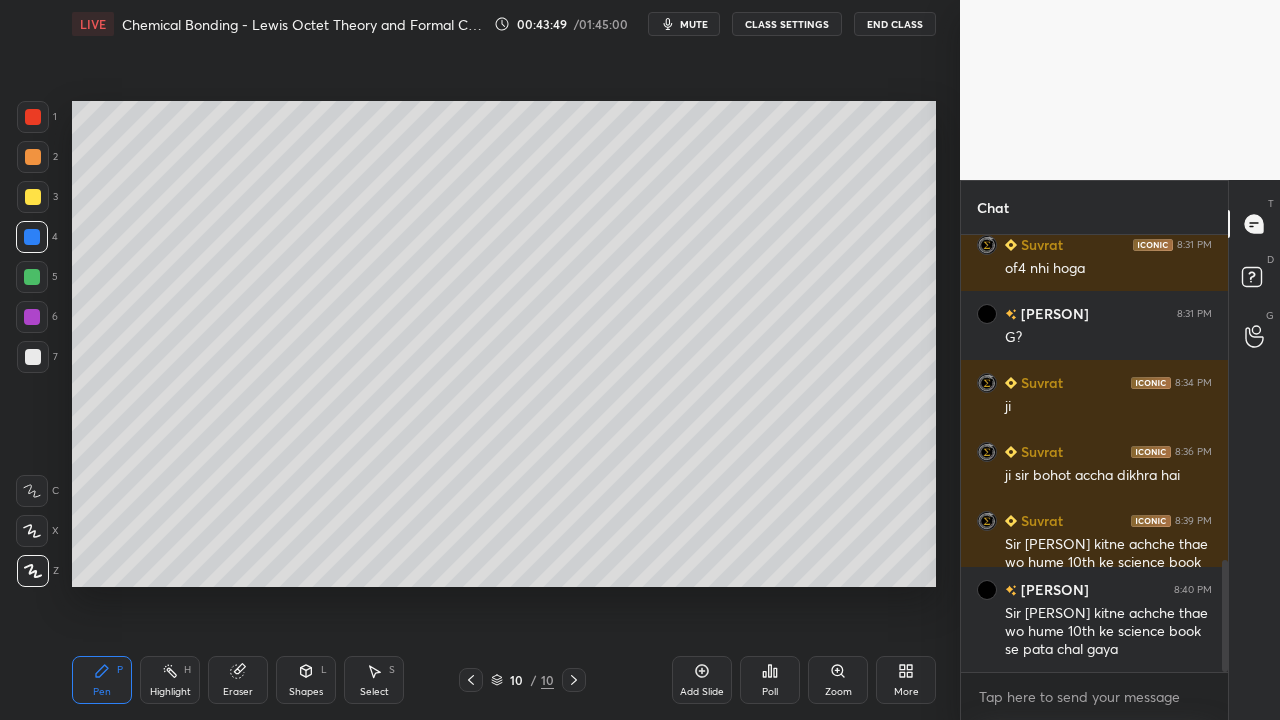 click on "Add Slide" at bounding box center [702, 692] 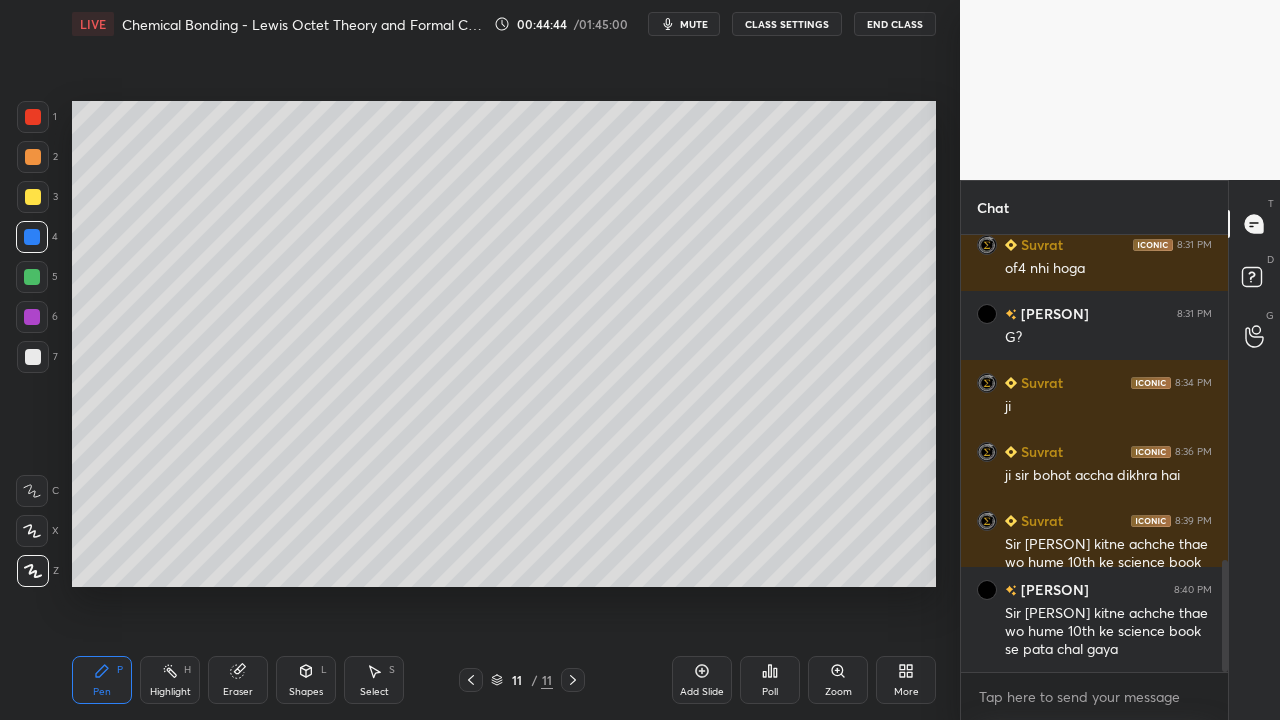 click 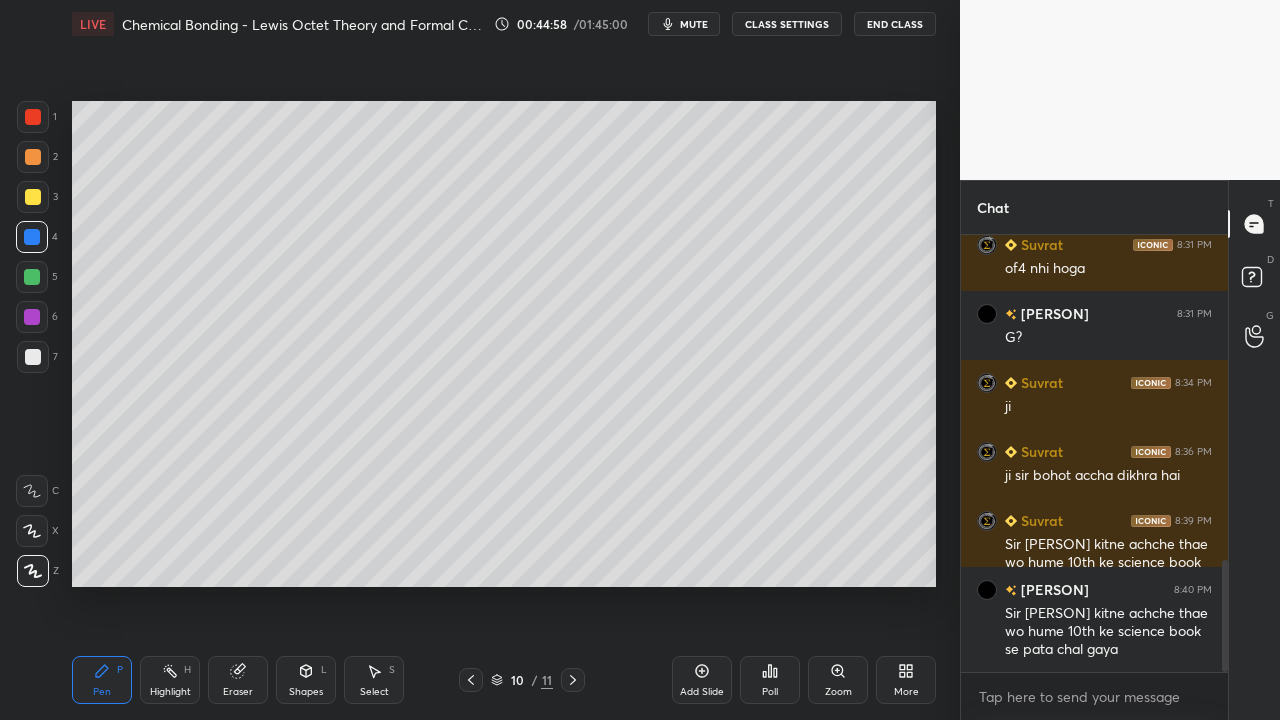 click 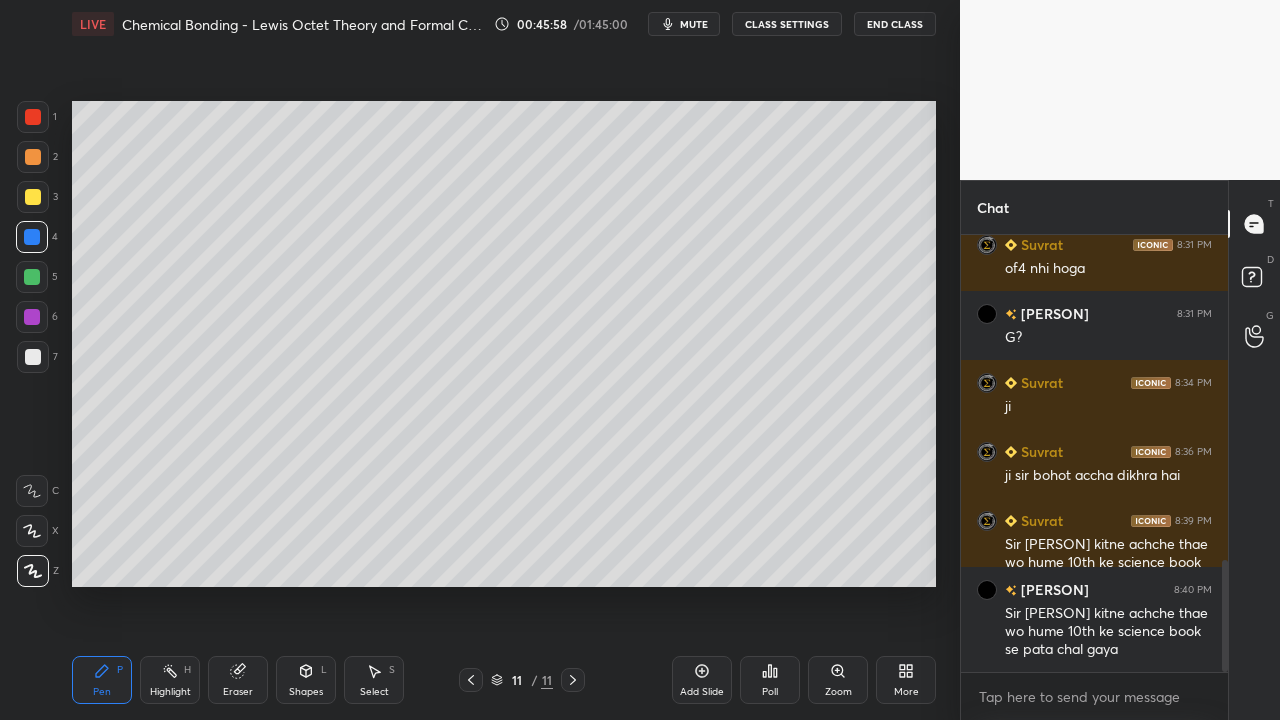 click 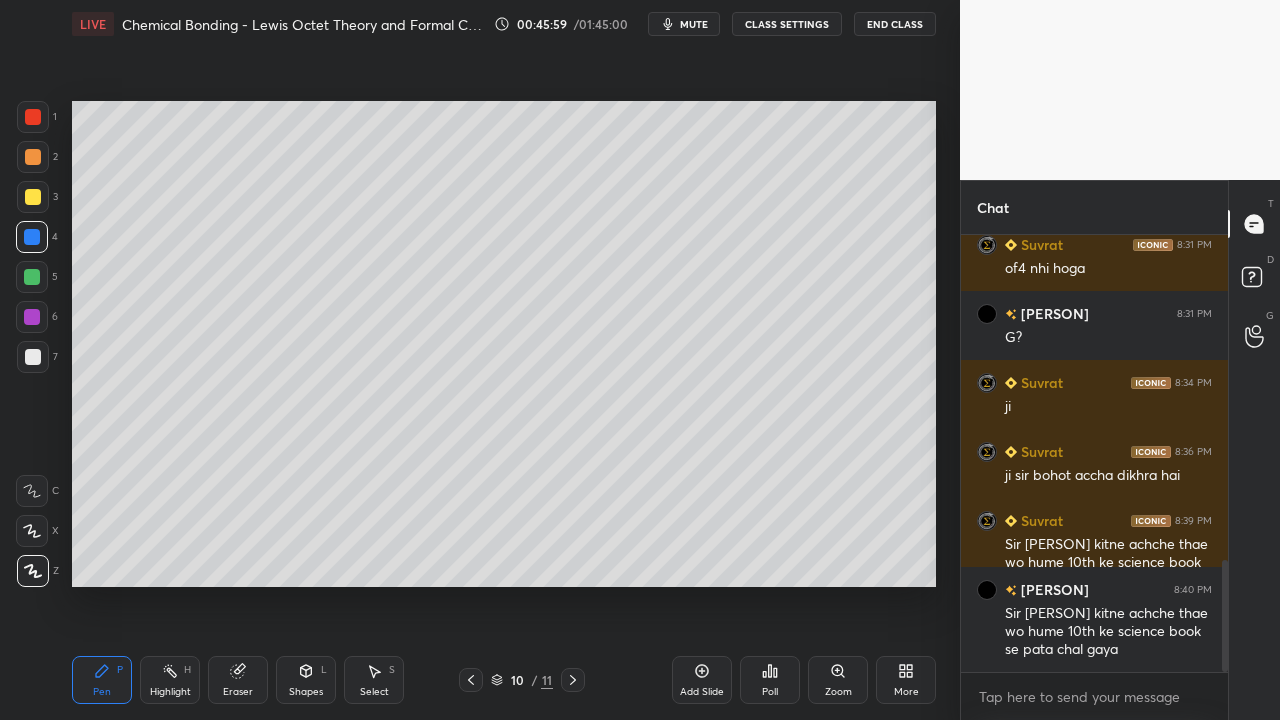 click 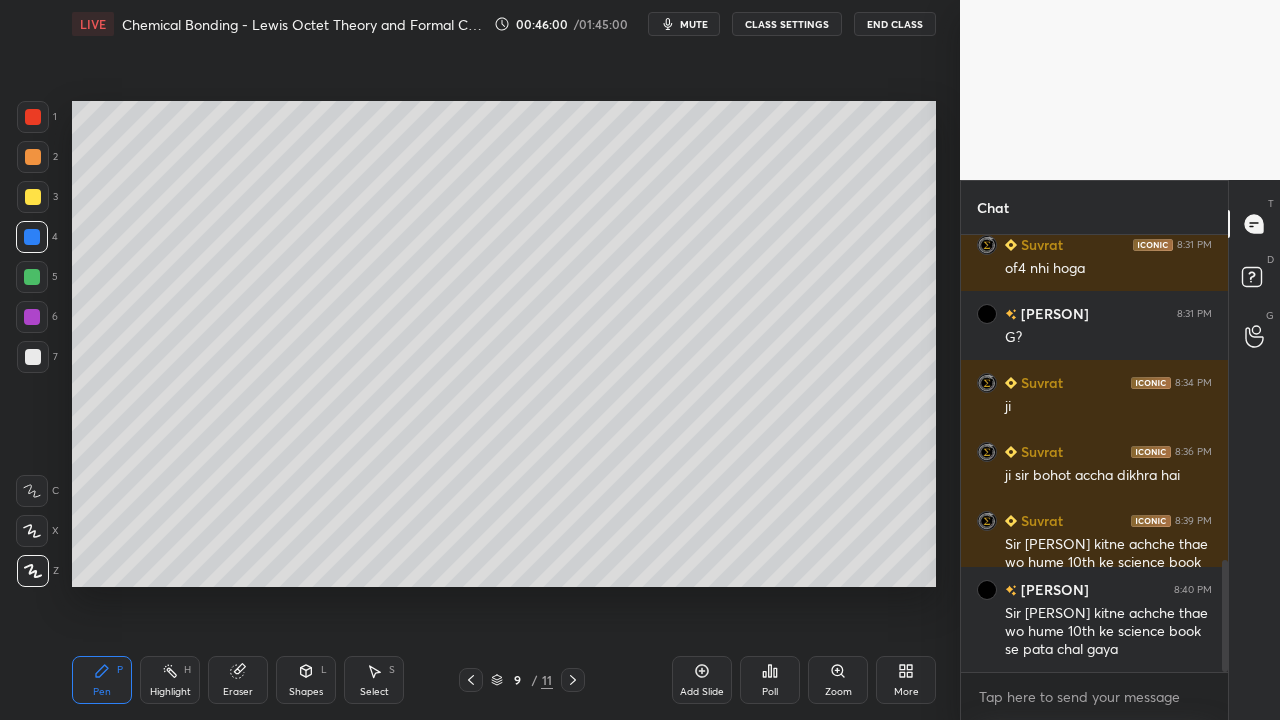 click at bounding box center [471, 680] 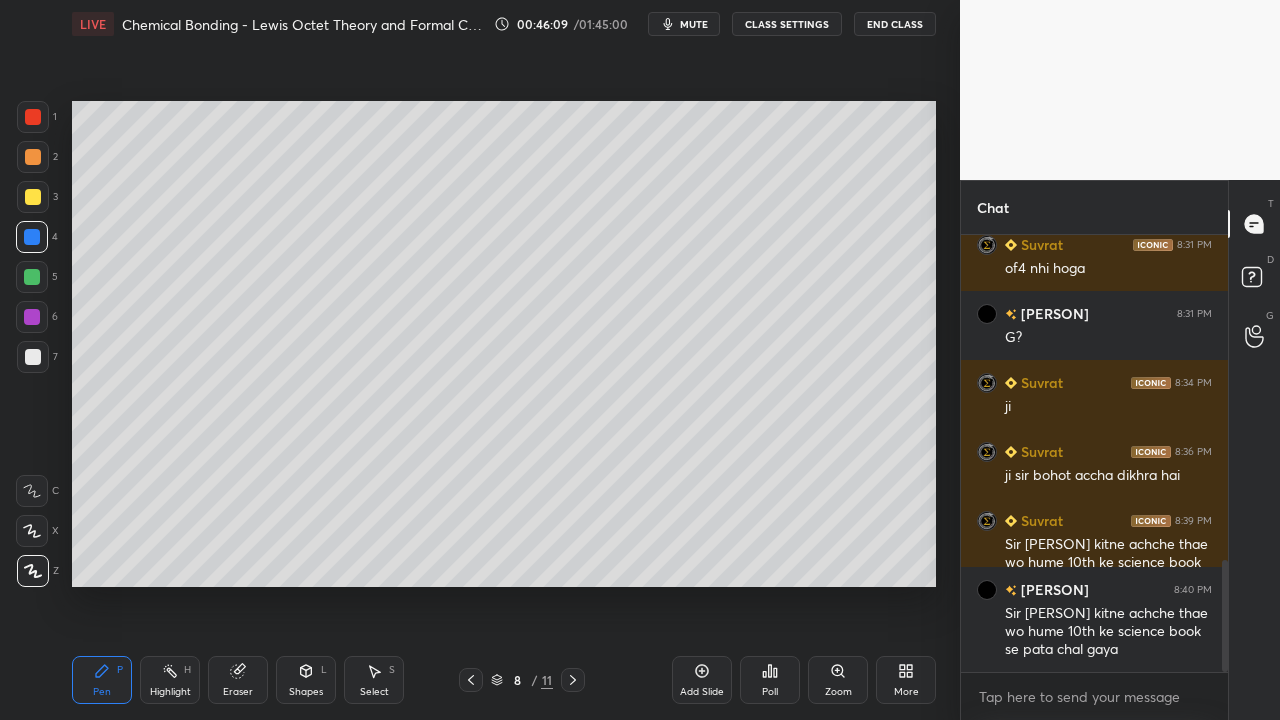 click 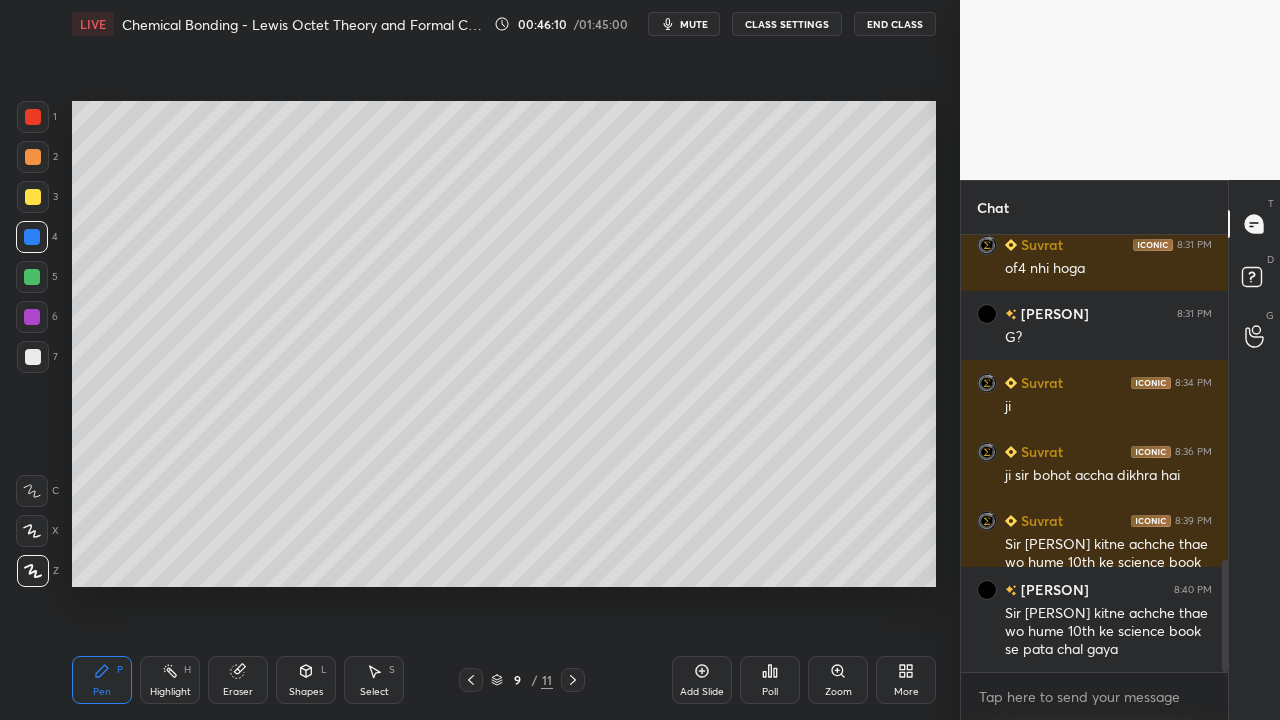 click 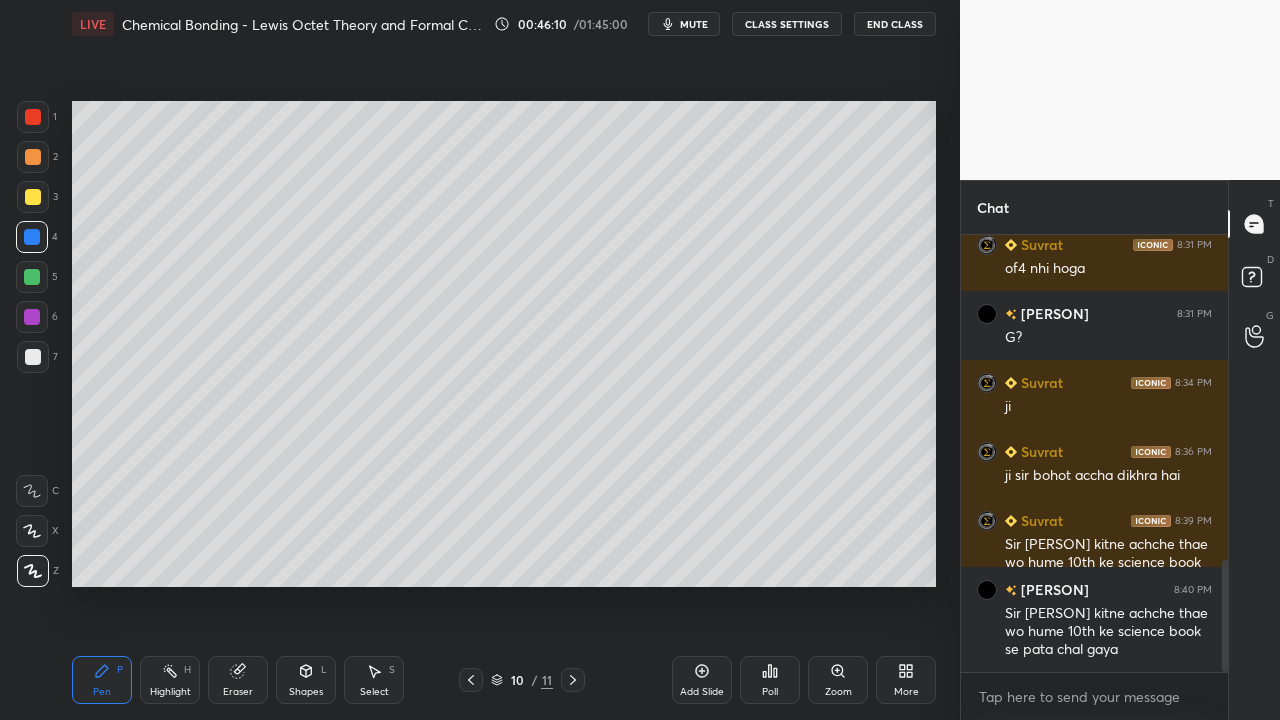 click 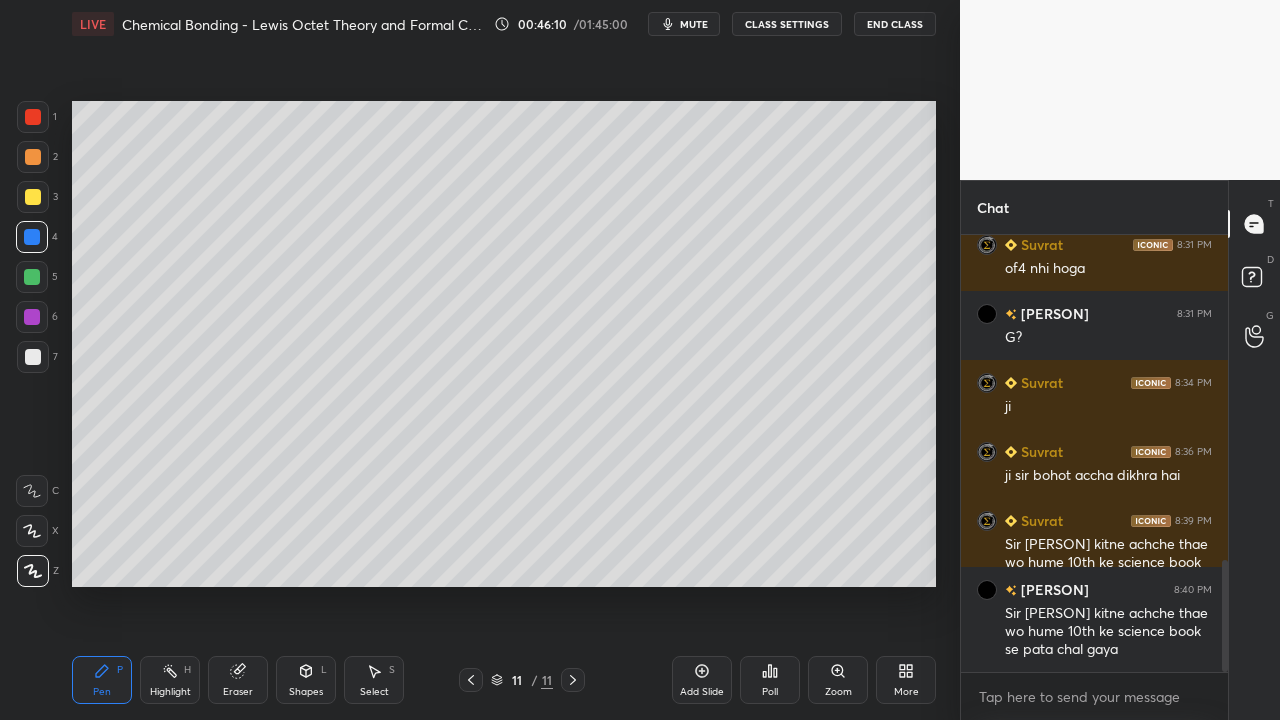 click 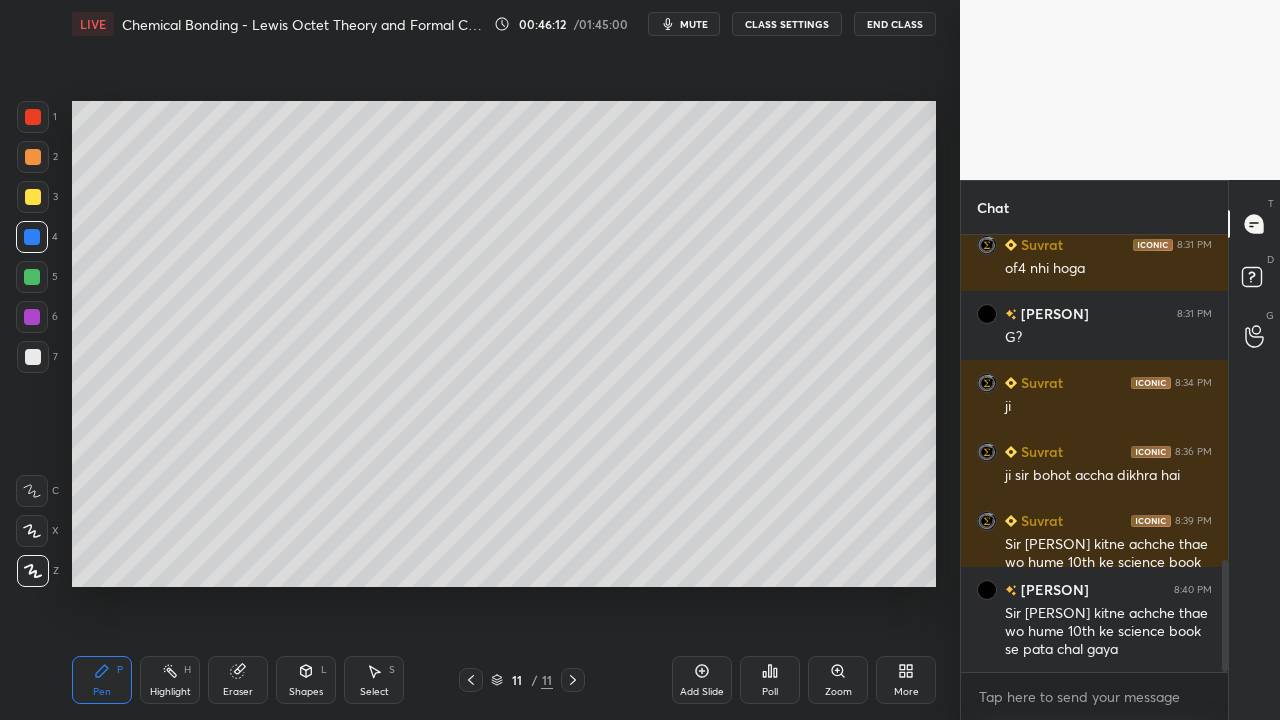 click 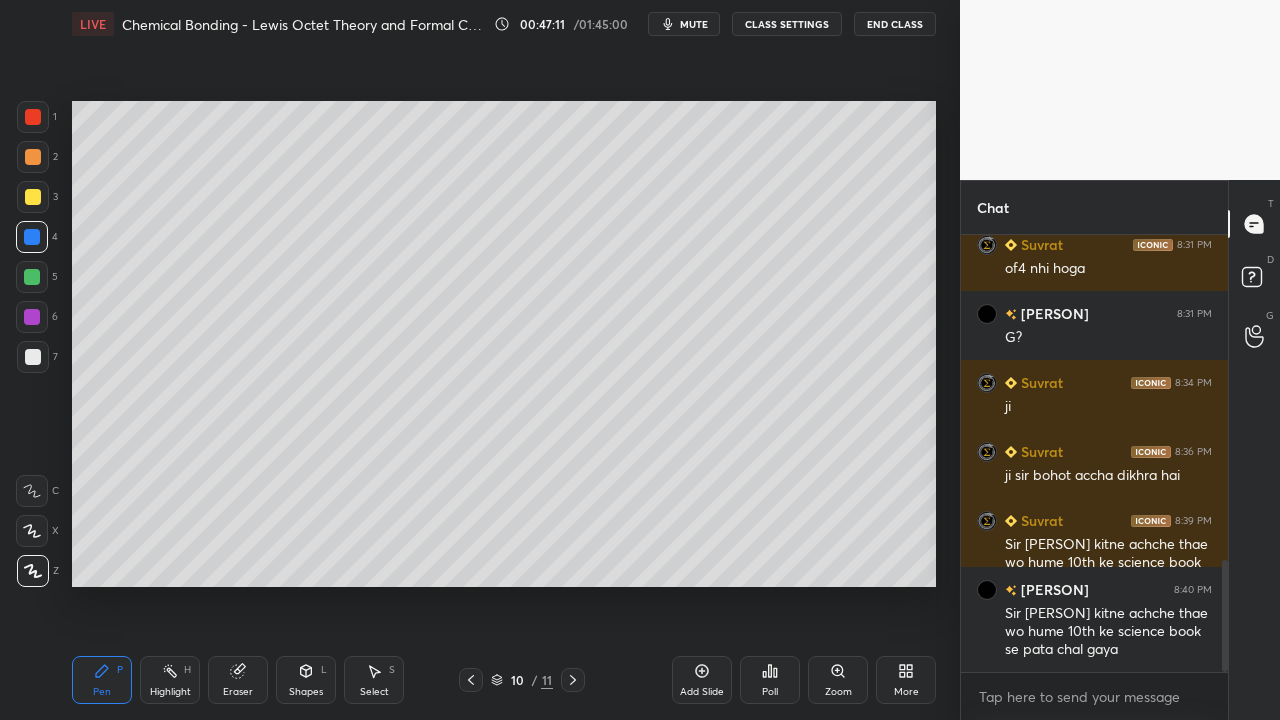 click at bounding box center [573, 680] 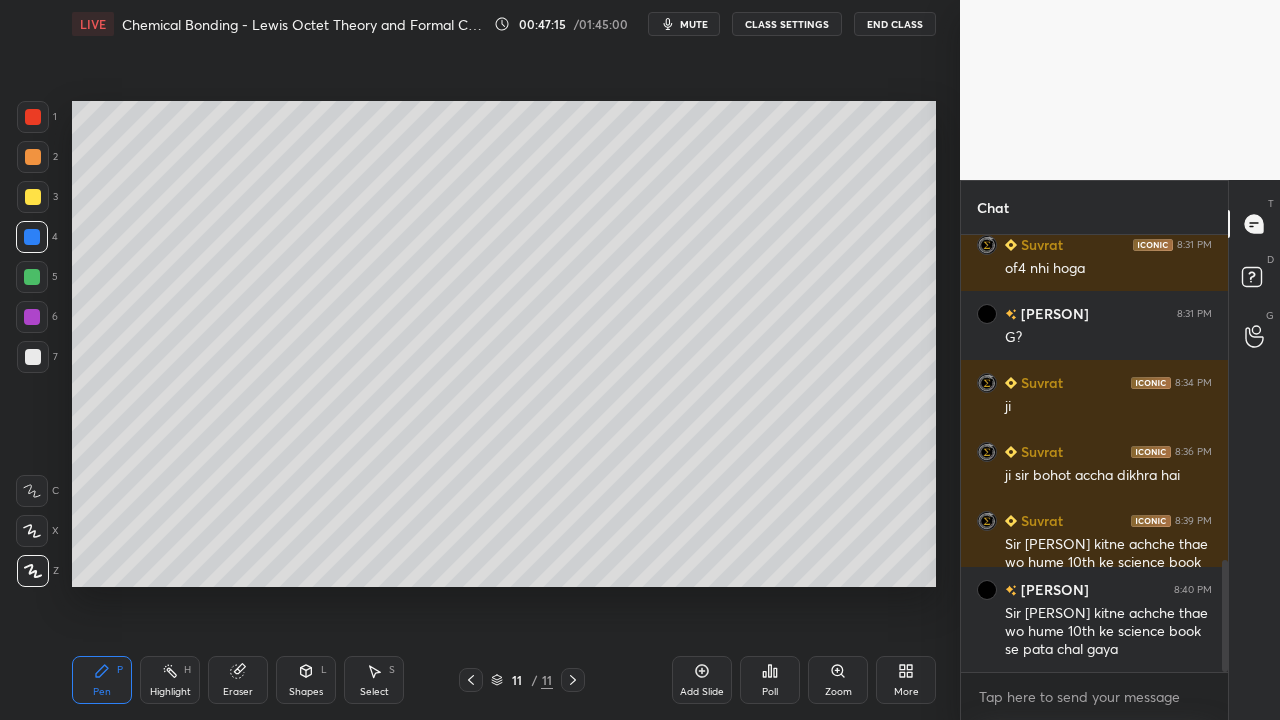 click 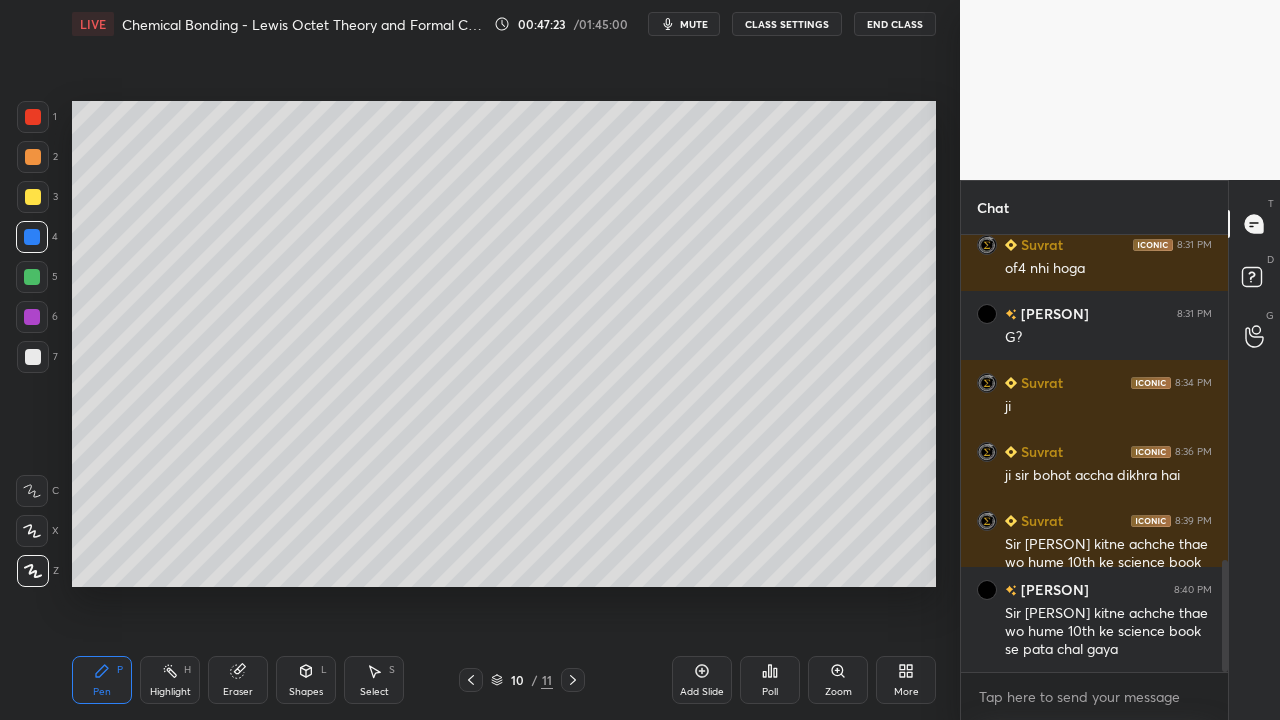 click 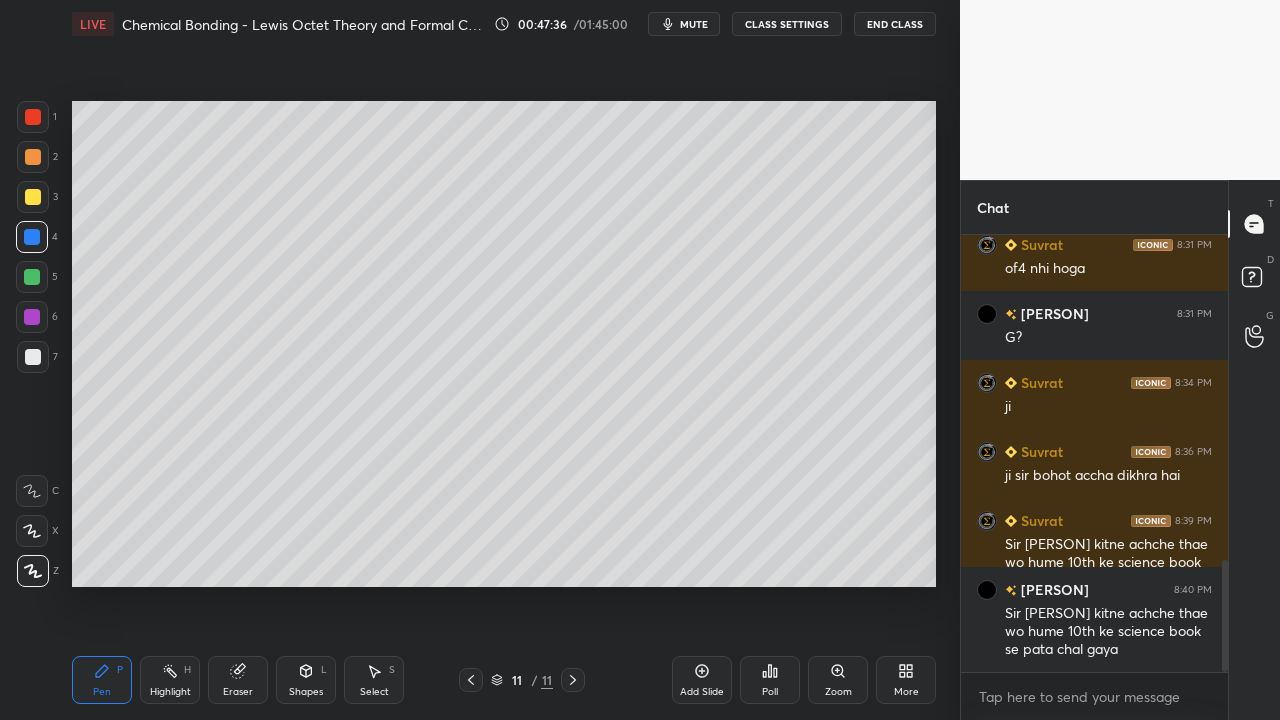 click at bounding box center (471, 680) 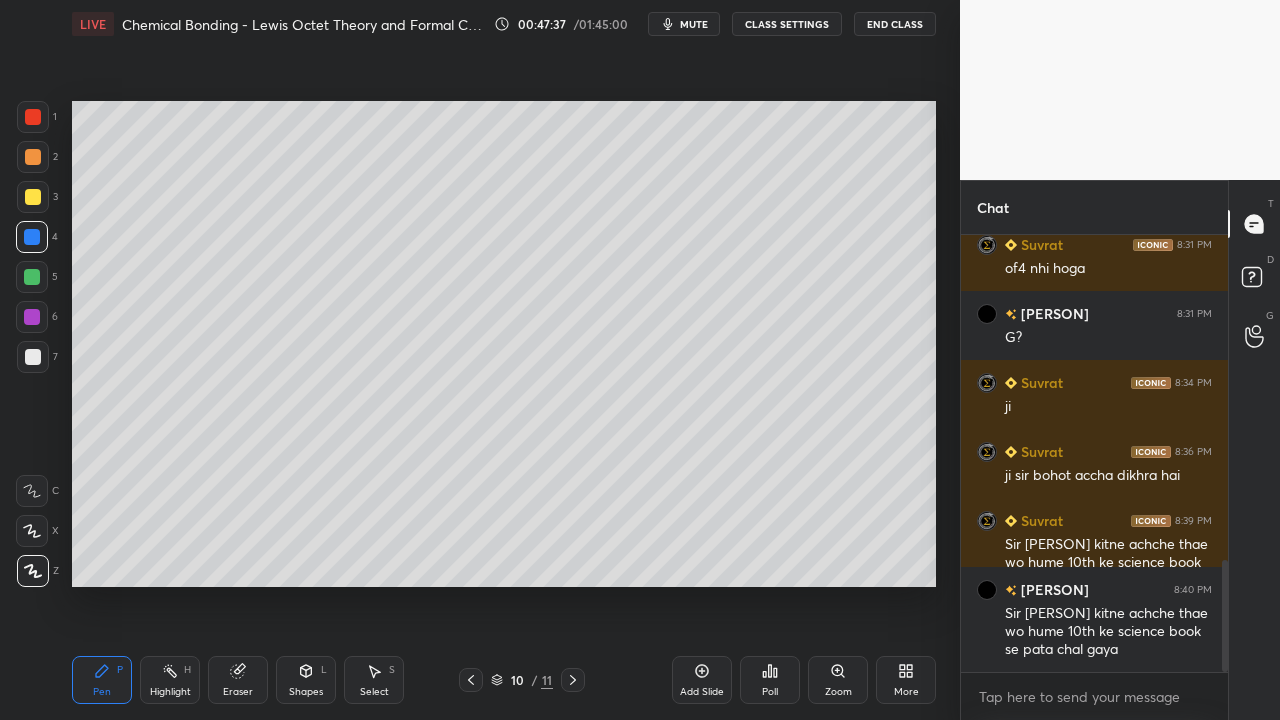 click 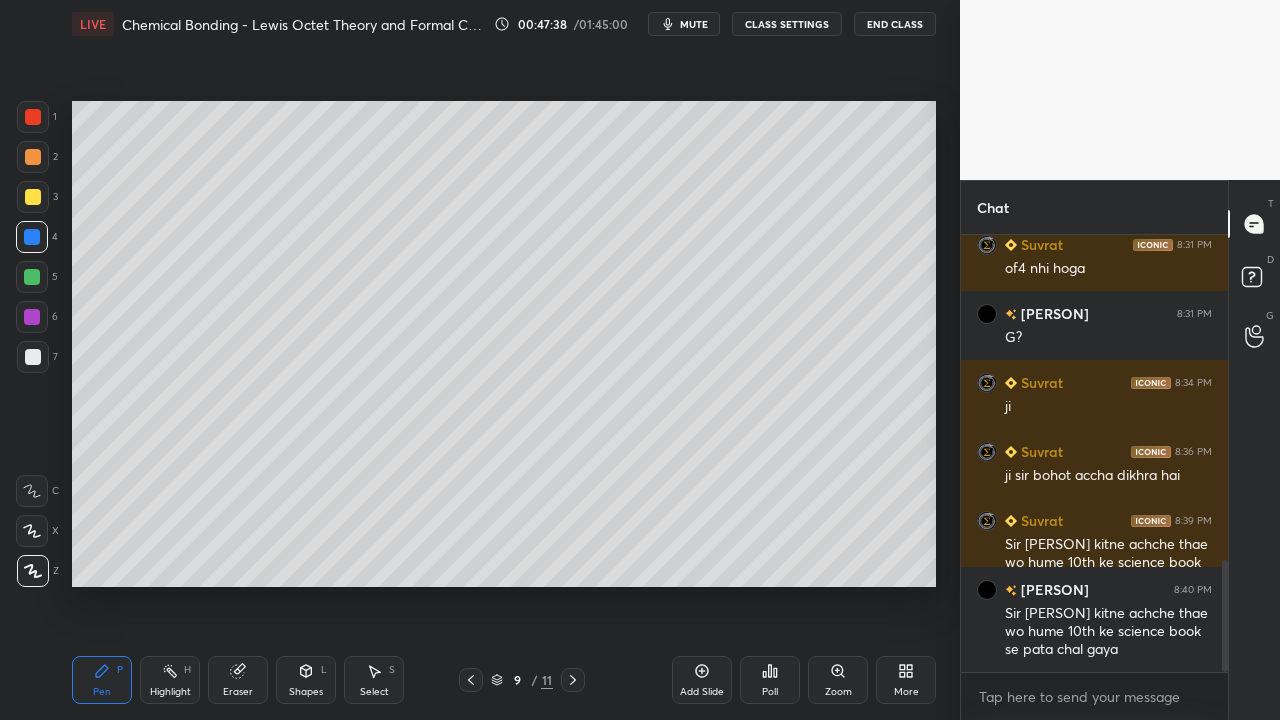 click 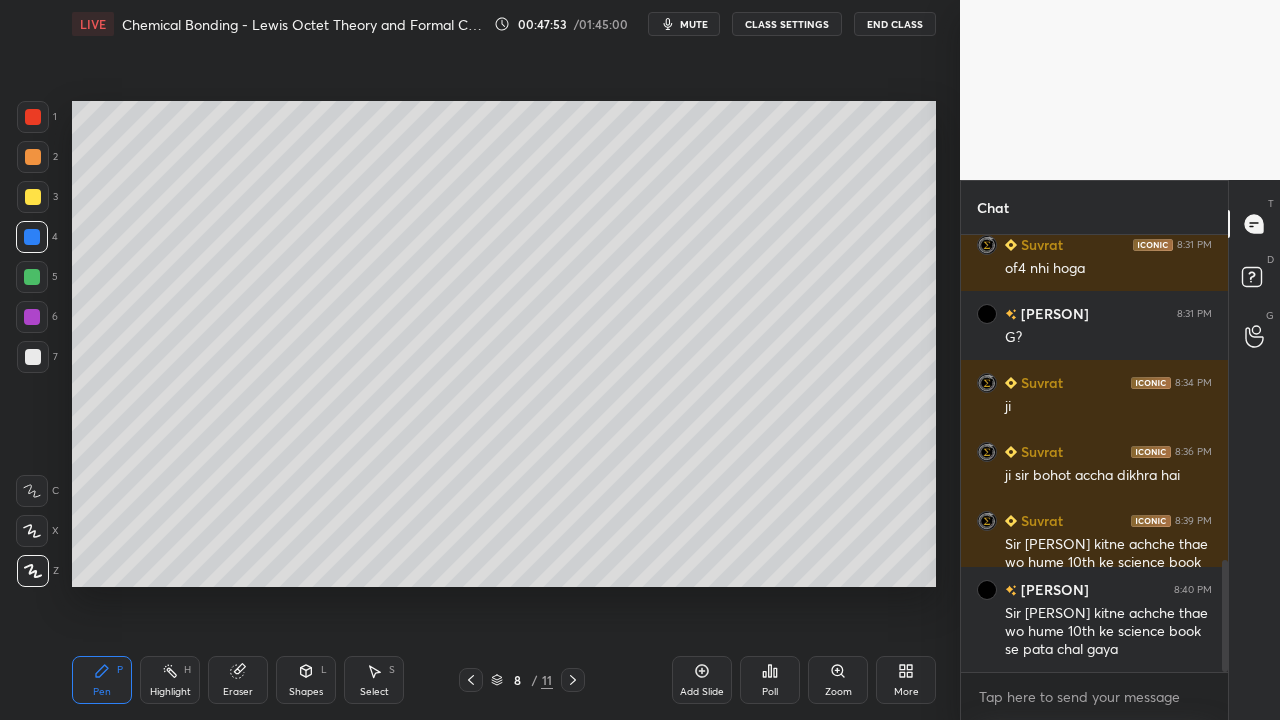 click at bounding box center [33, 357] 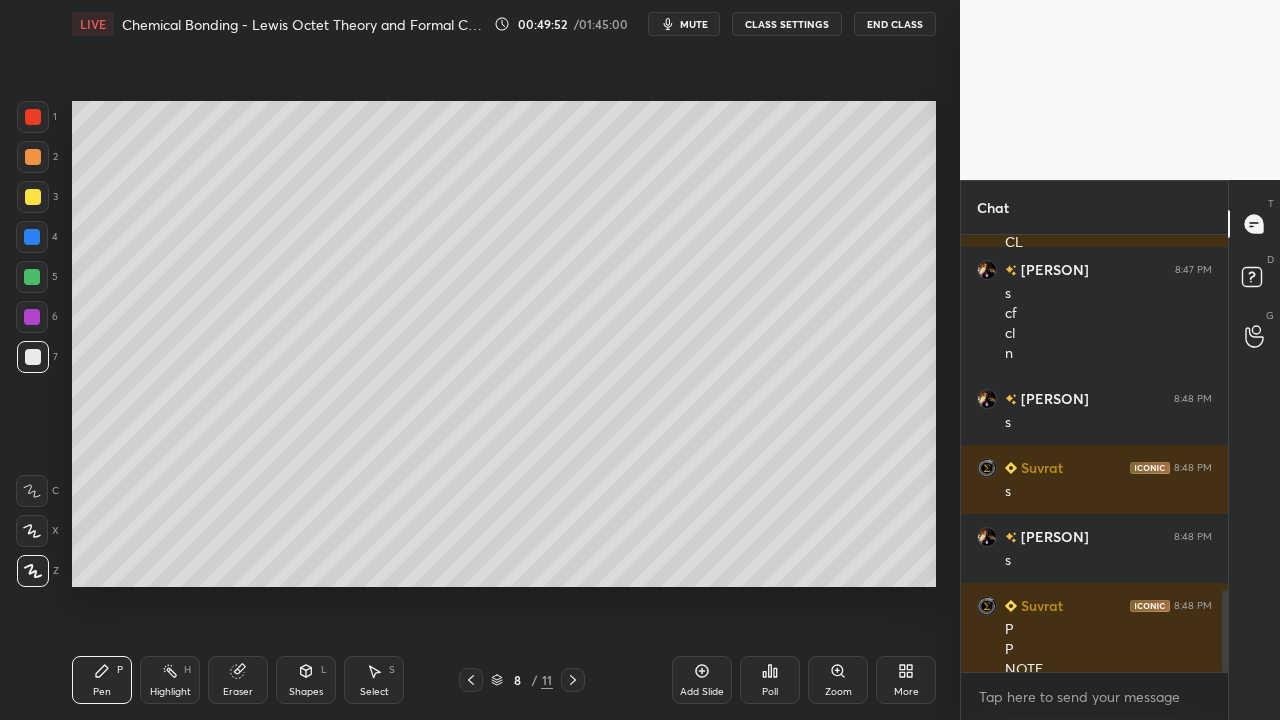 scroll, scrollTop: 1894, scrollLeft: 0, axis: vertical 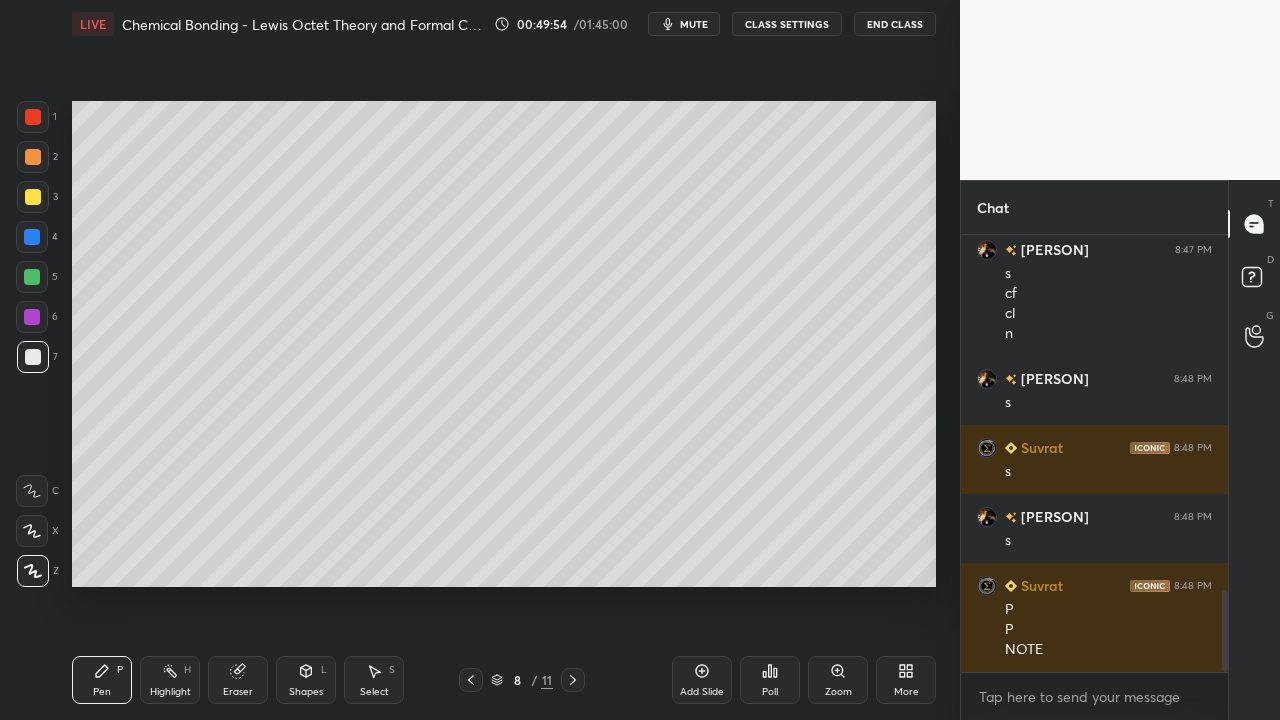 click 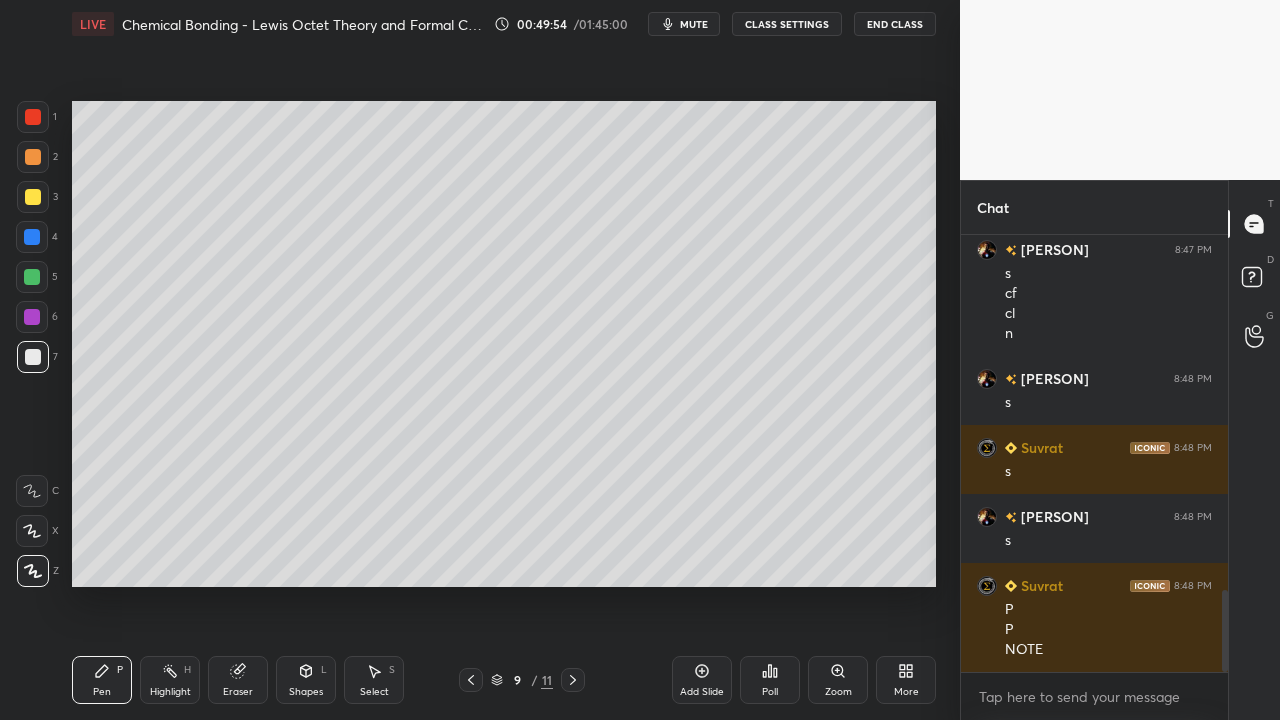 click 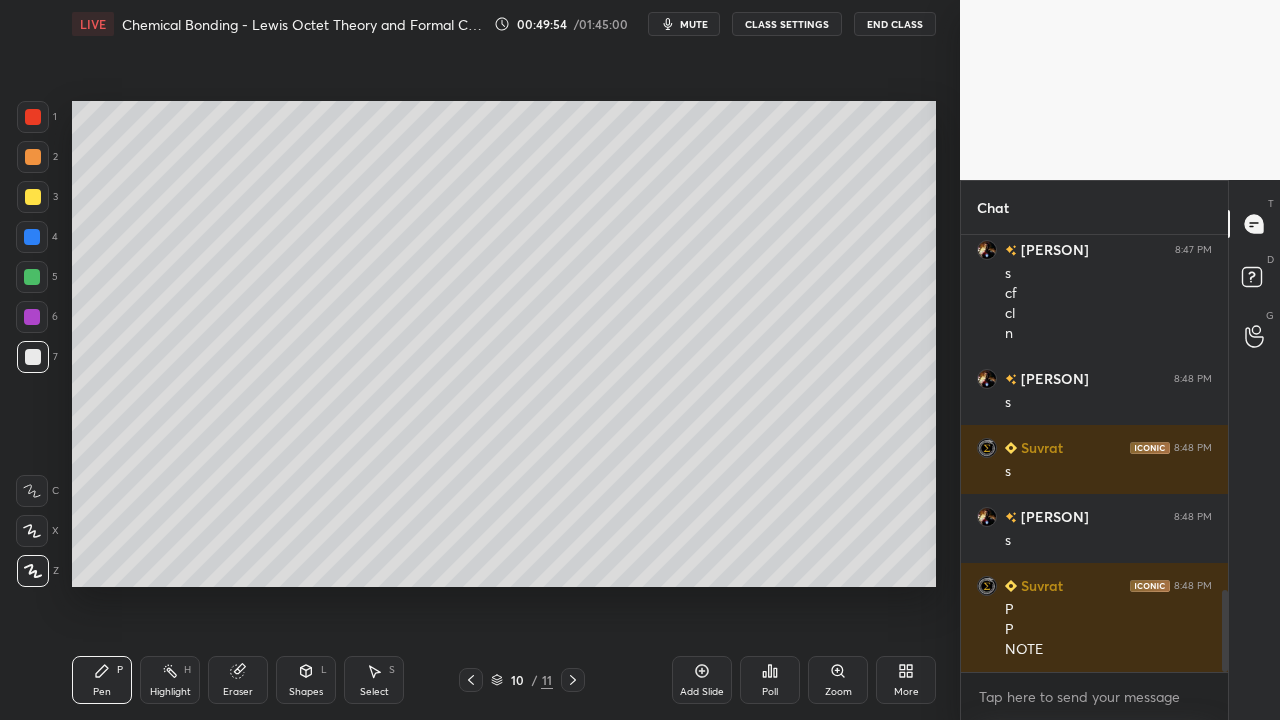 click at bounding box center (573, 680) 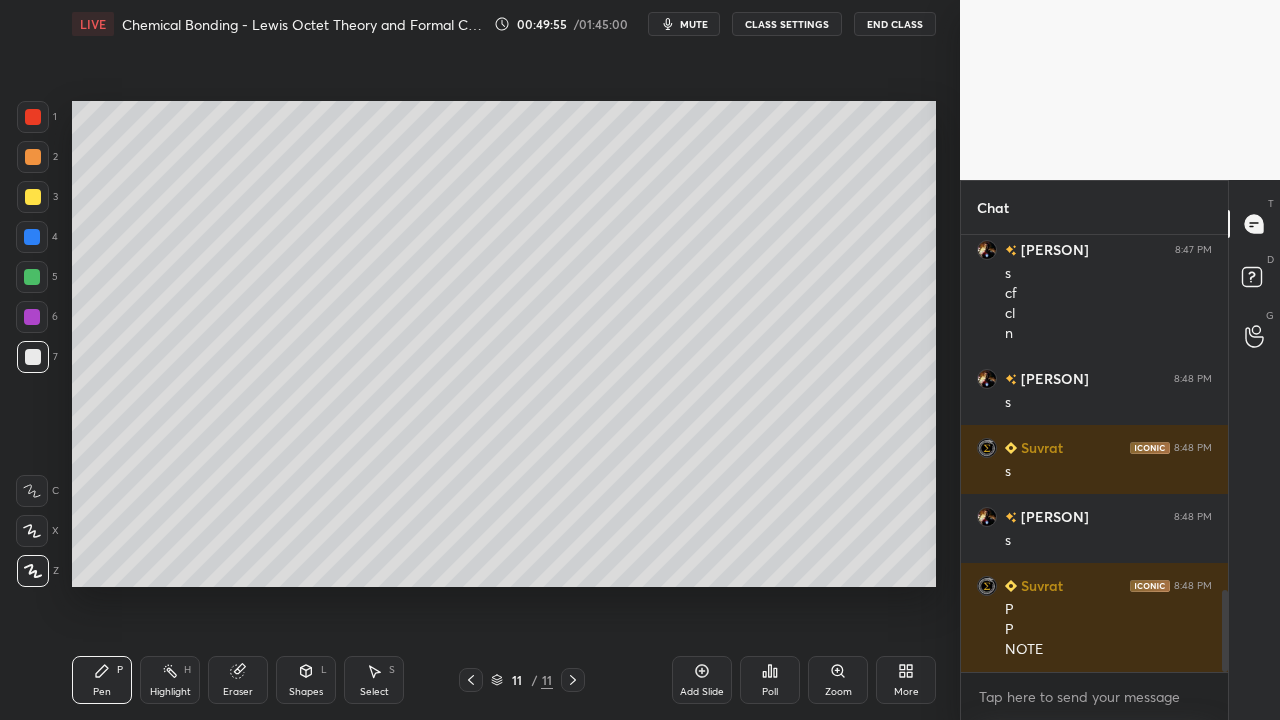 click 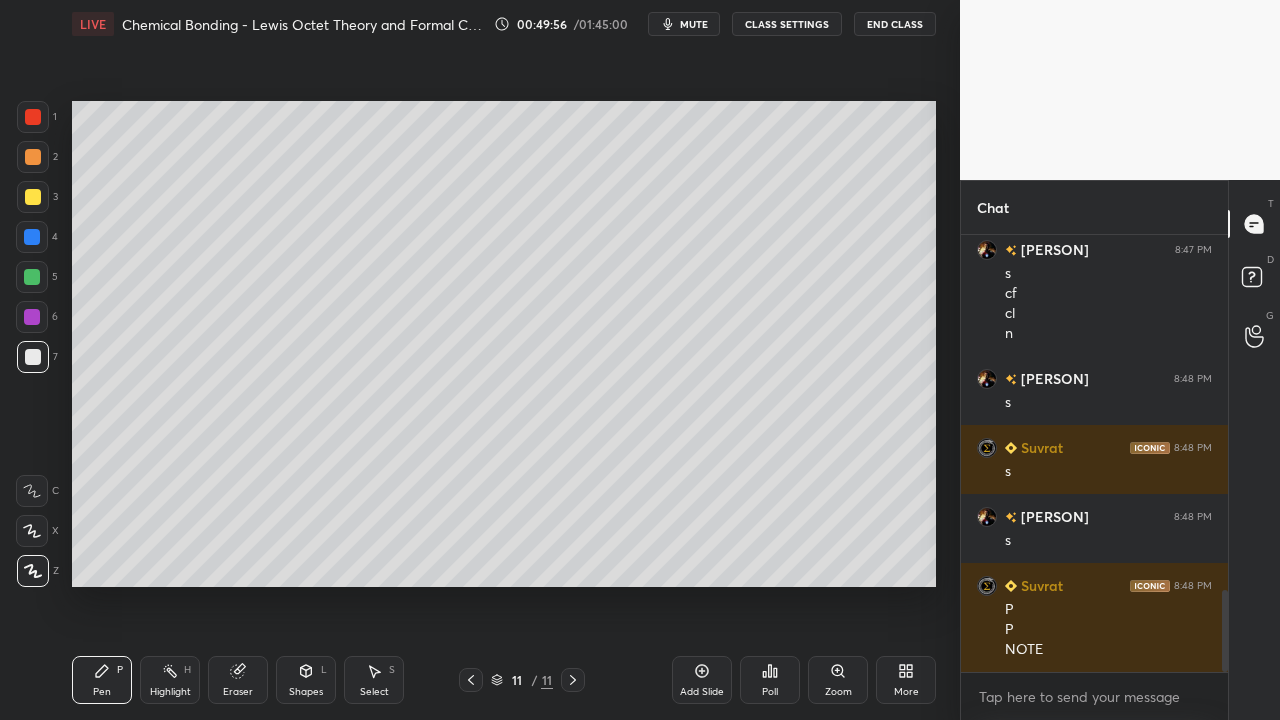 click 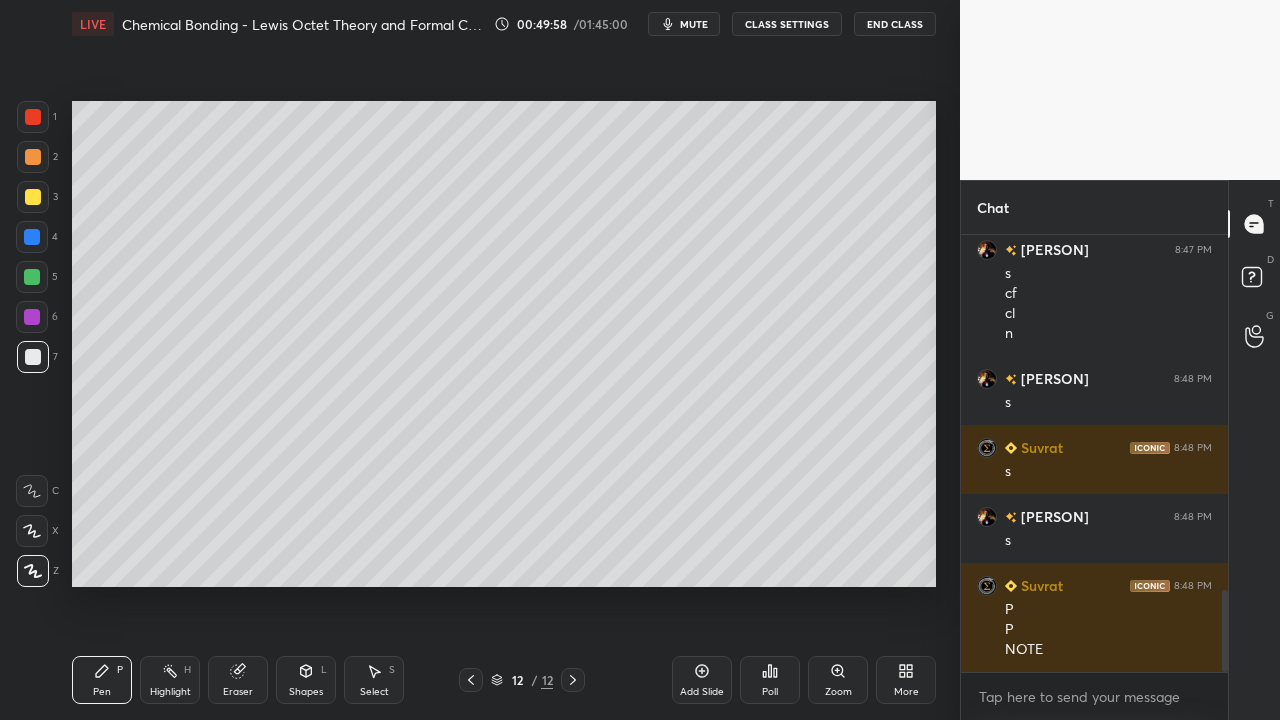 click 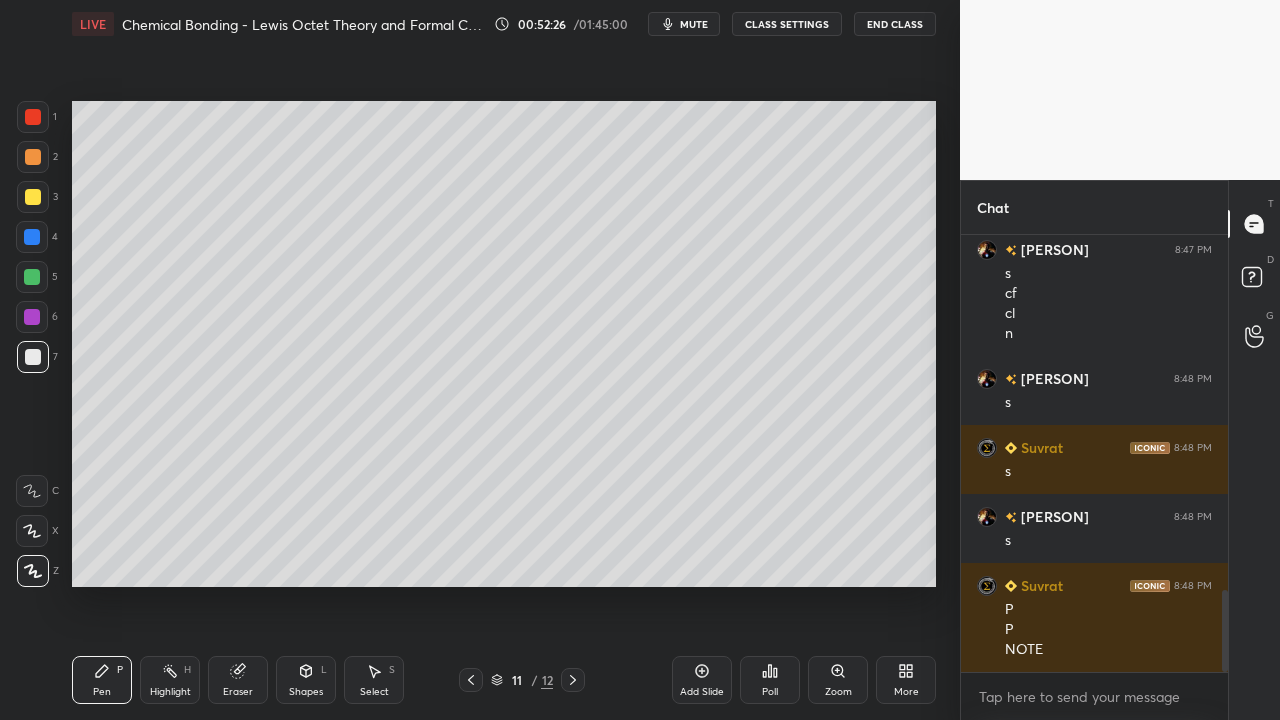click at bounding box center [33, 197] 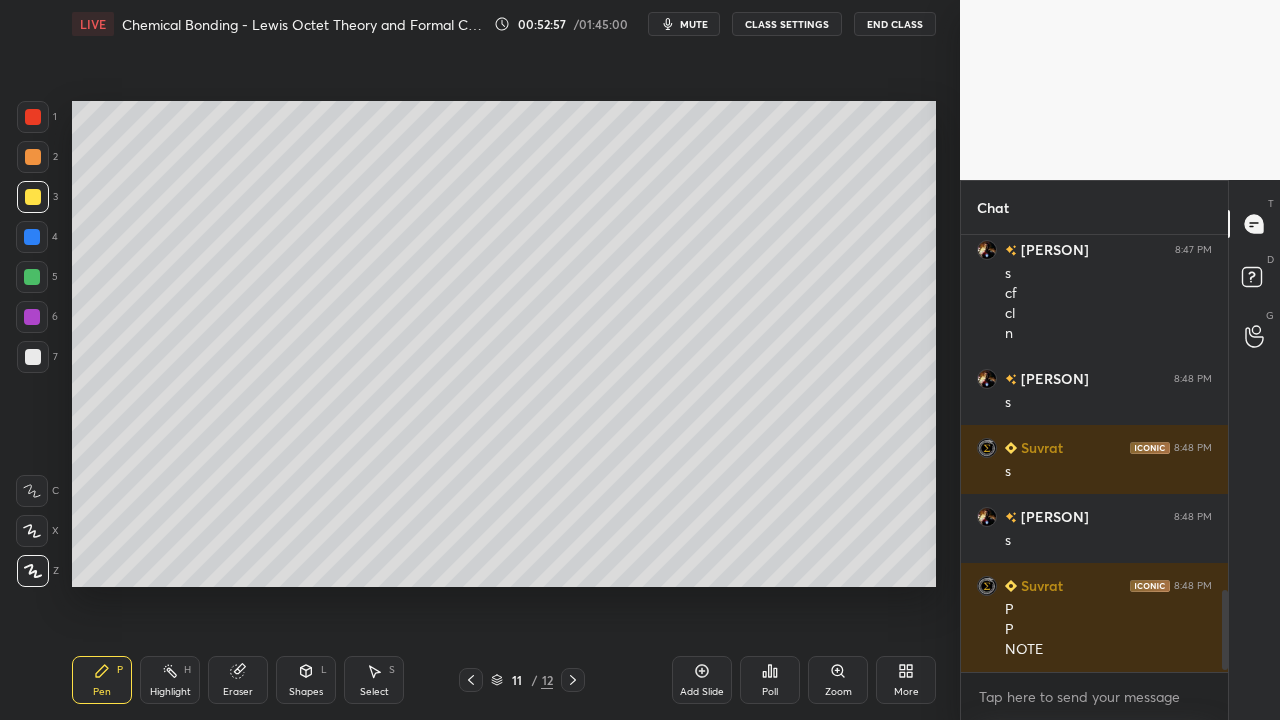 scroll, scrollTop: 1963, scrollLeft: 0, axis: vertical 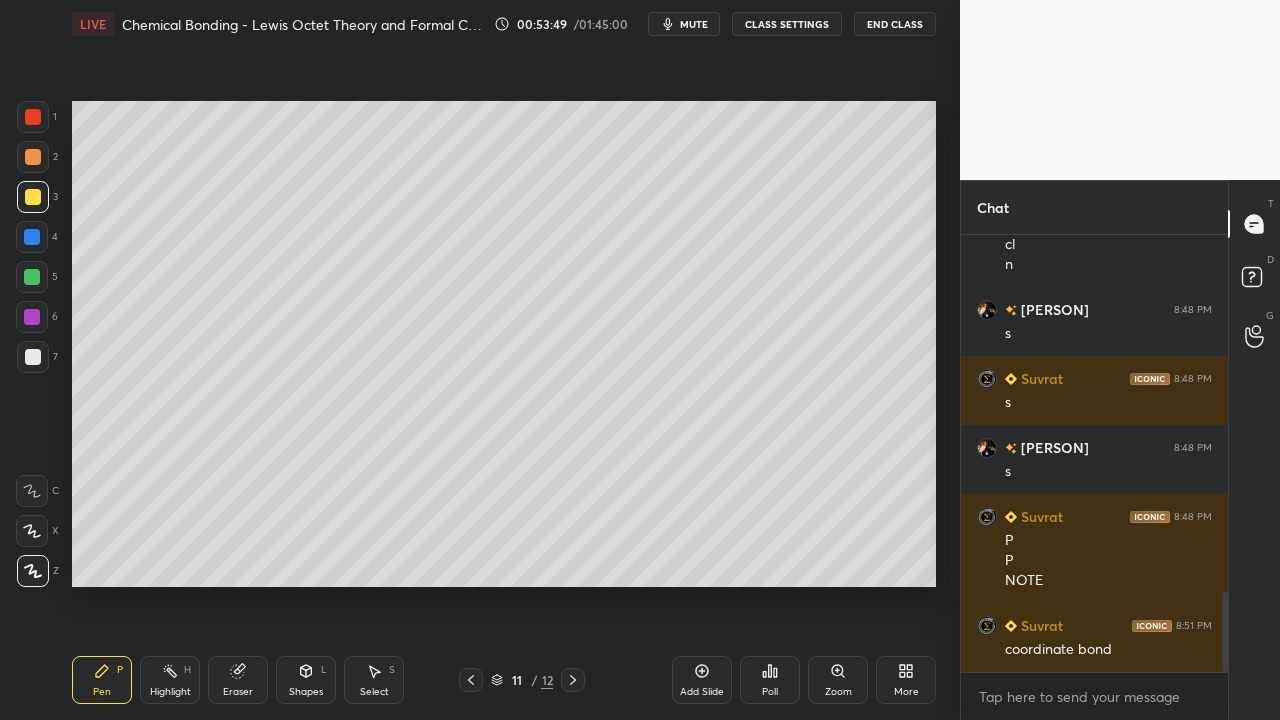 click on "Add Slide" at bounding box center (702, 680) 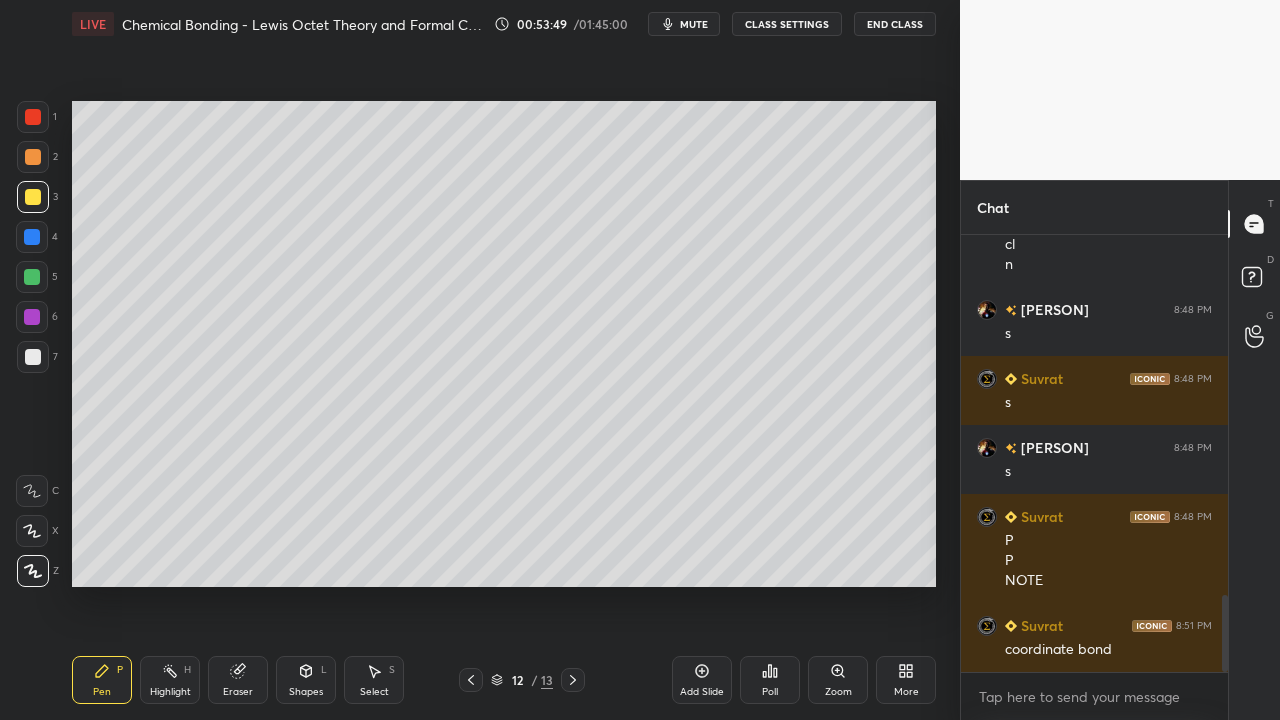 scroll, scrollTop: 2032, scrollLeft: 0, axis: vertical 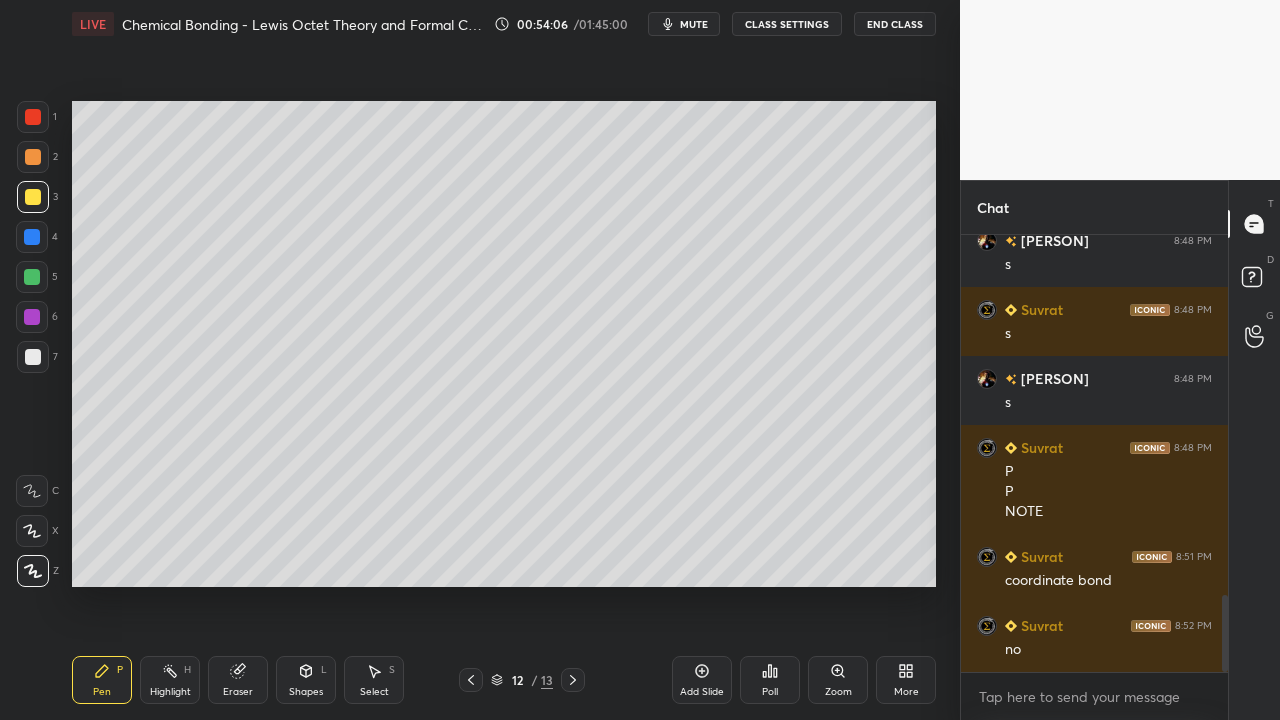 click at bounding box center [33, 357] 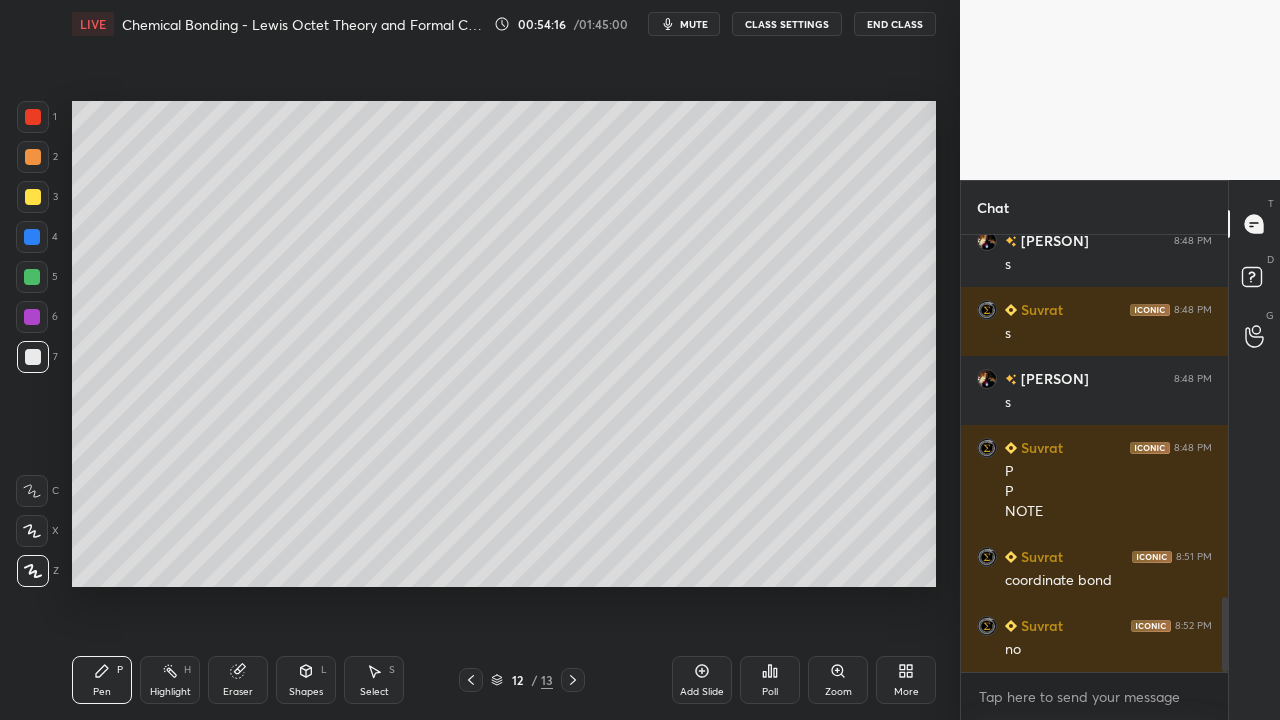 scroll, scrollTop: 2101, scrollLeft: 0, axis: vertical 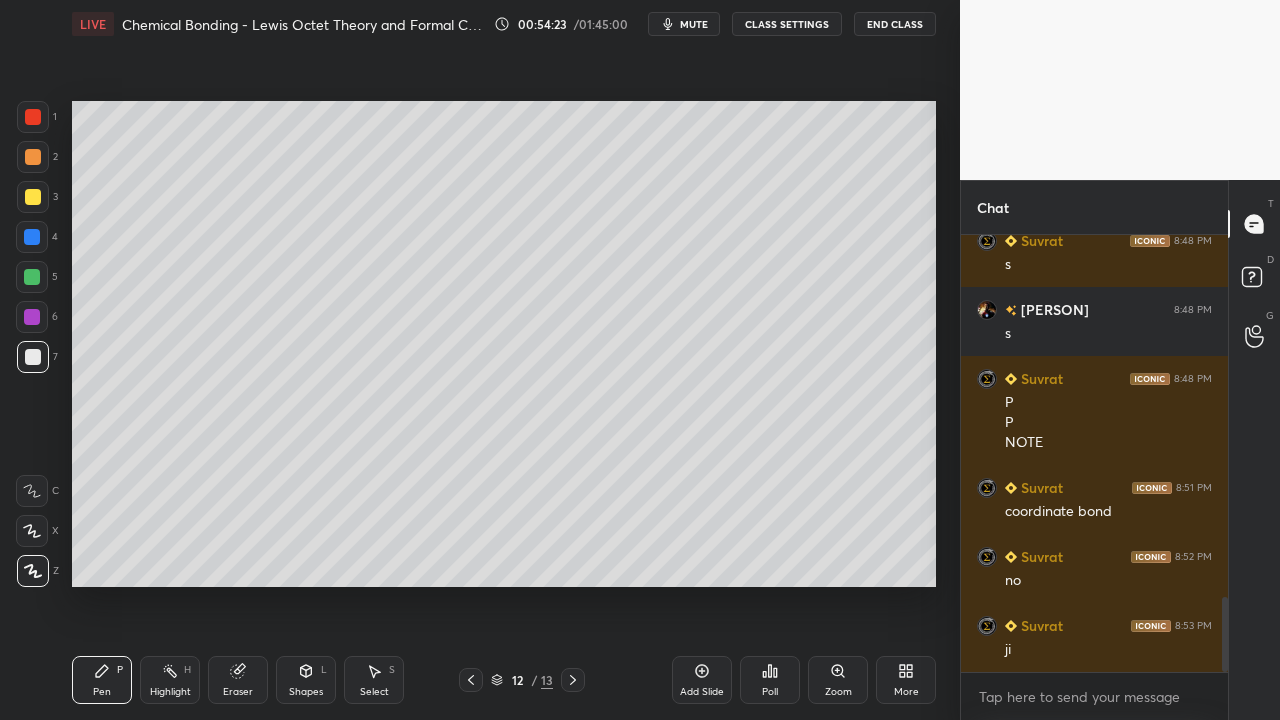 click at bounding box center [33, 197] 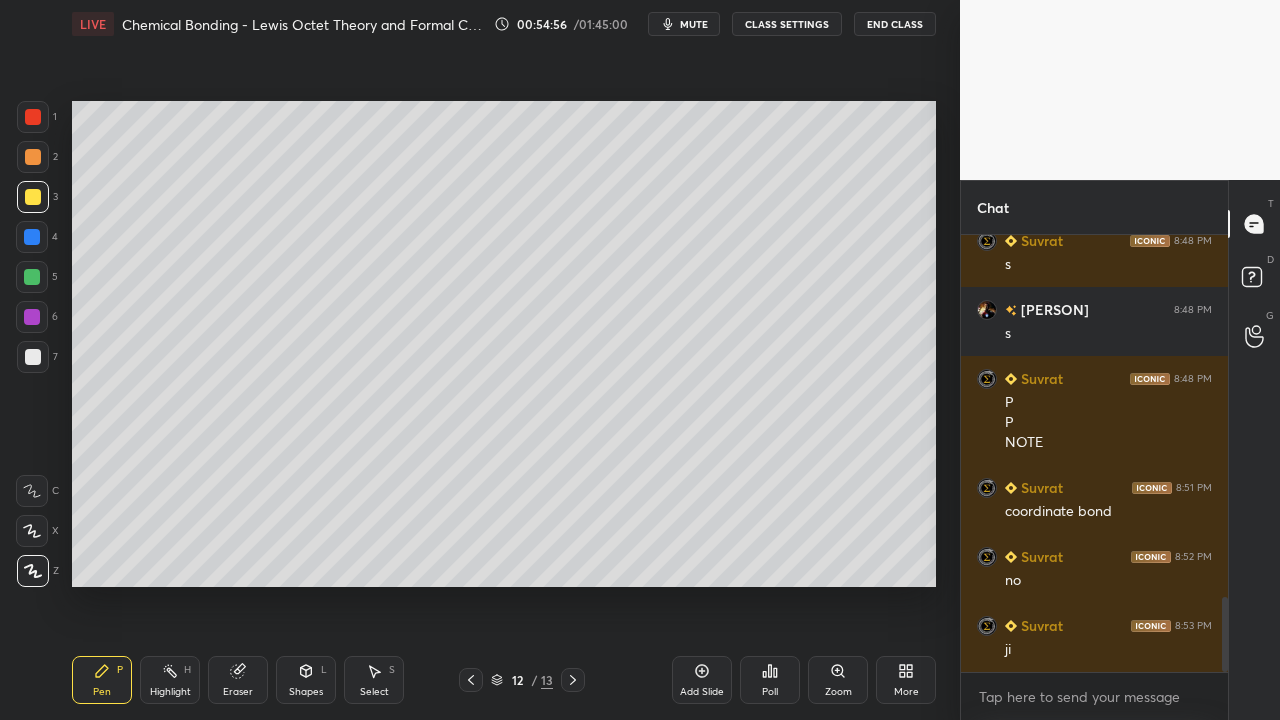 click at bounding box center [33, 357] 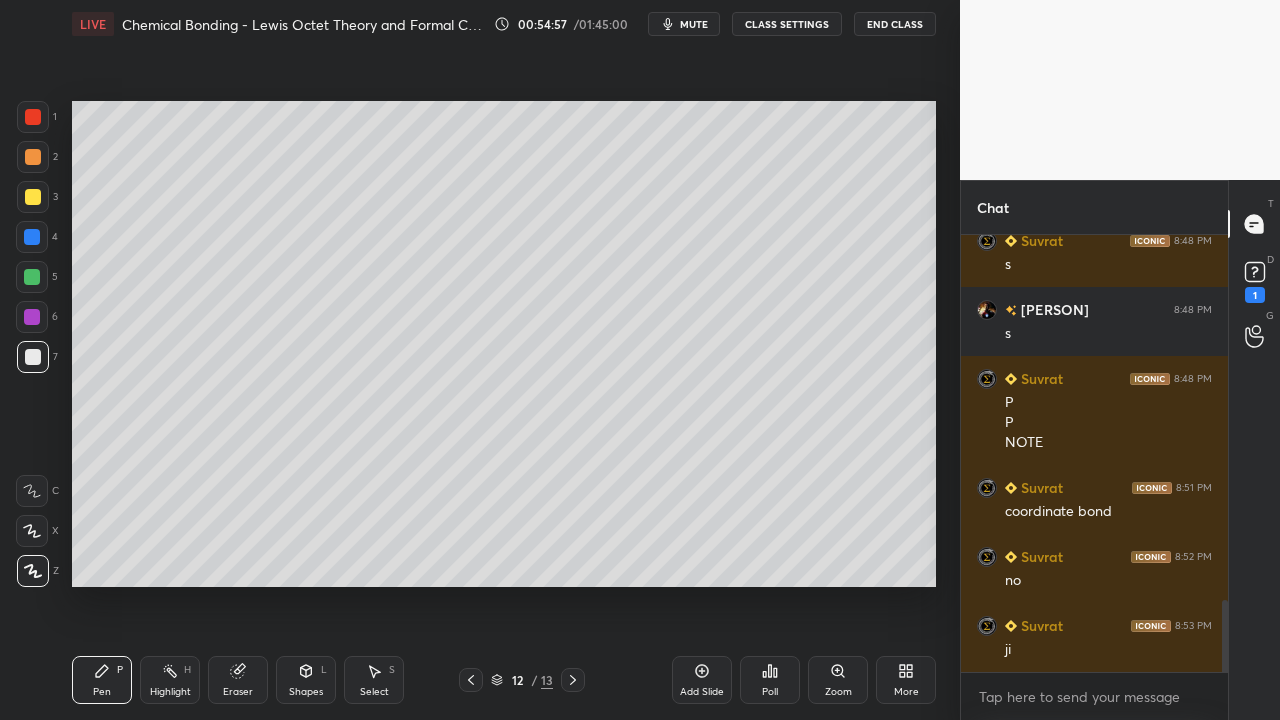 scroll, scrollTop: 2203, scrollLeft: 0, axis: vertical 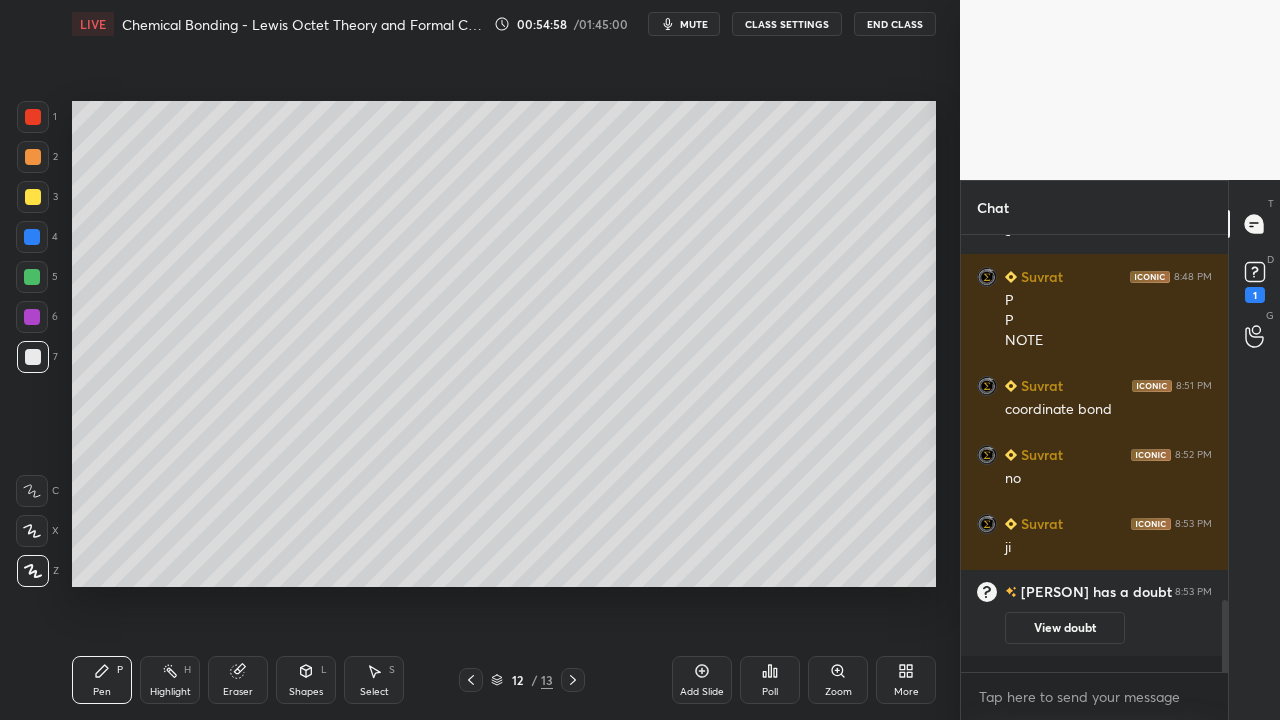 click at bounding box center (33, 157) 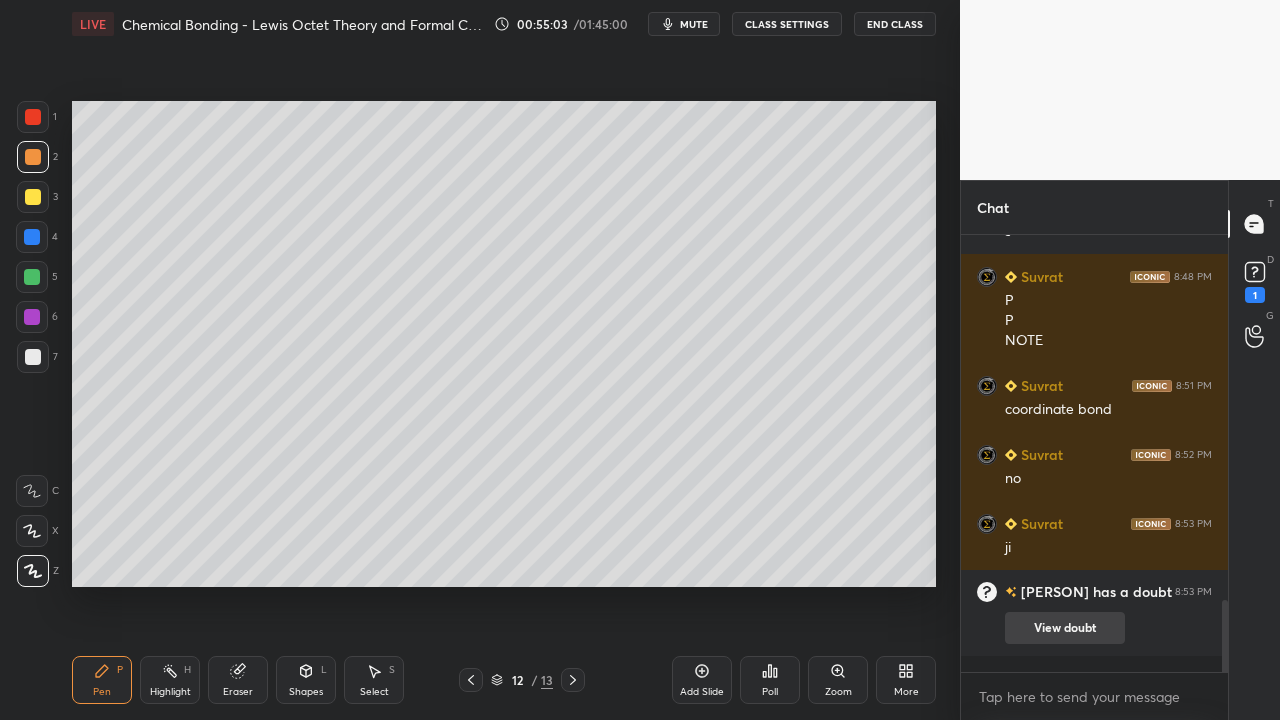 click on "View doubt" at bounding box center (1065, 628) 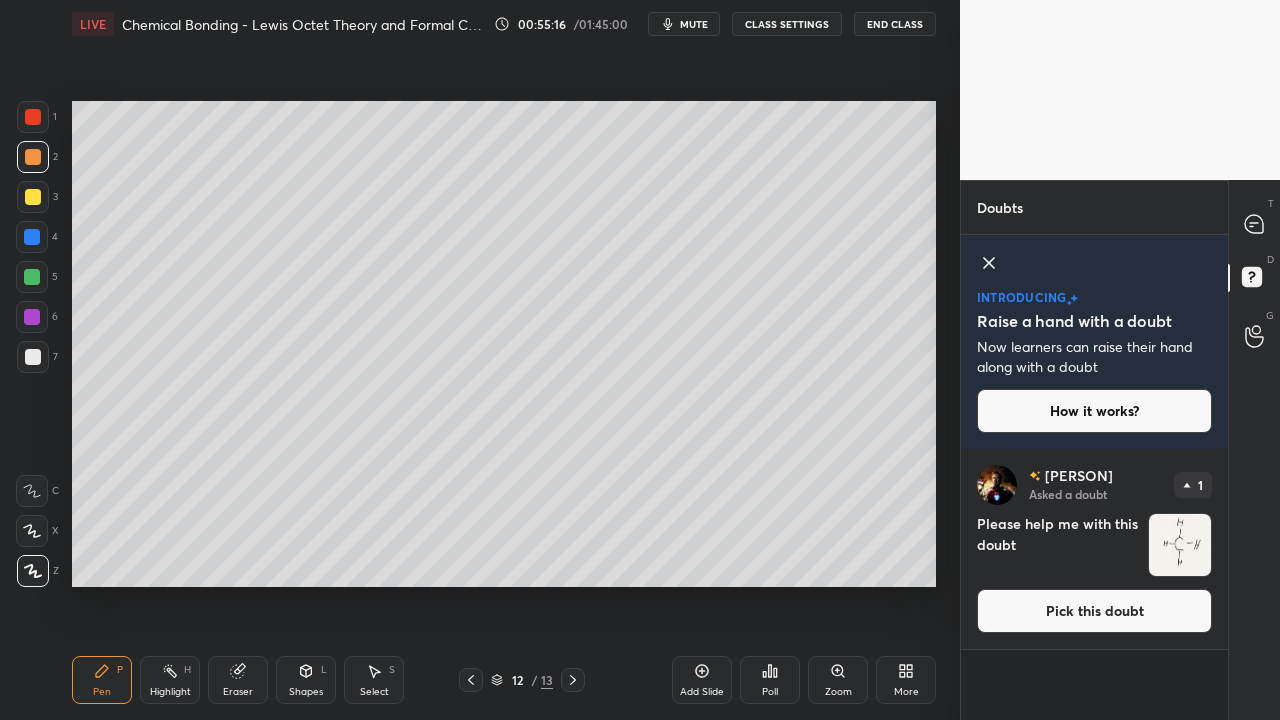 click 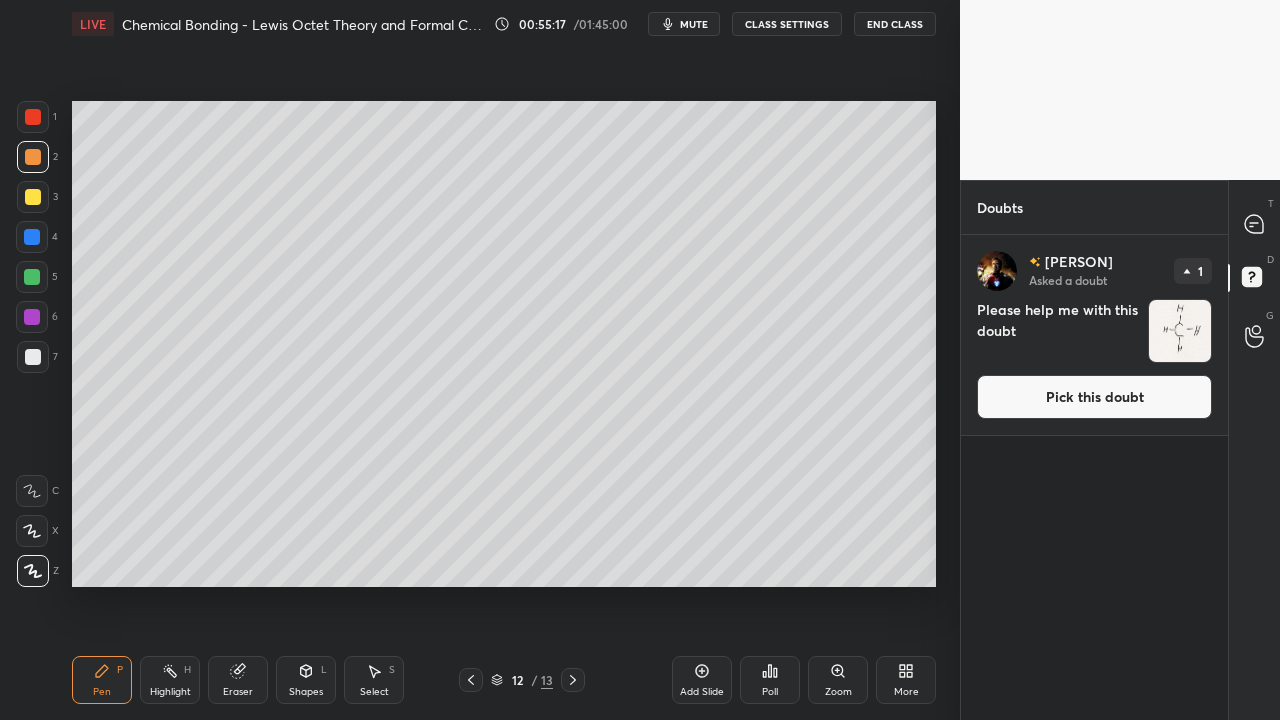 scroll, scrollTop: 7, scrollLeft: 7, axis: both 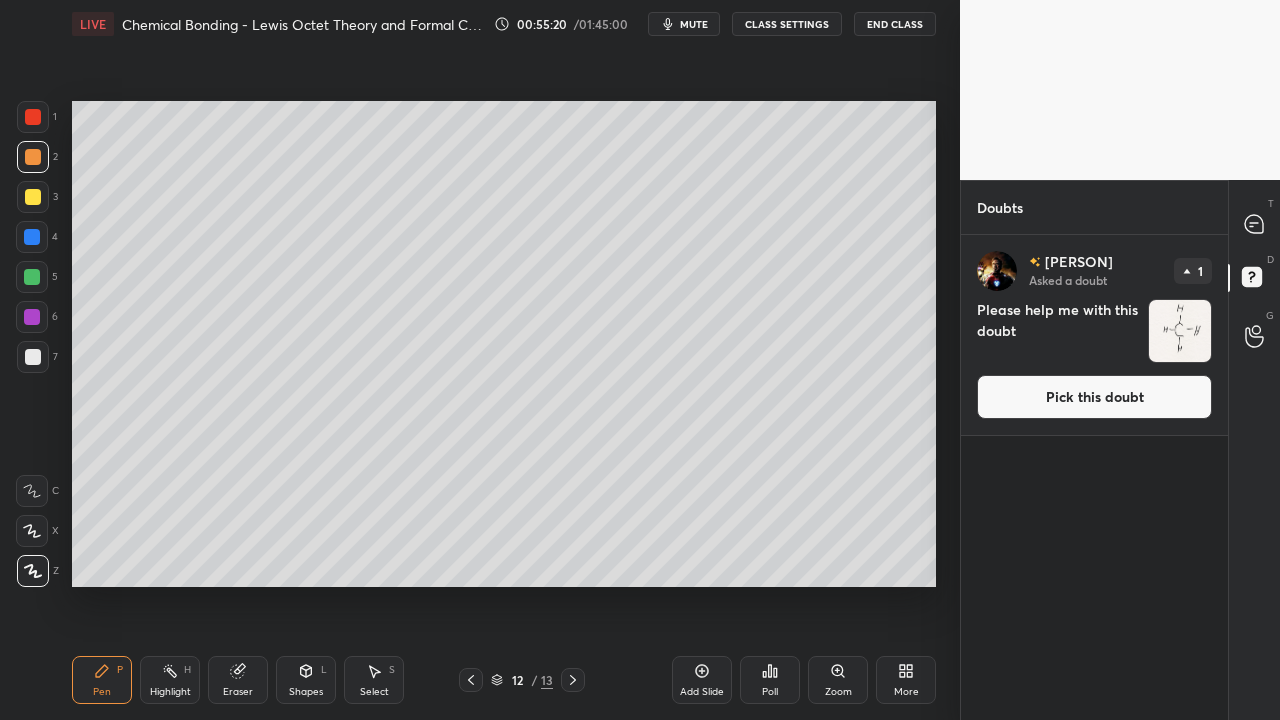 click on "Pick this doubt" at bounding box center [1094, 397] 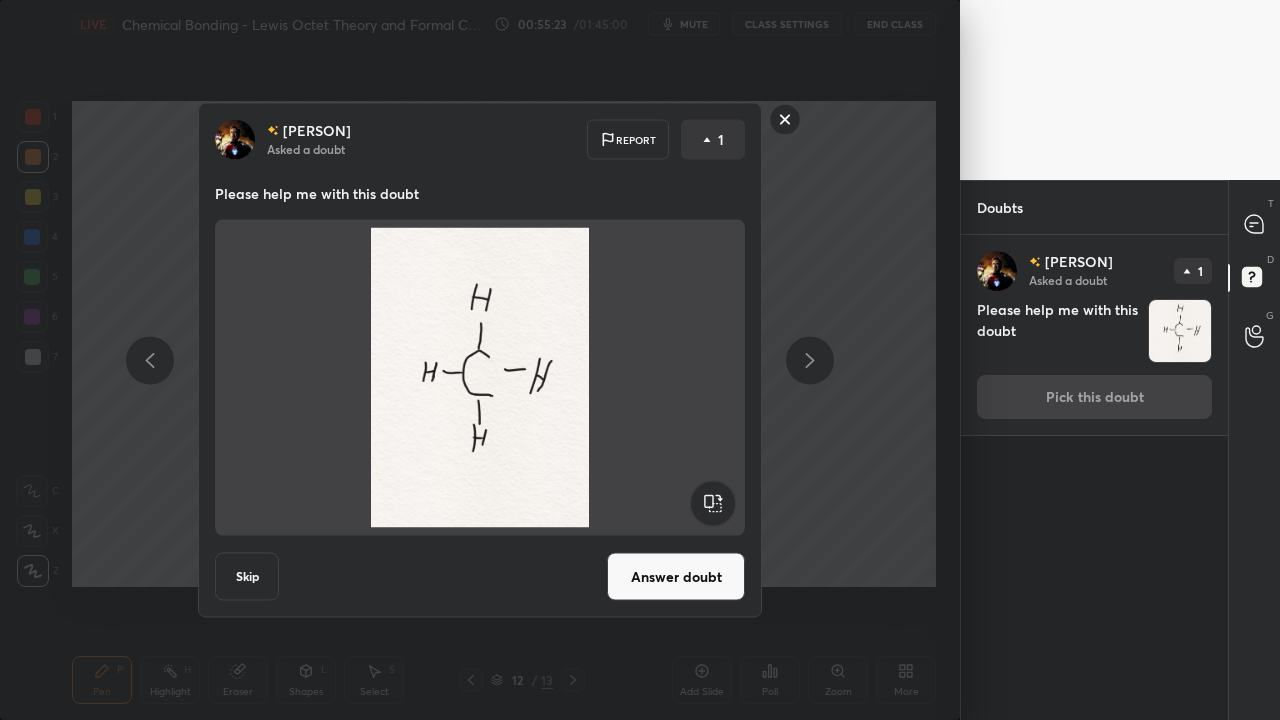 click on "Answer doubt" at bounding box center (676, 577) 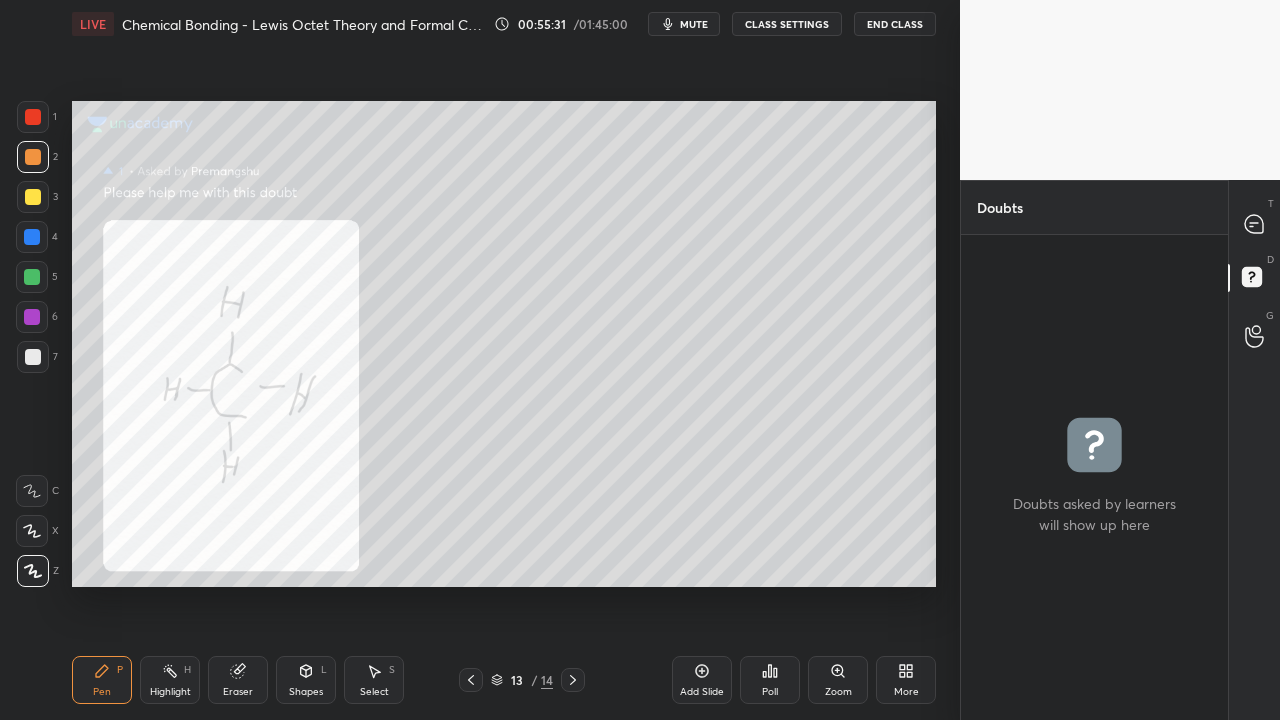 click at bounding box center (33, 197) 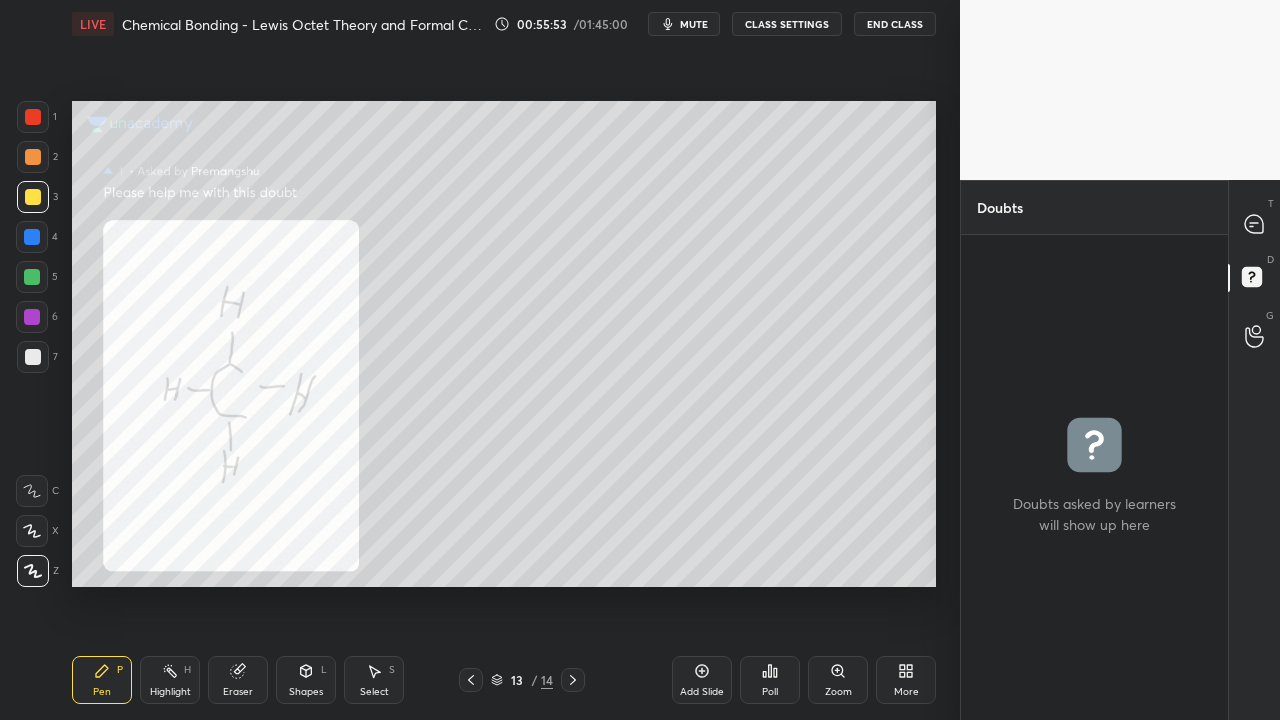 click on "Add Slide" at bounding box center [702, 680] 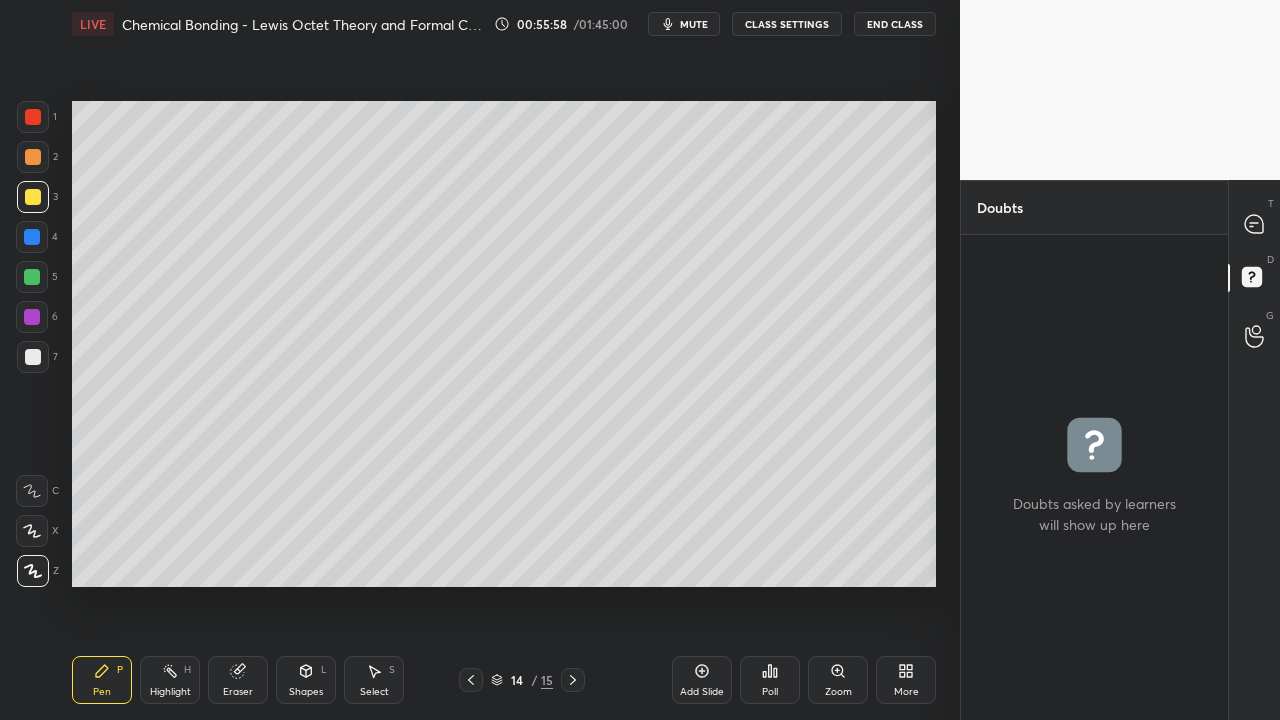 click 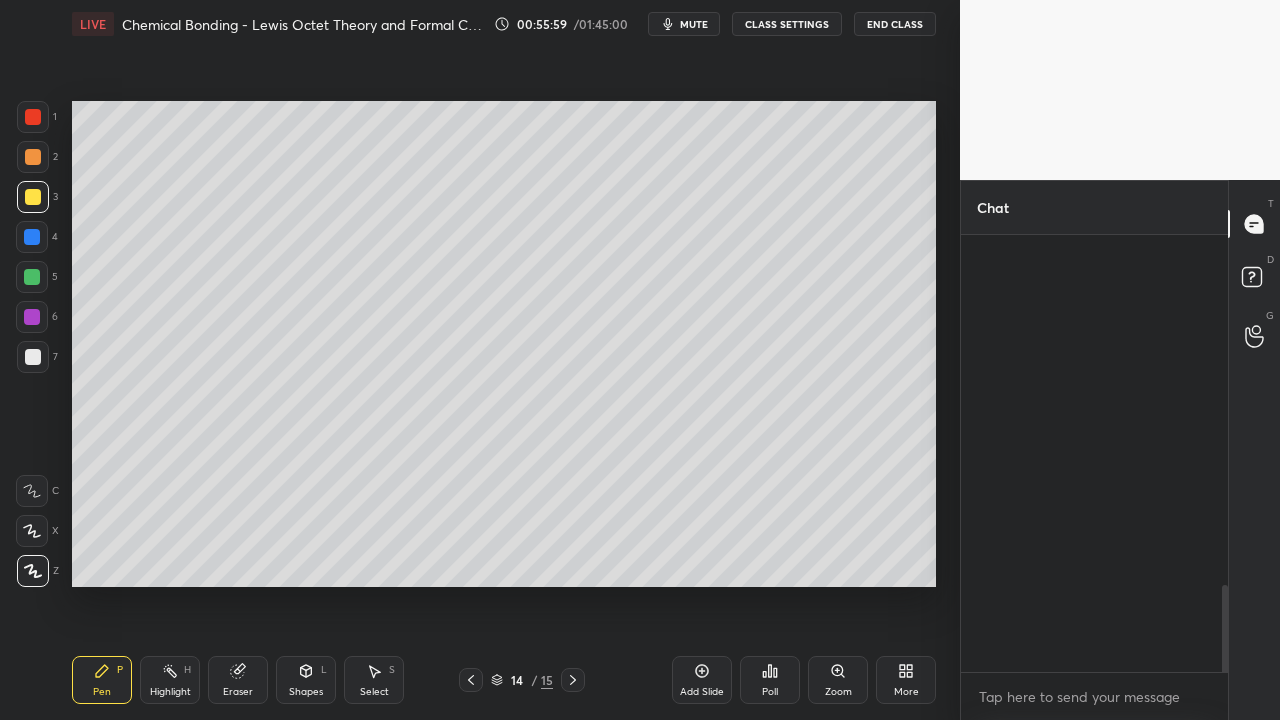 scroll, scrollTop: 1913, scrollLeft: 0, axis: vertical 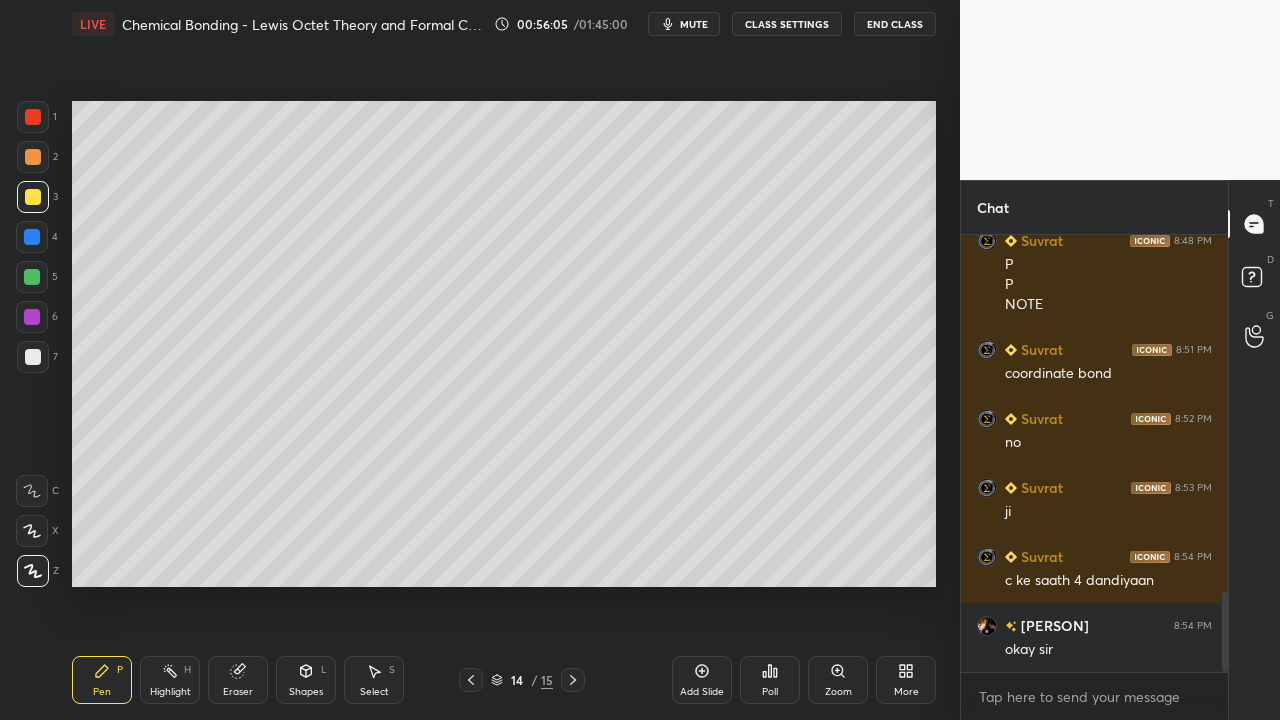 click 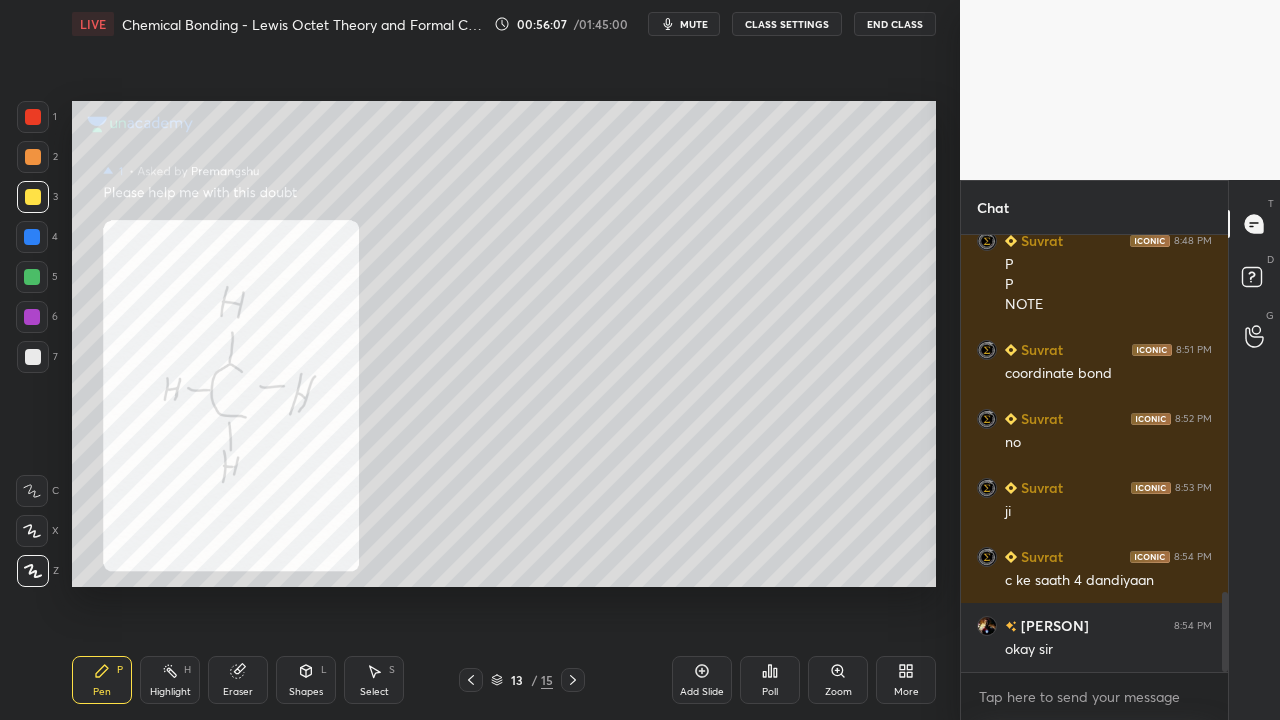 click 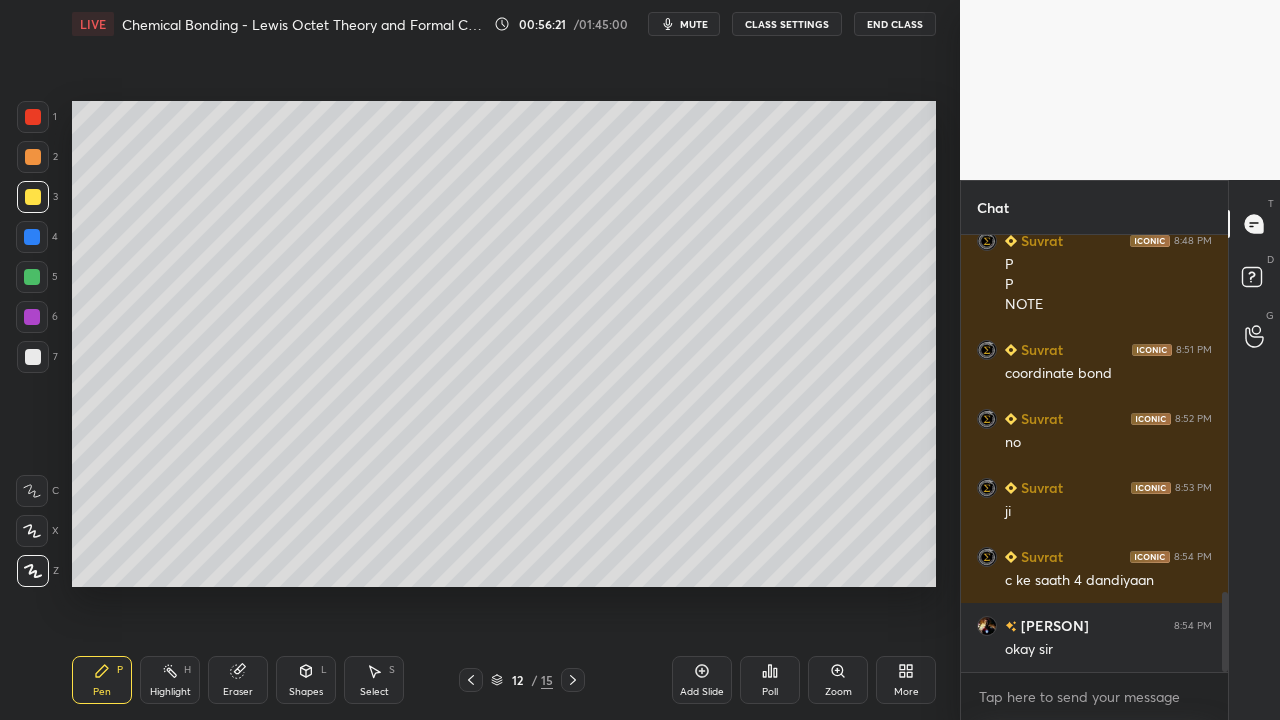 click at bounding box center [32, 277] 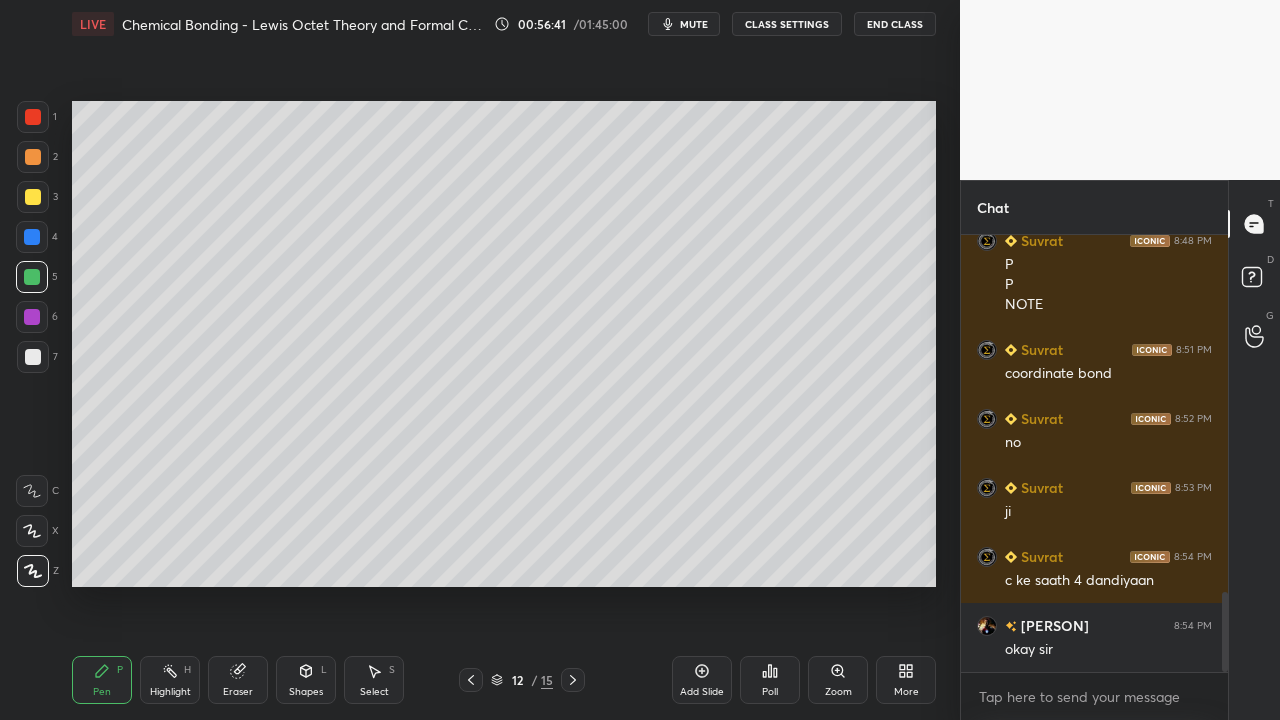 click at bounding box center (33, 197) 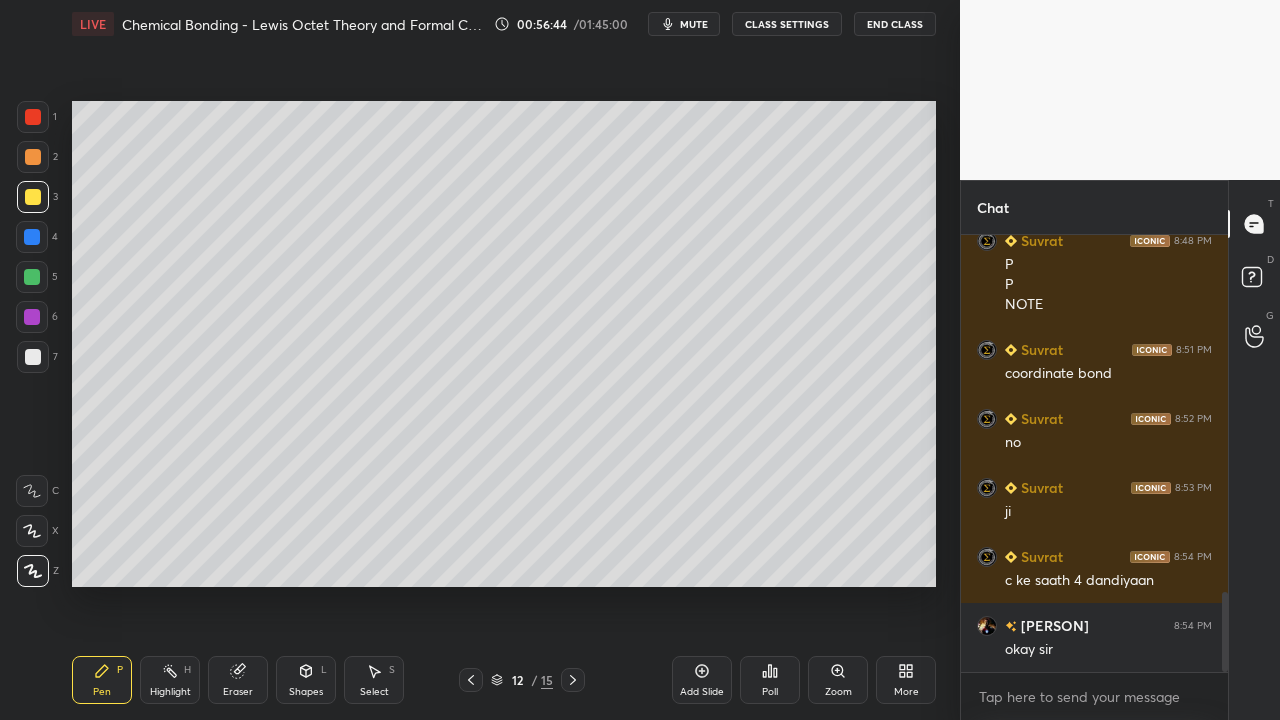 click at bounding box center (33, 357) 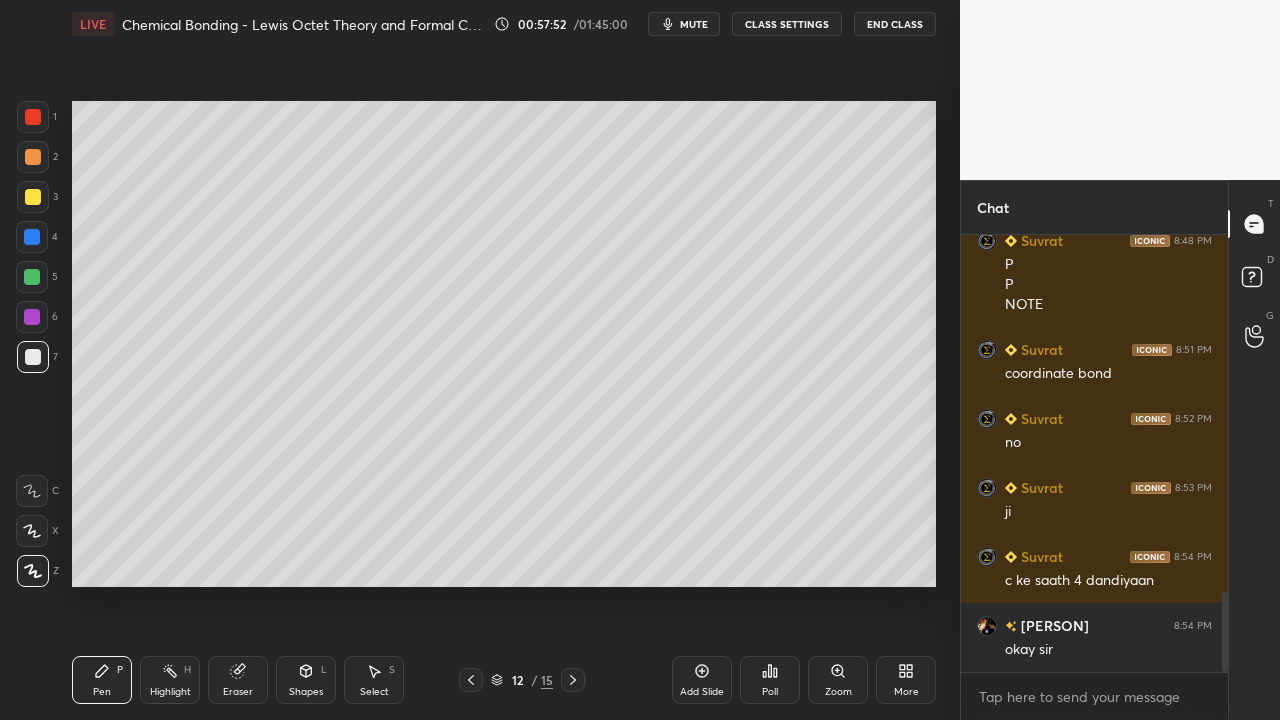 scroll, scrollTop: 2020, scrollLeft: 0, axis: vertical 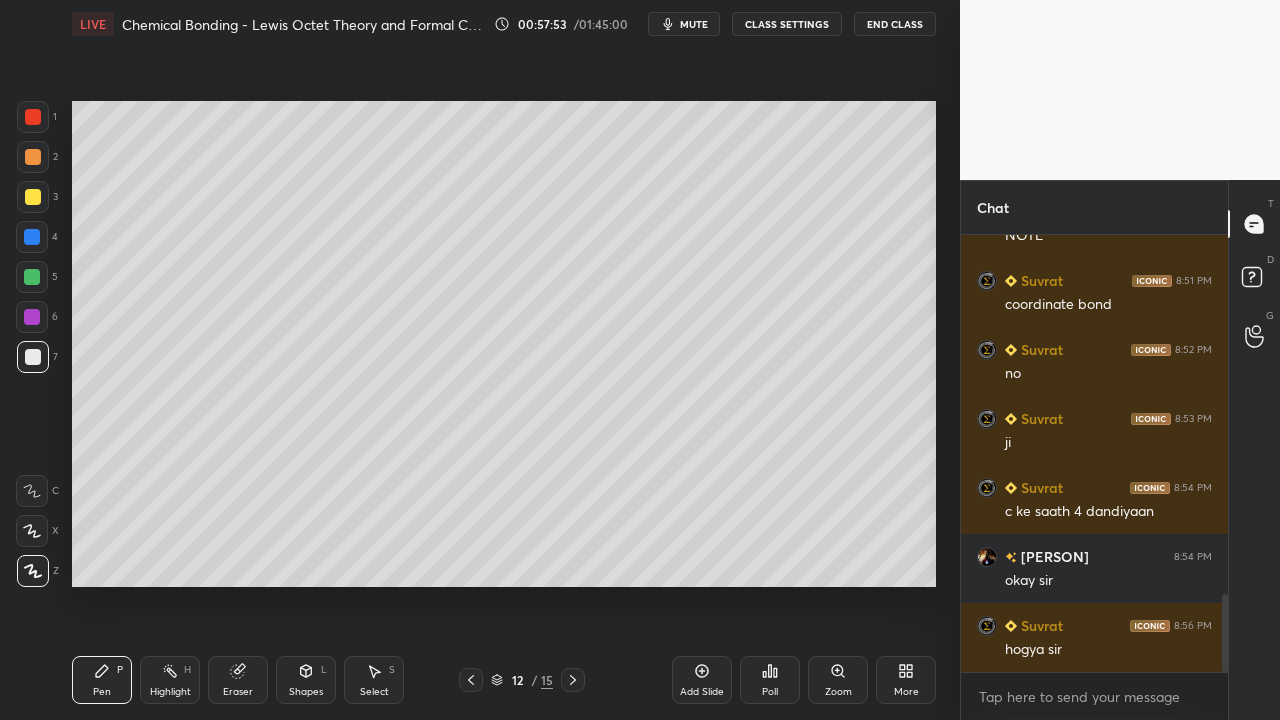 click at bounding box center (32, 237) 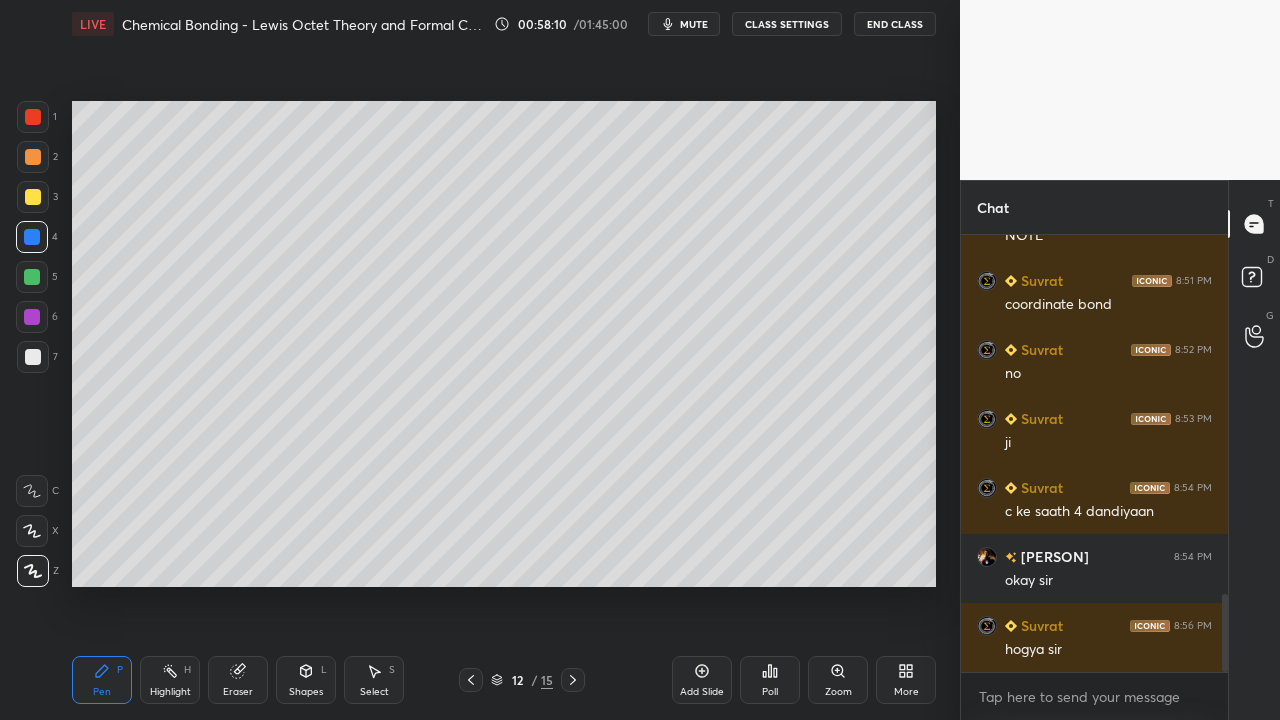 scroll, scrollTop: 2089, scrollLeft: 0, axis: vertical 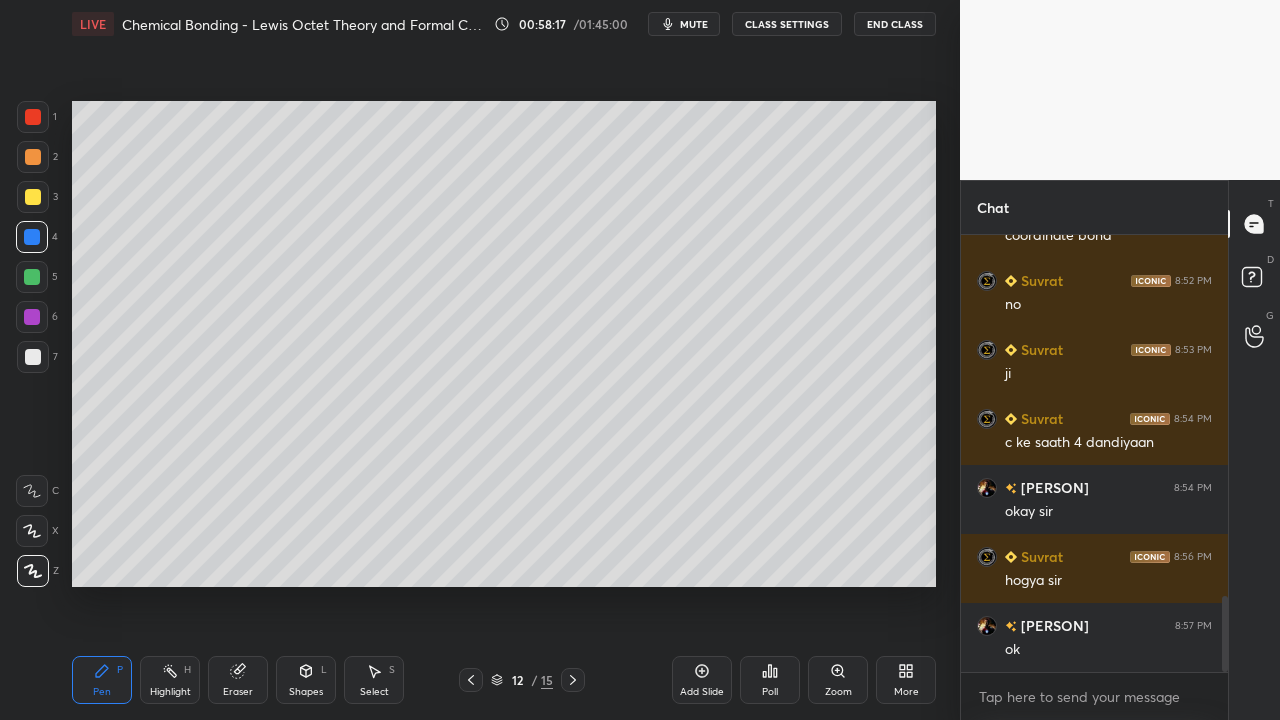 click 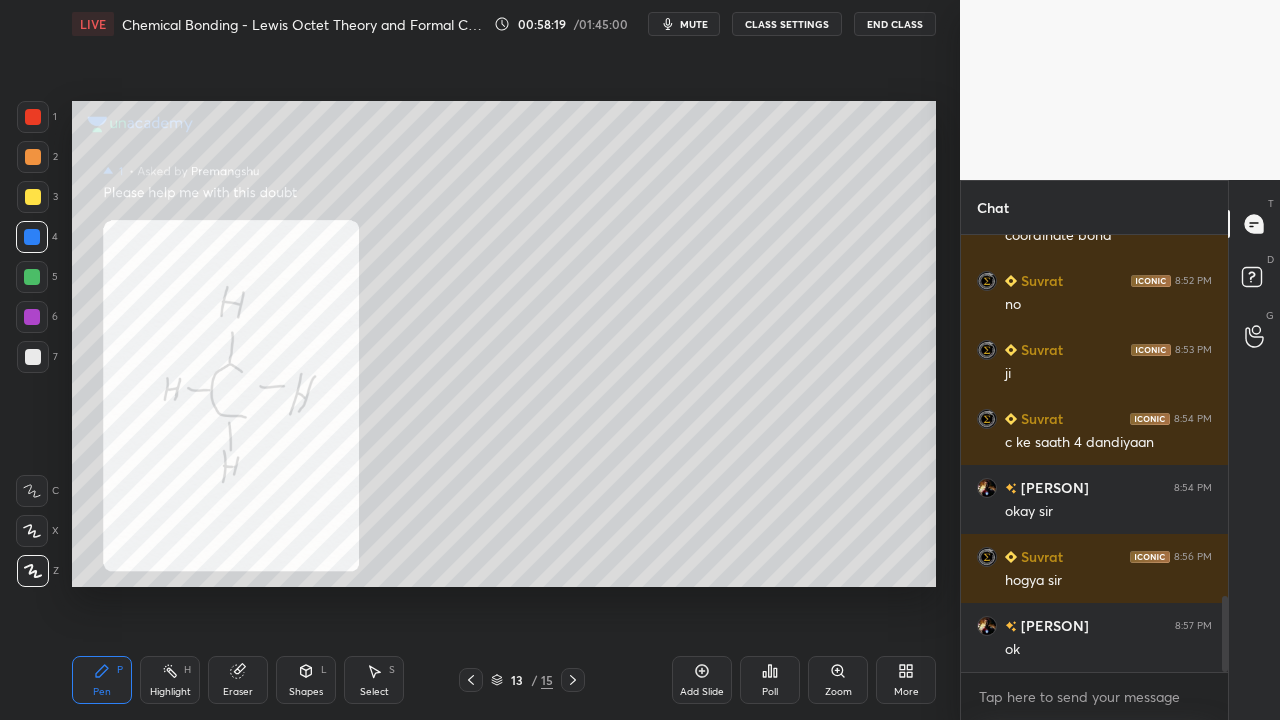 click at bounding box center [573, 680] 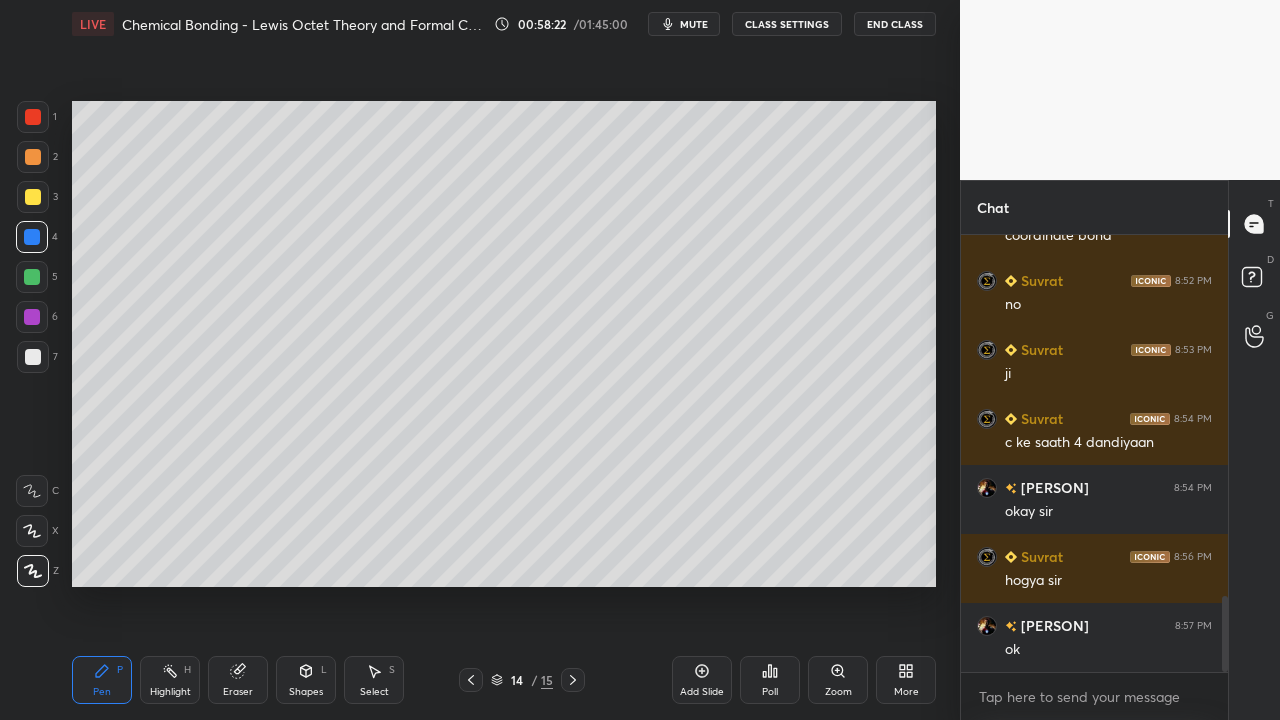 click at bounding box center (33, 357) 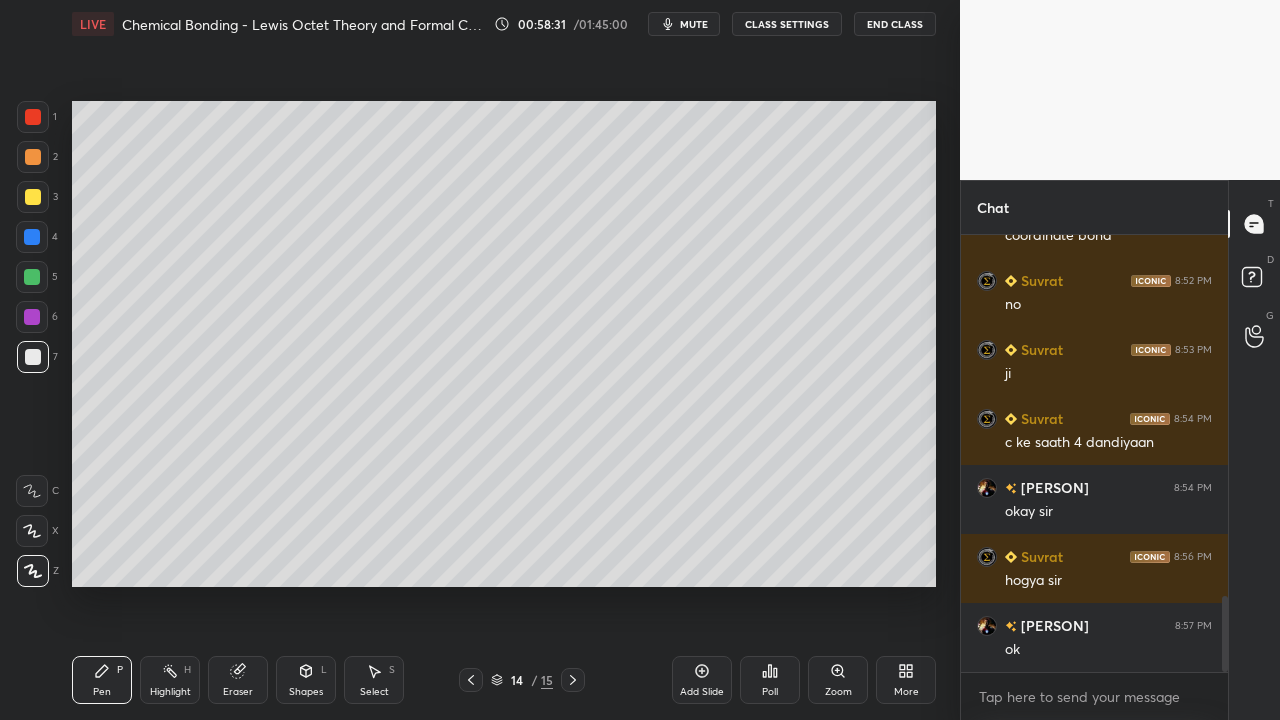 click at bounding box center [33, 197] 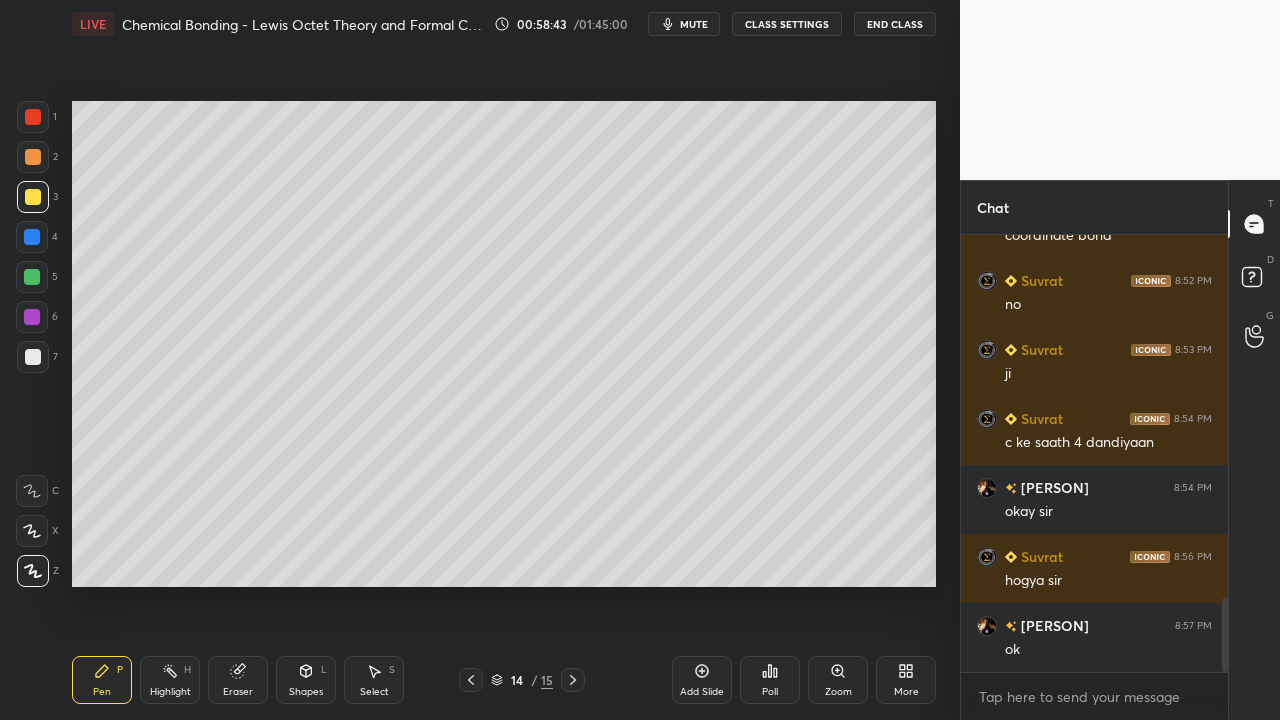 scroll, scrollTop: 2158, scrollLeft: 0, axis: vertical 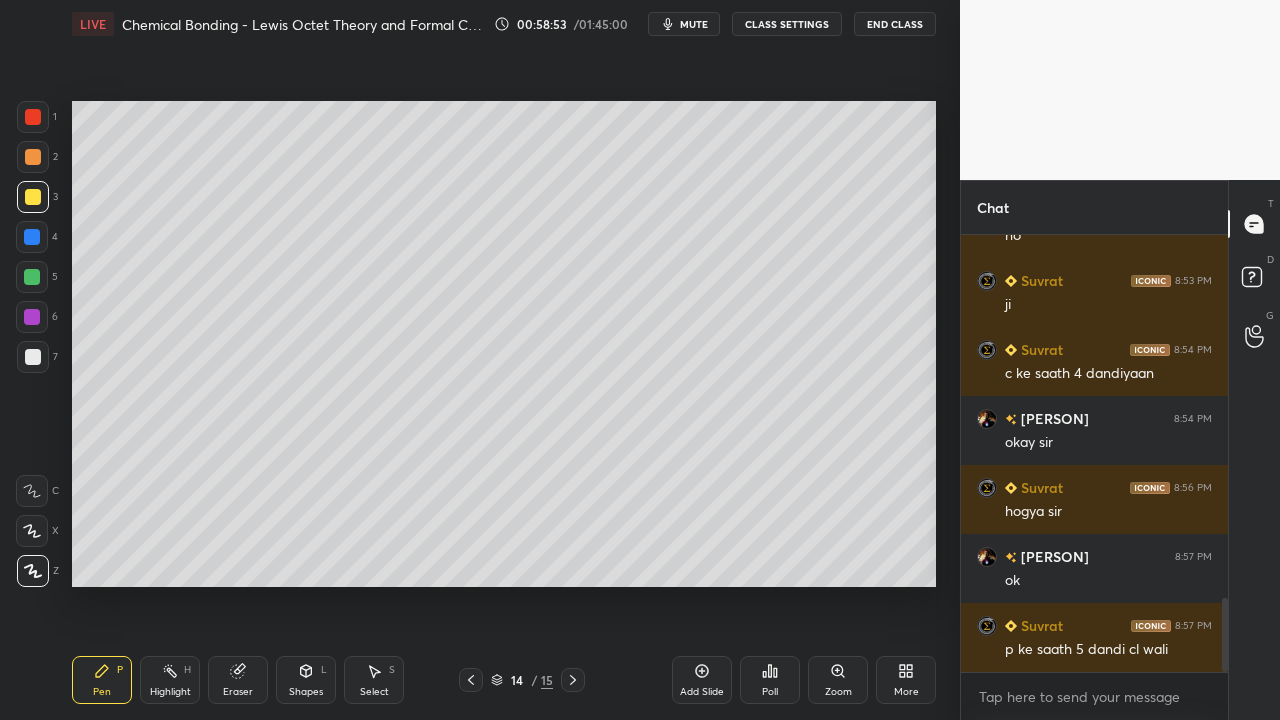 click at bounding box center (33, 357) 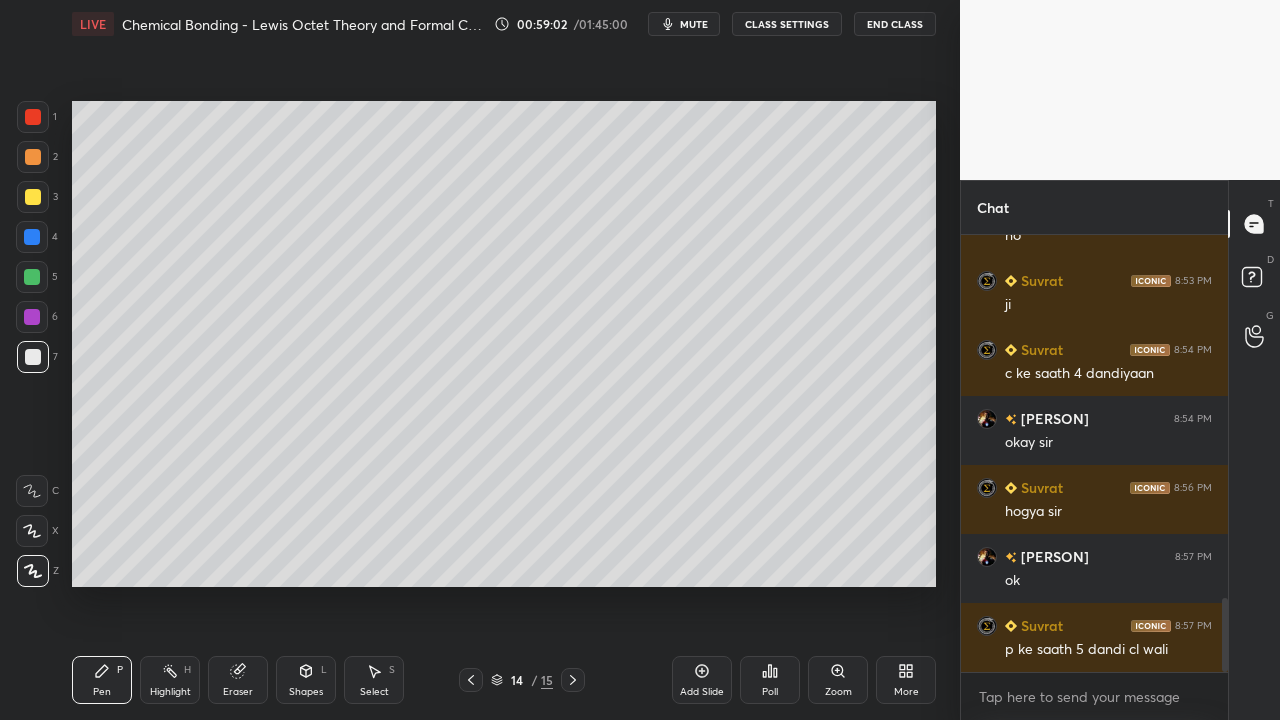 click 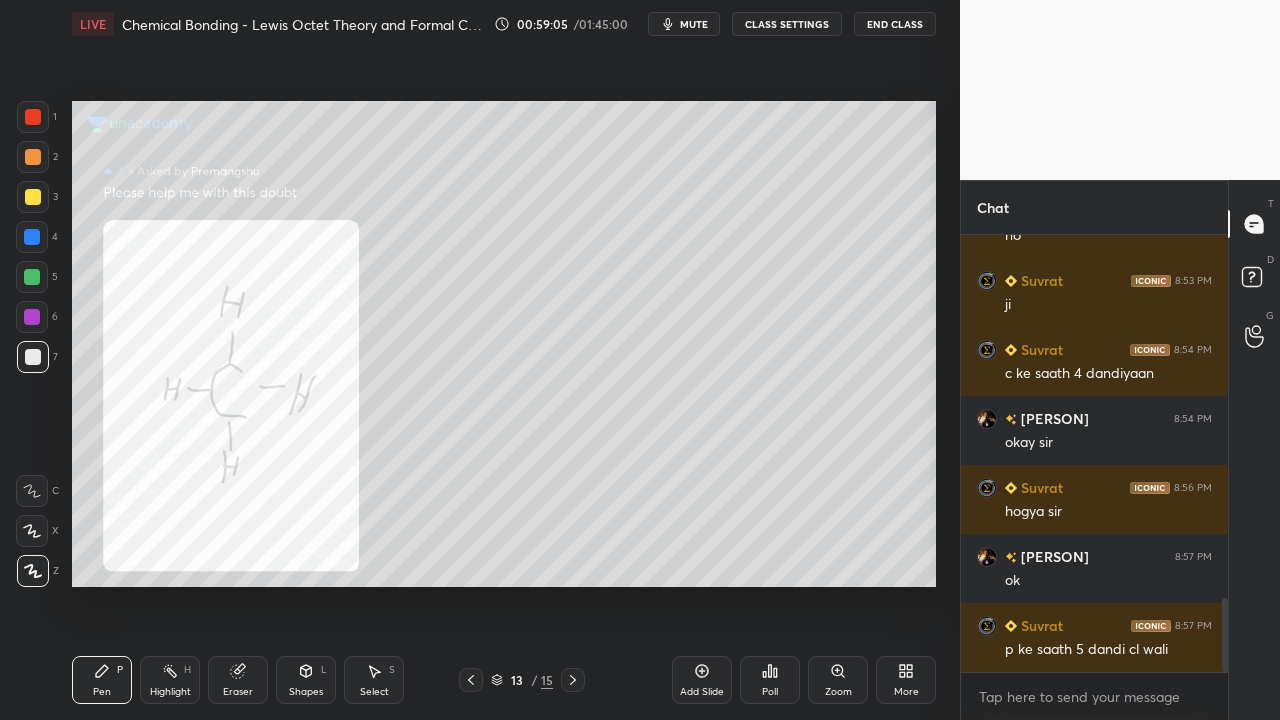 click 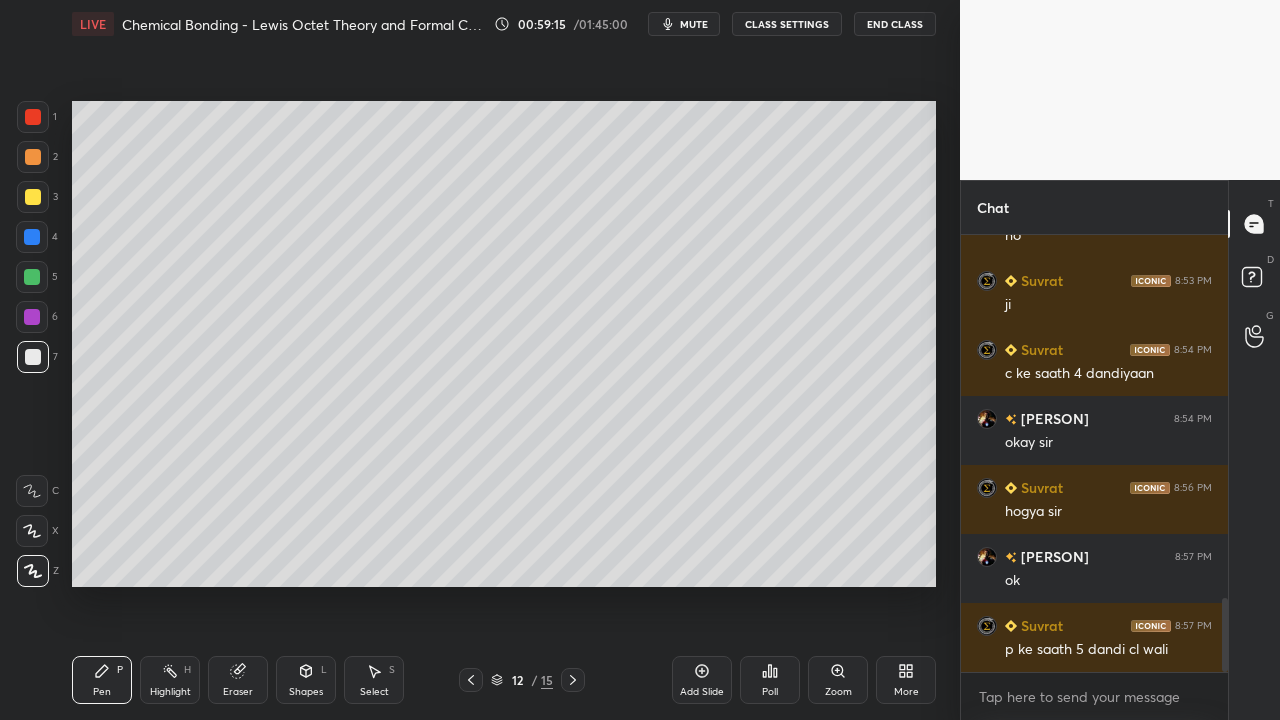 click 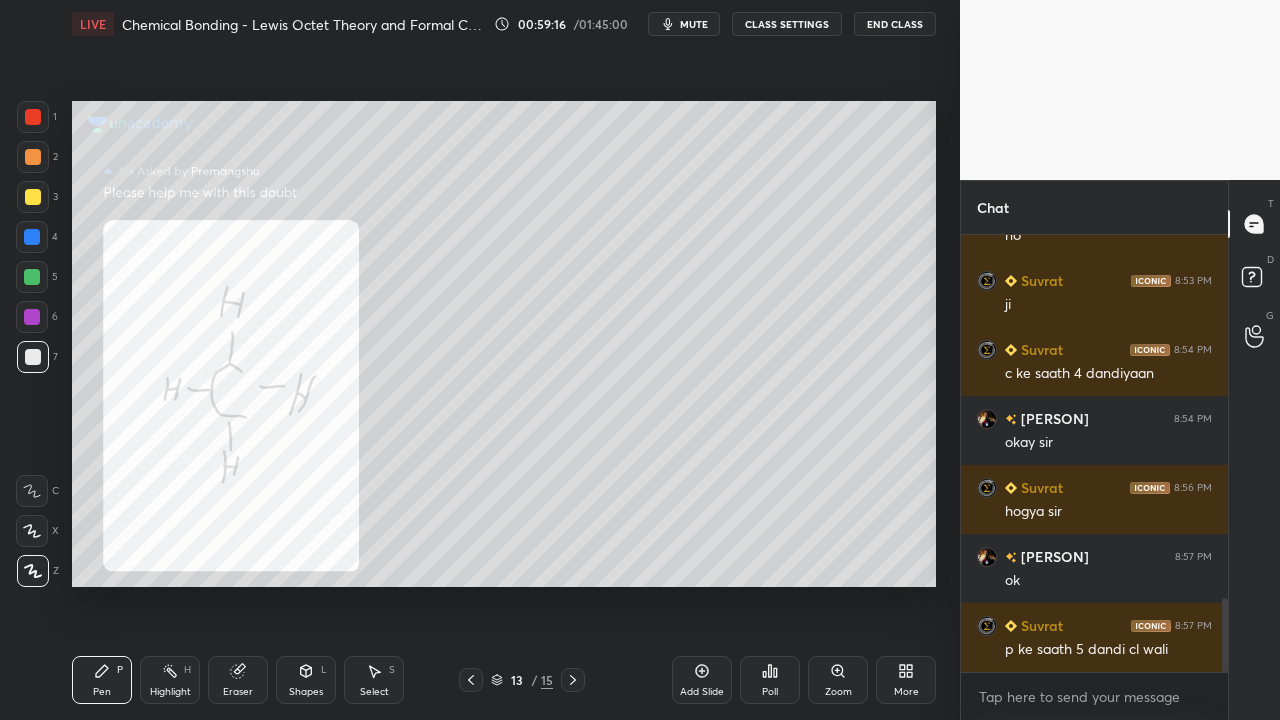 click 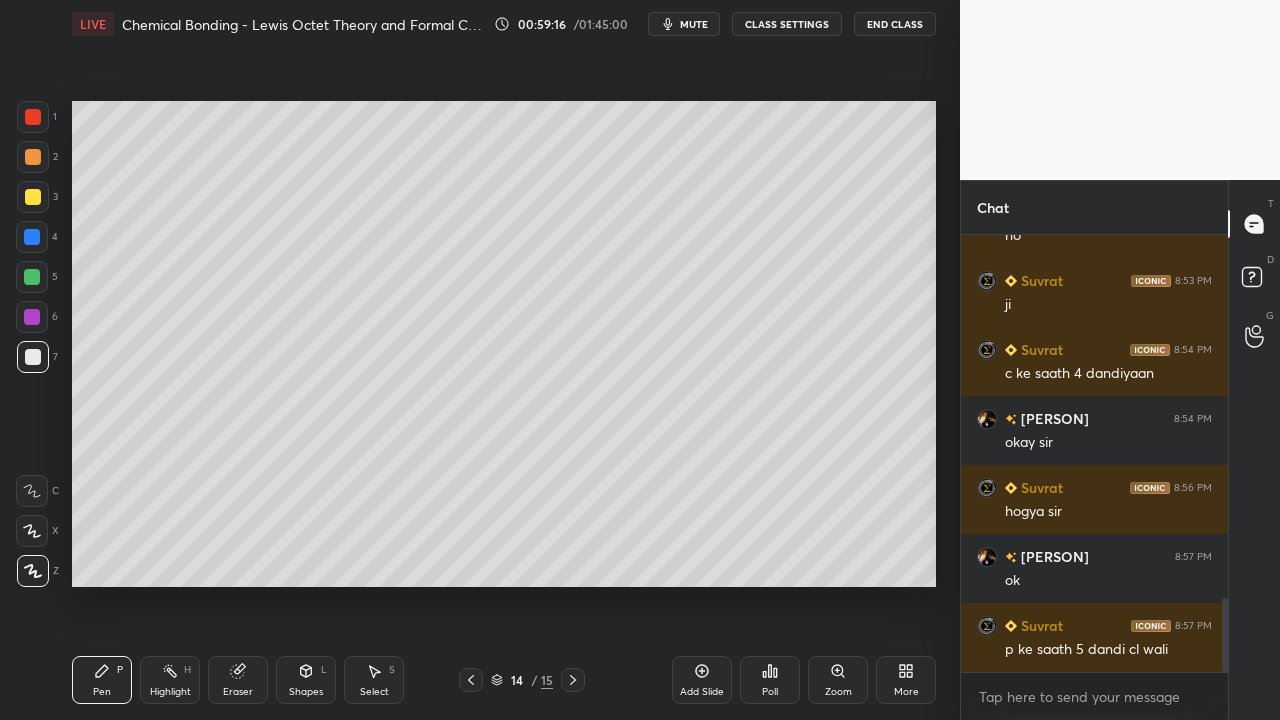 click 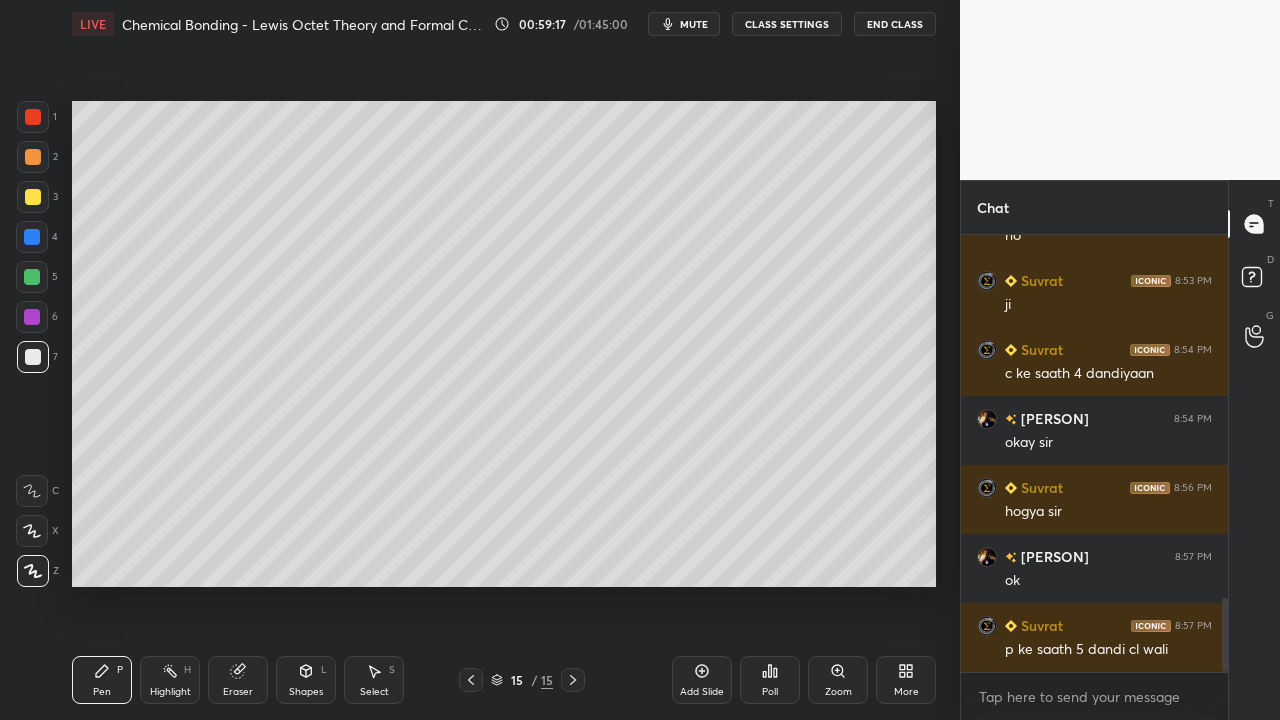 click 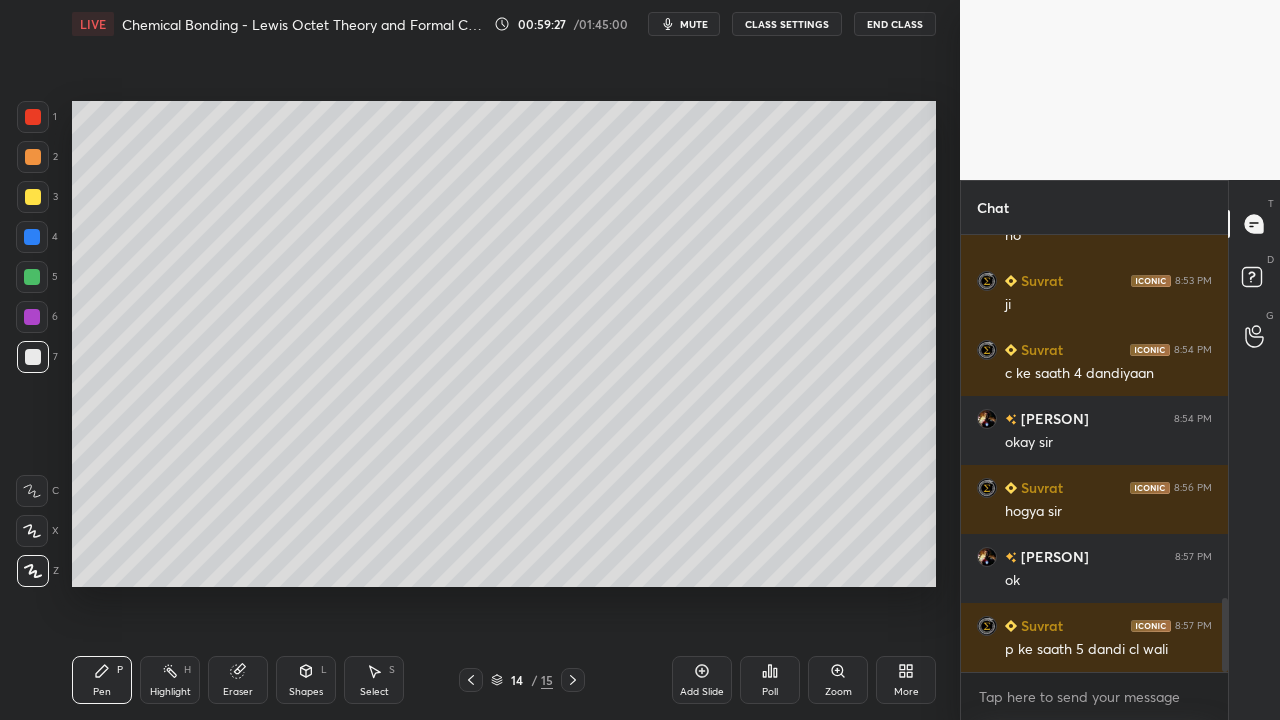 click at bounding box center [33, 197] 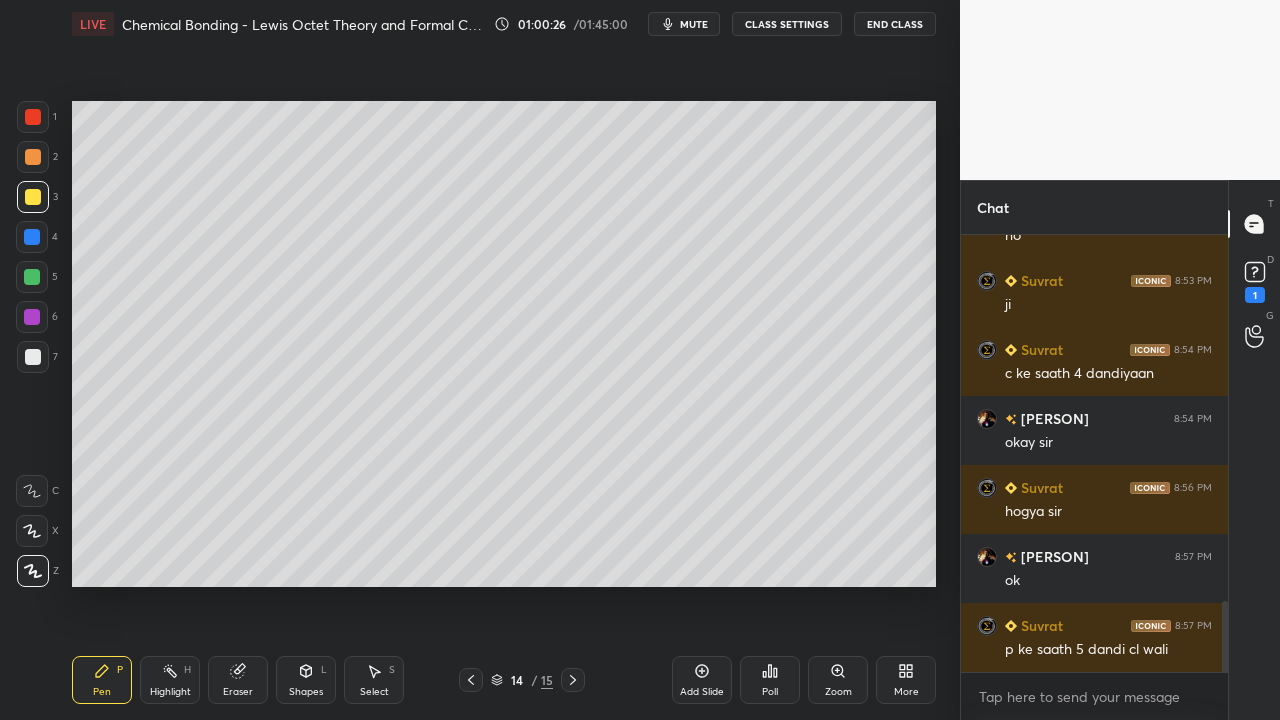 scroll, scrollTop: 2244, scrollLeft: 0, axis: vertical 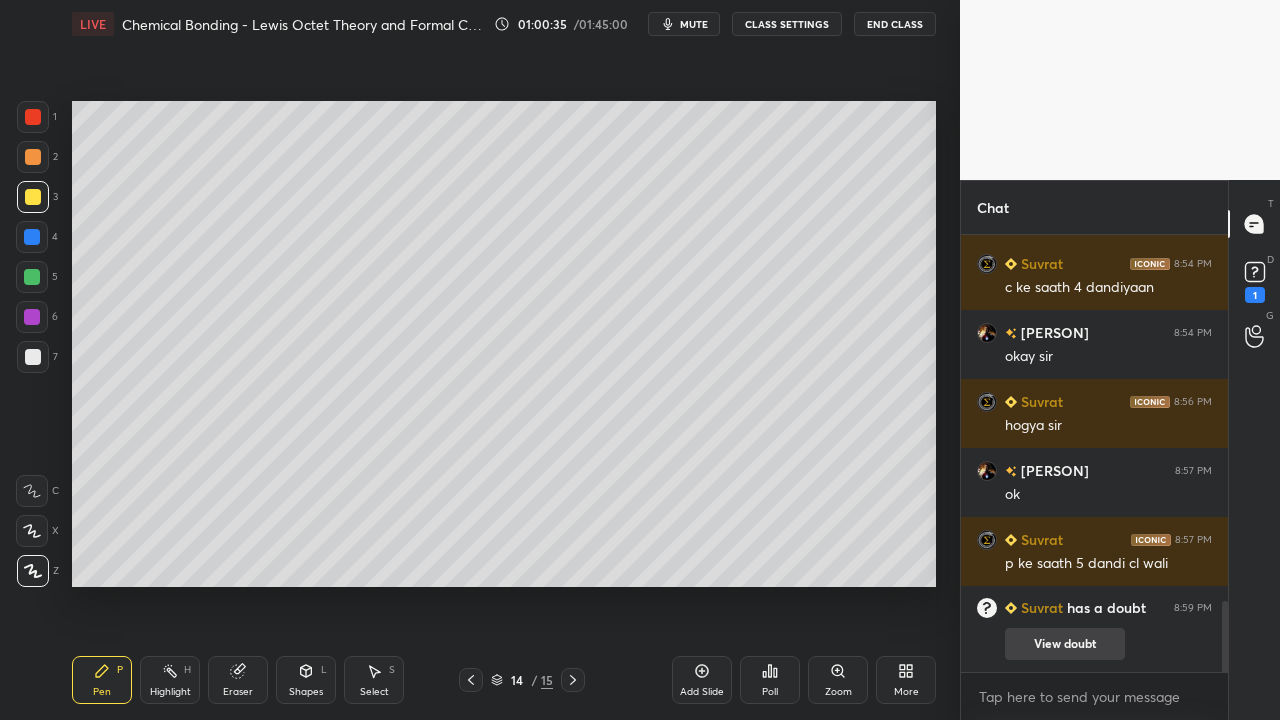 click on "View doubt" at bounding box center (1065, 644) 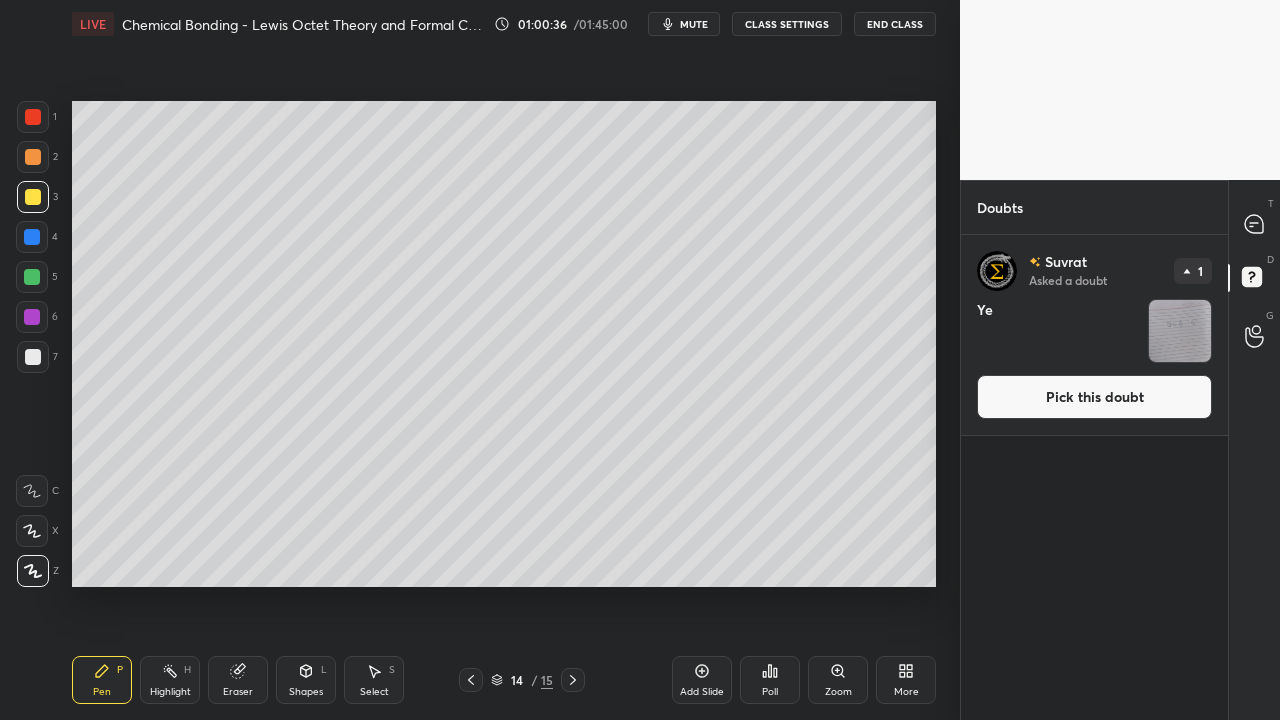 click on "Pick this doubt" at bounding box center [1094, 397] 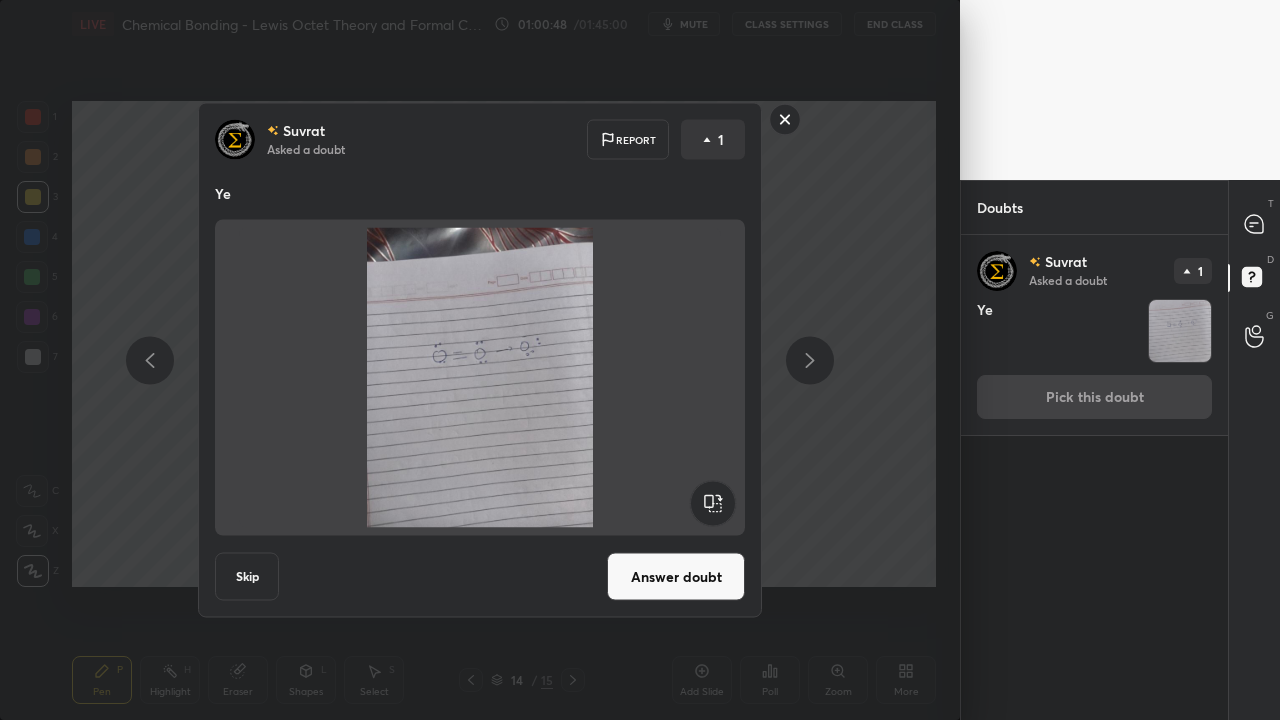click on "Answer doubt" at bounding box center (676, 577) 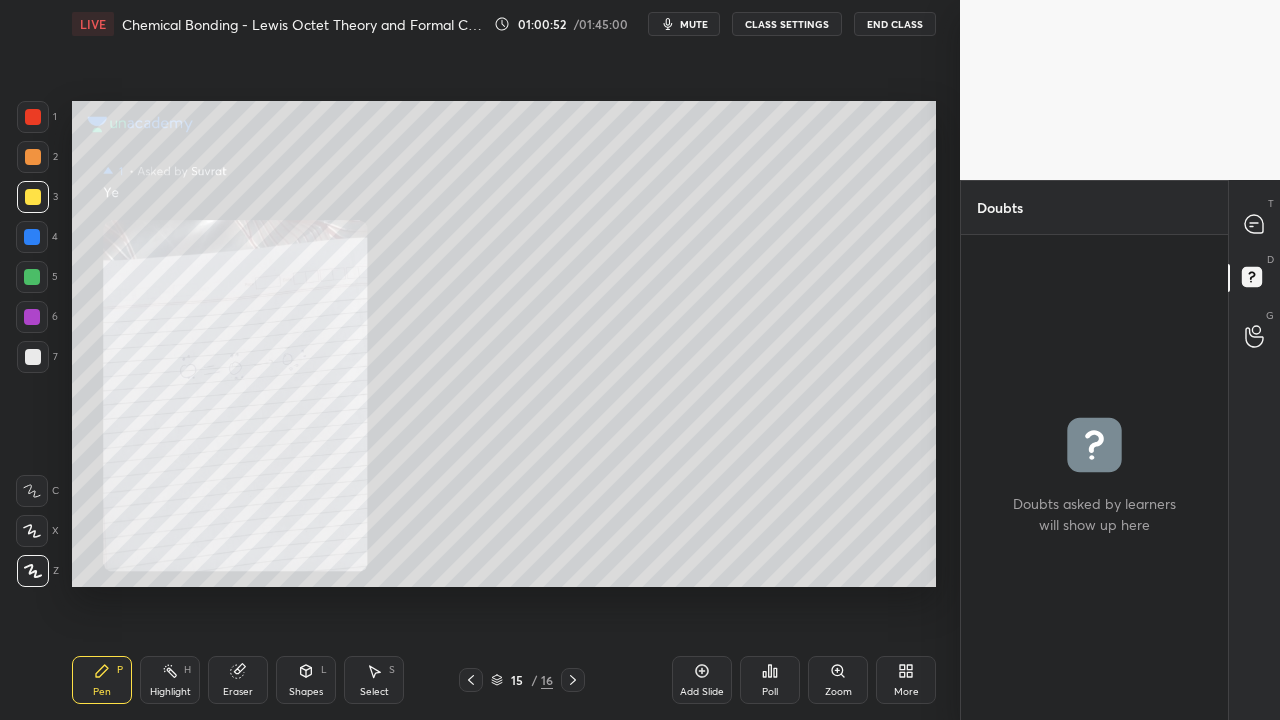 click at bounding box center [33, 357] 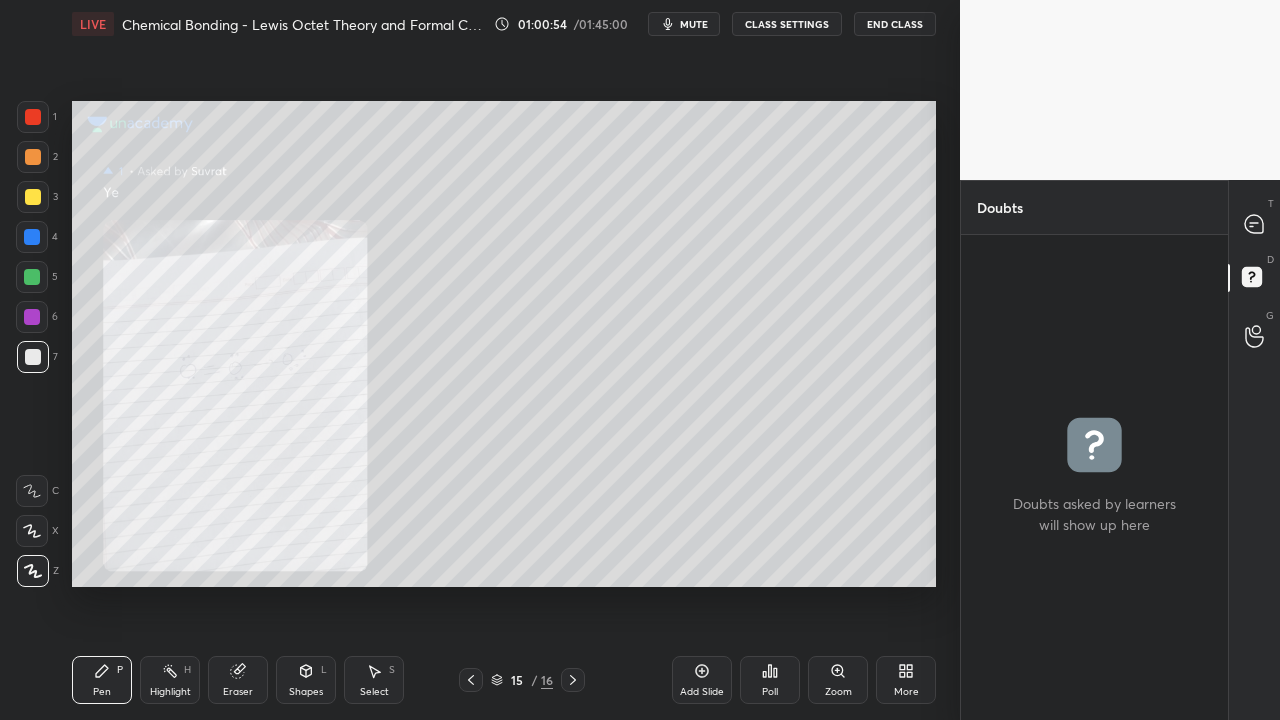 click at bounding box center [32, 237] 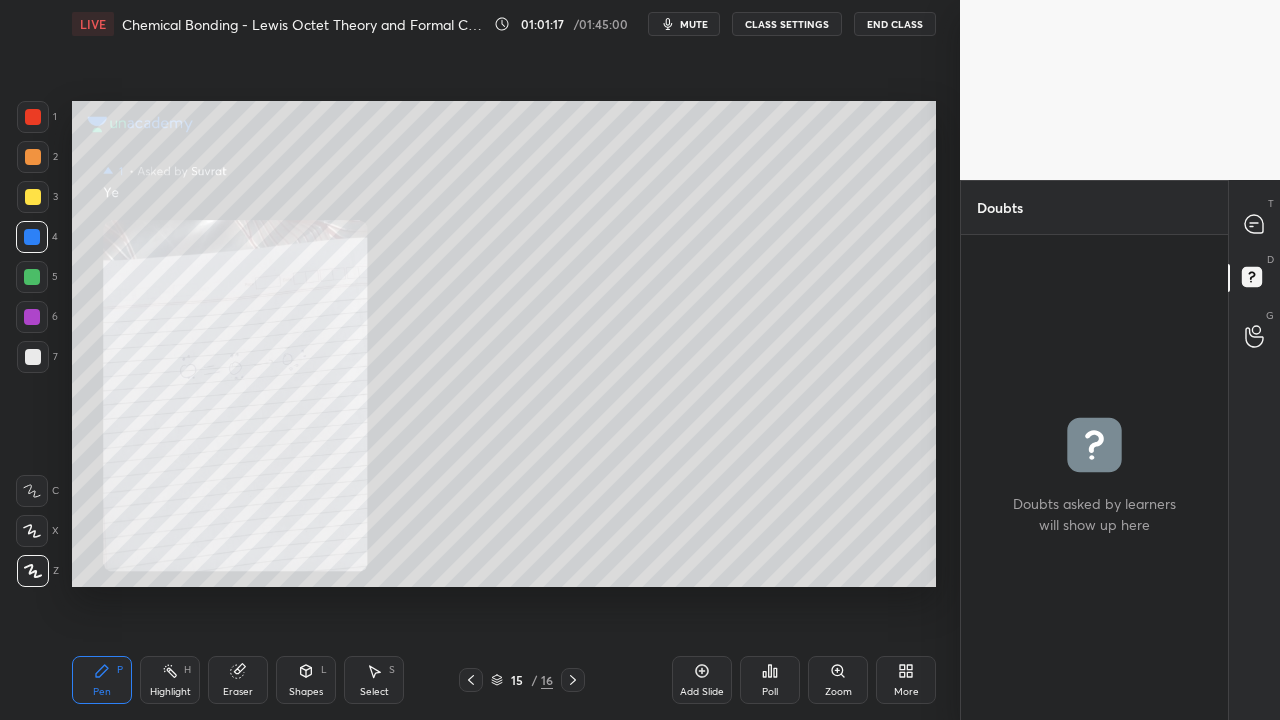click at bounding box center (33, 357) 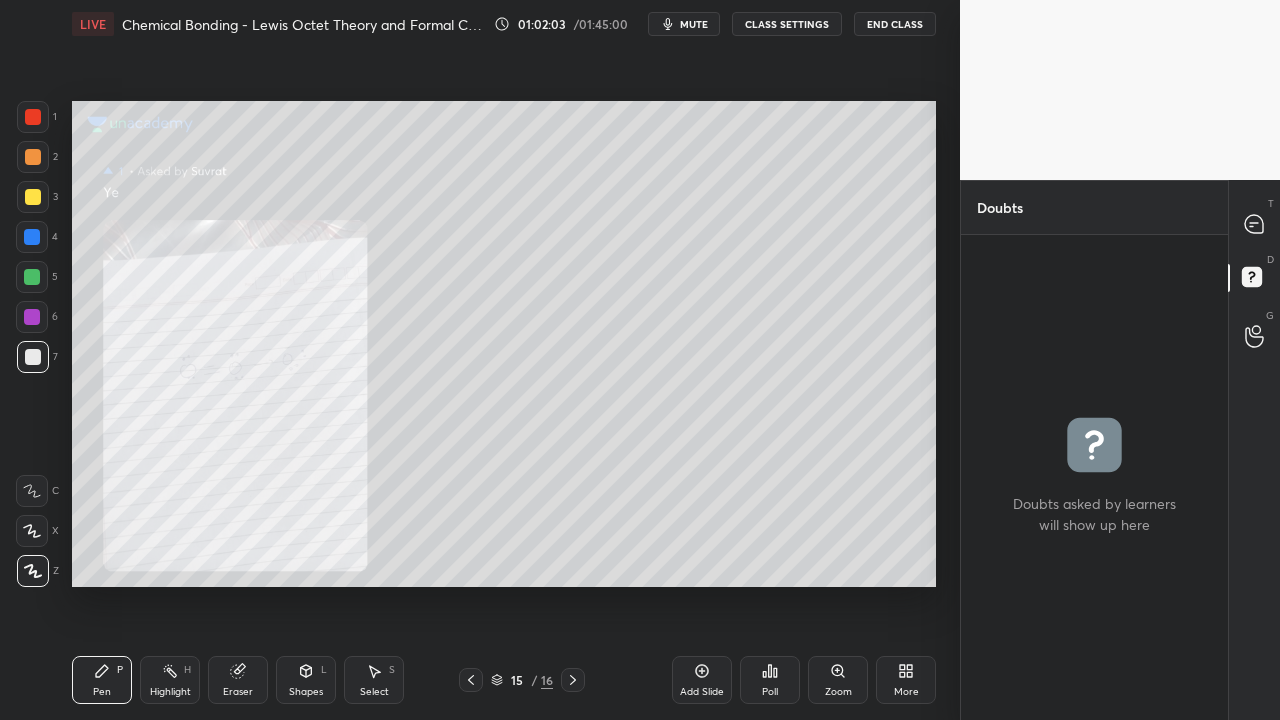 click at bounding box center (32, 277) 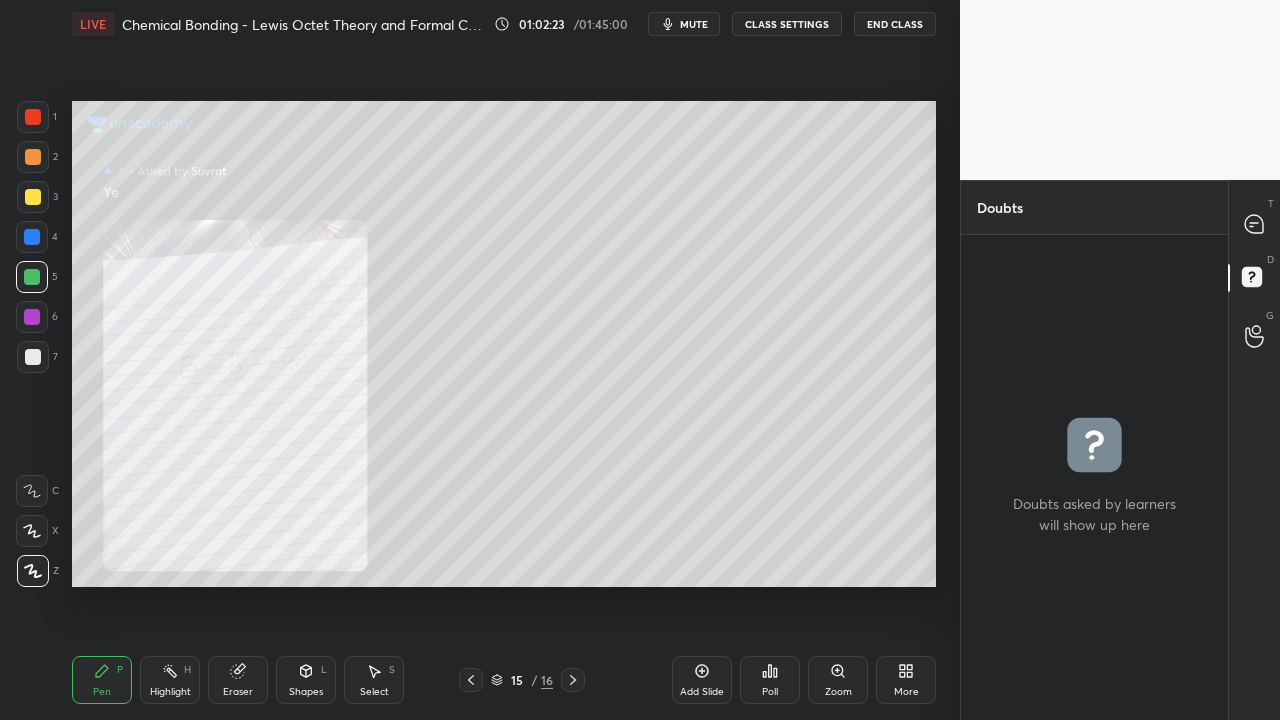 click at bounding box center (33, 197) 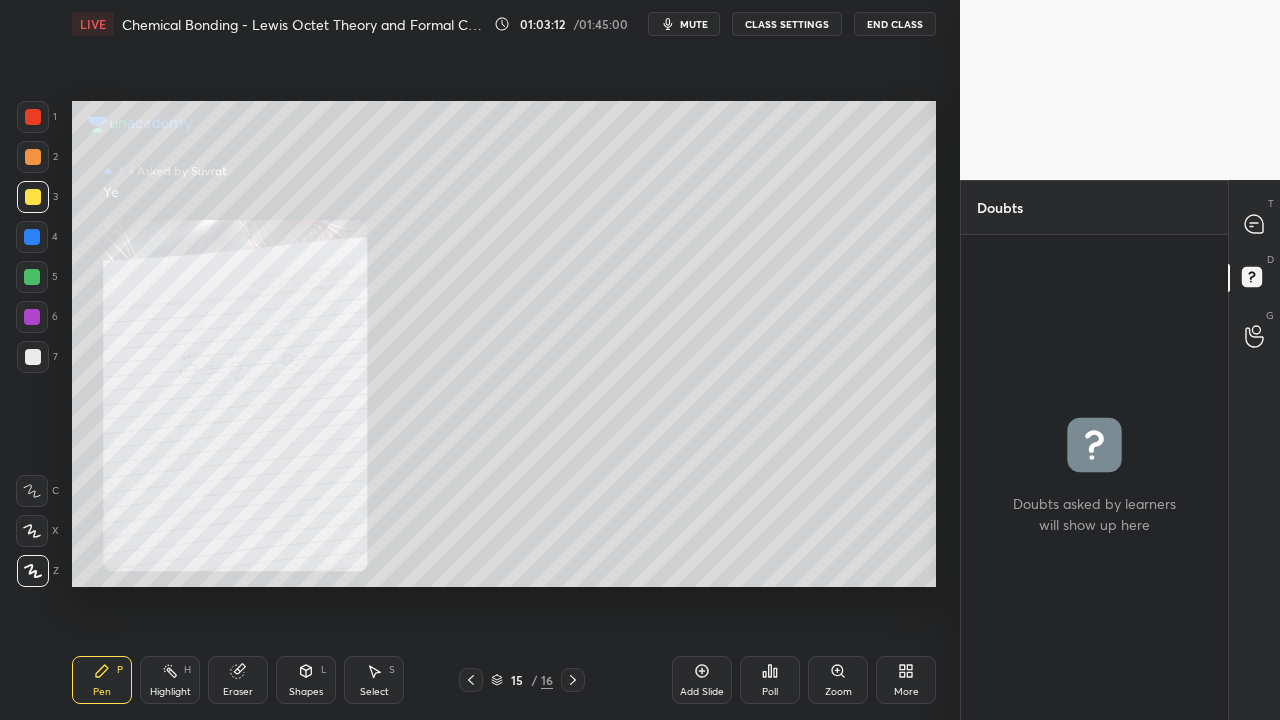 click on "Add Slide" at bounding box center [702, 680] 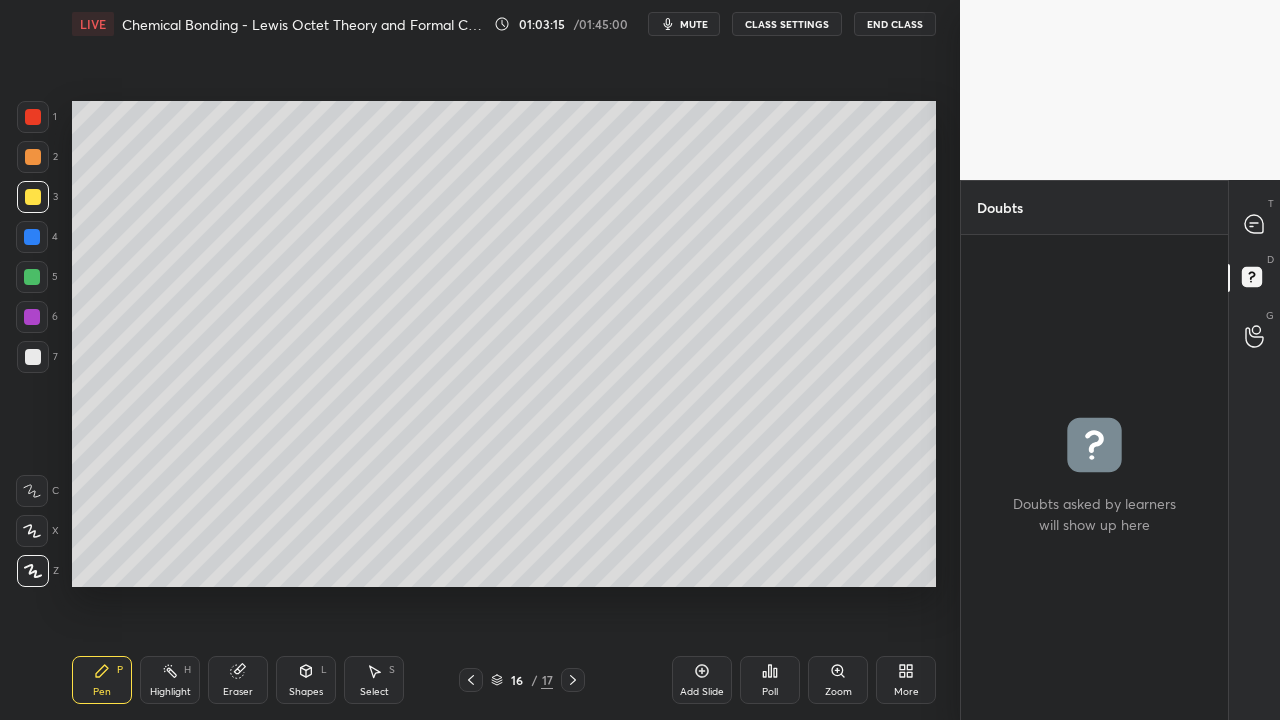 click 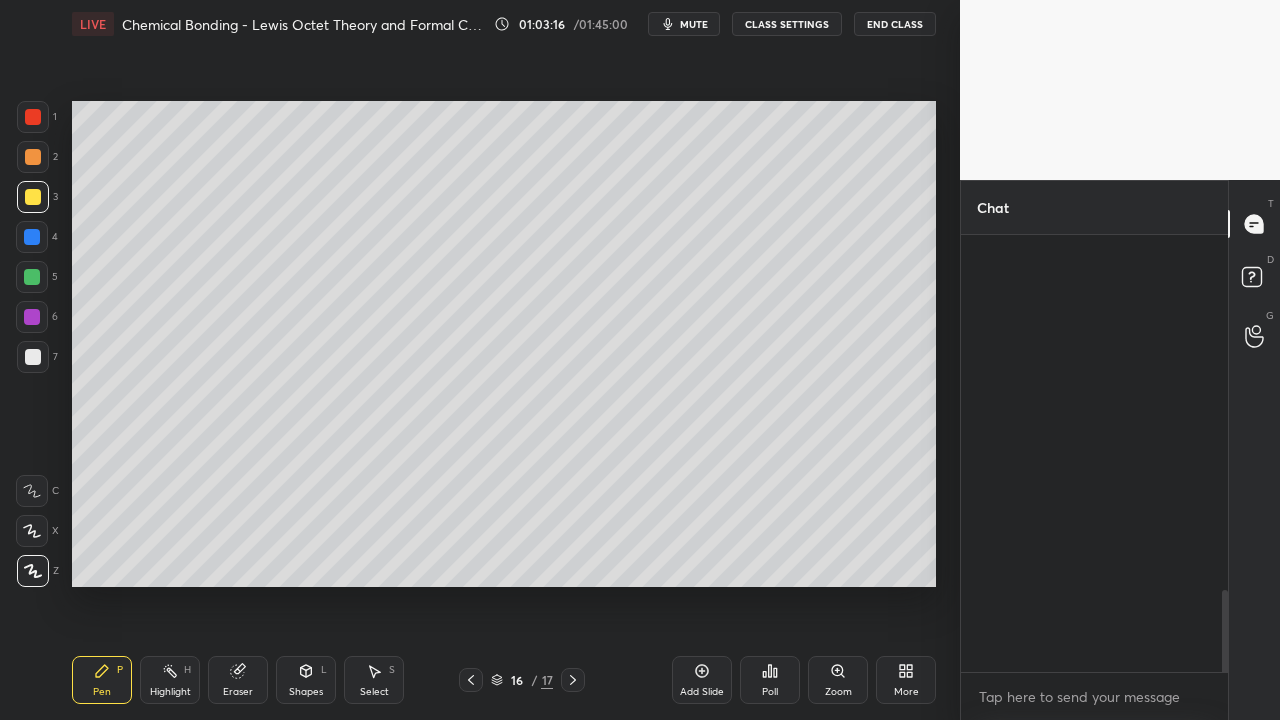 scroll, scrollTop: 2142, scrollLeft: 0, axis: vertical 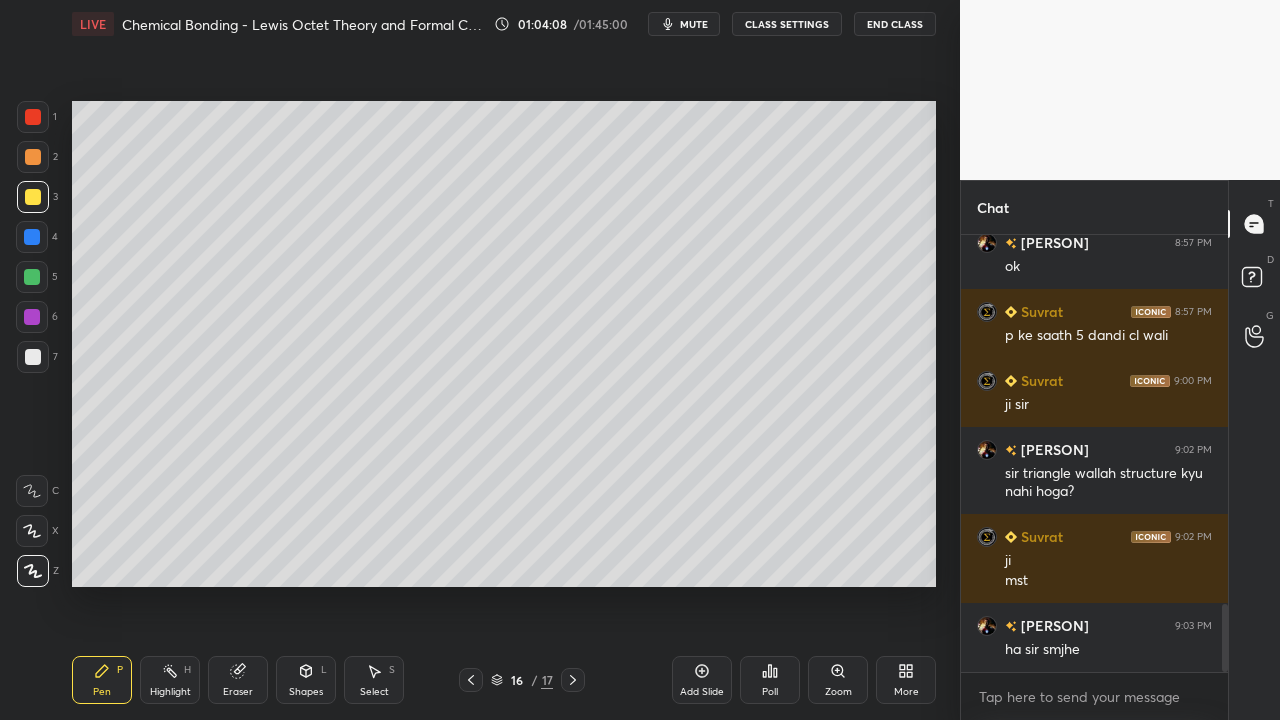 click 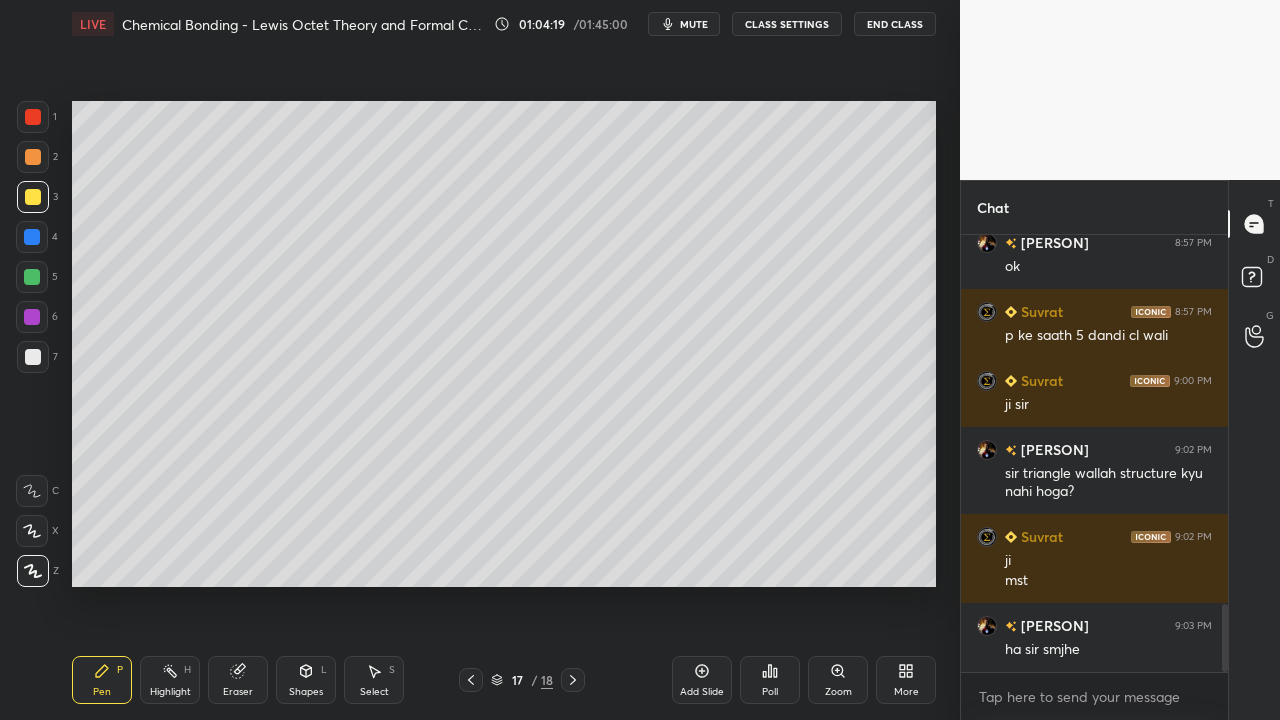 click at bounding box center (33, 357) 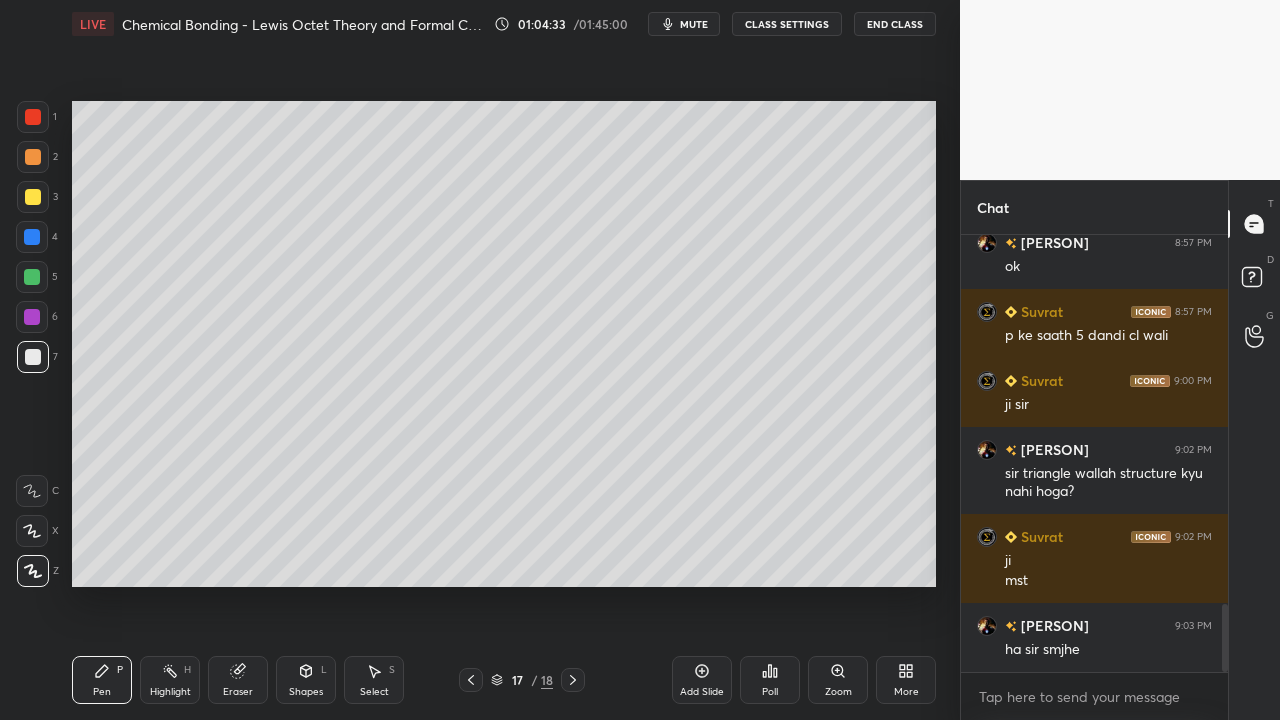 click at bounding box center (32, 277) 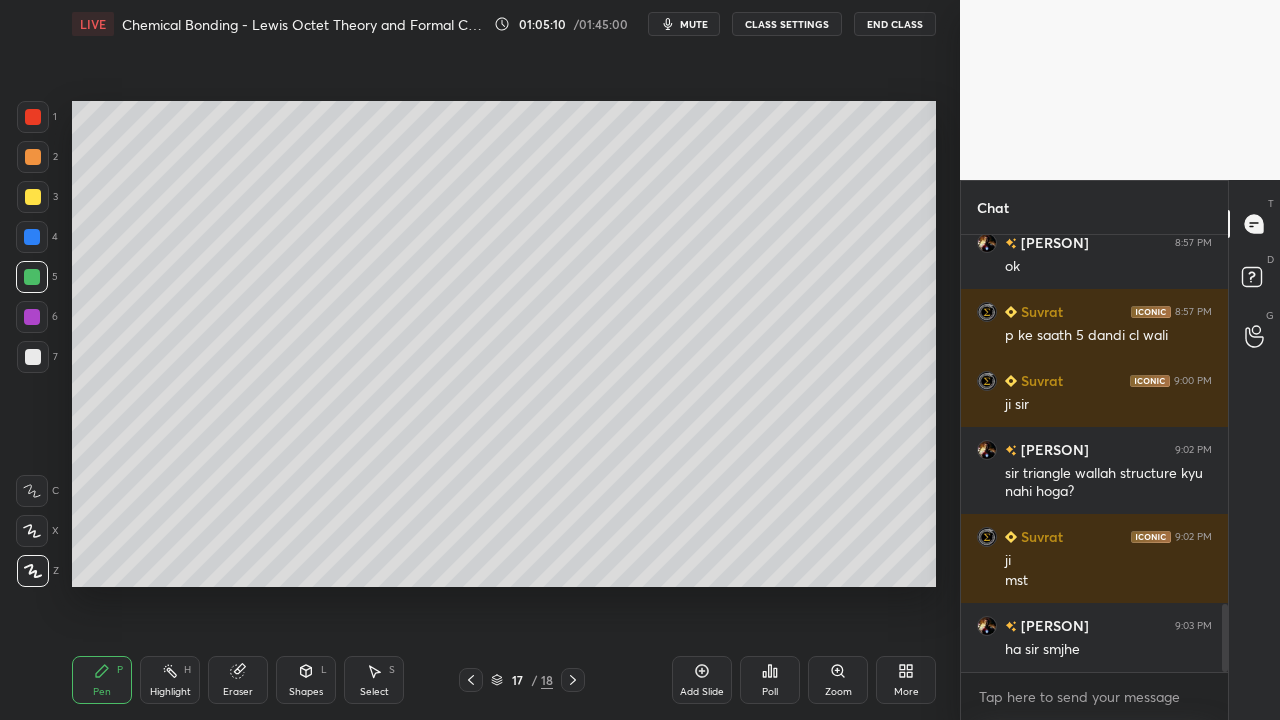 click at bounding box center [33, 357] 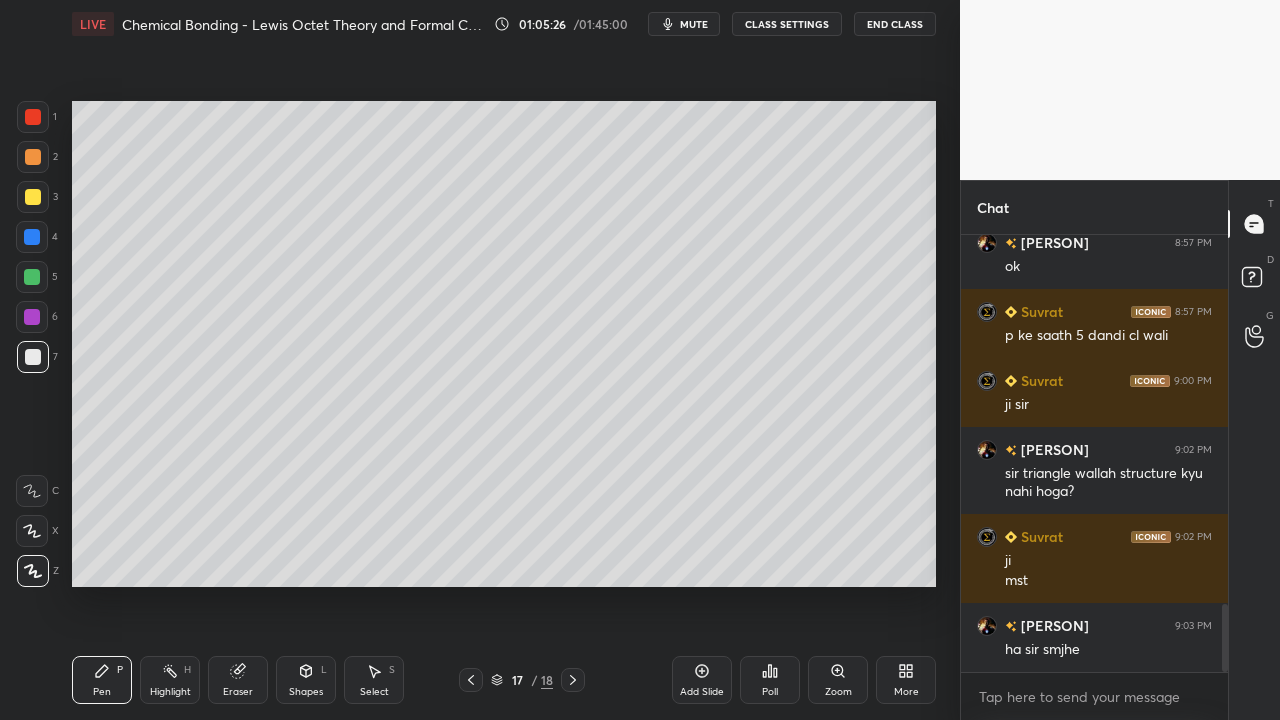 click at bounding box center (32, 277) 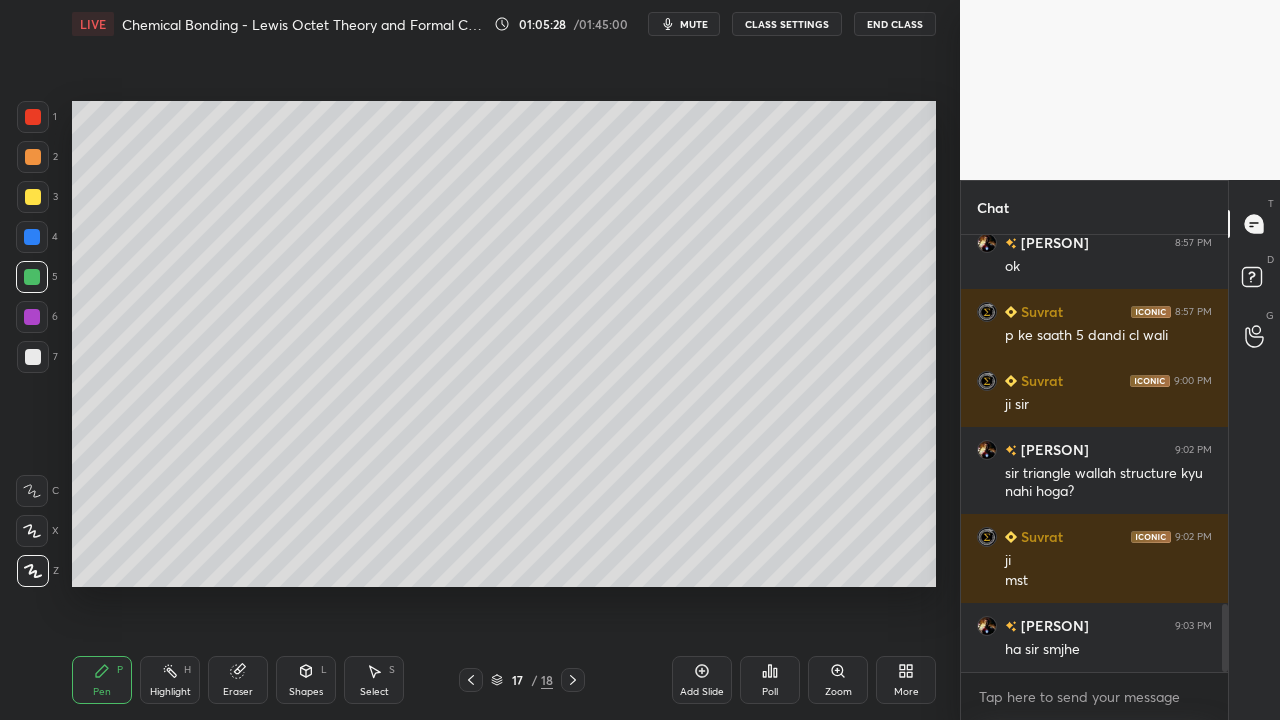 click at bounding box center [33, 197] 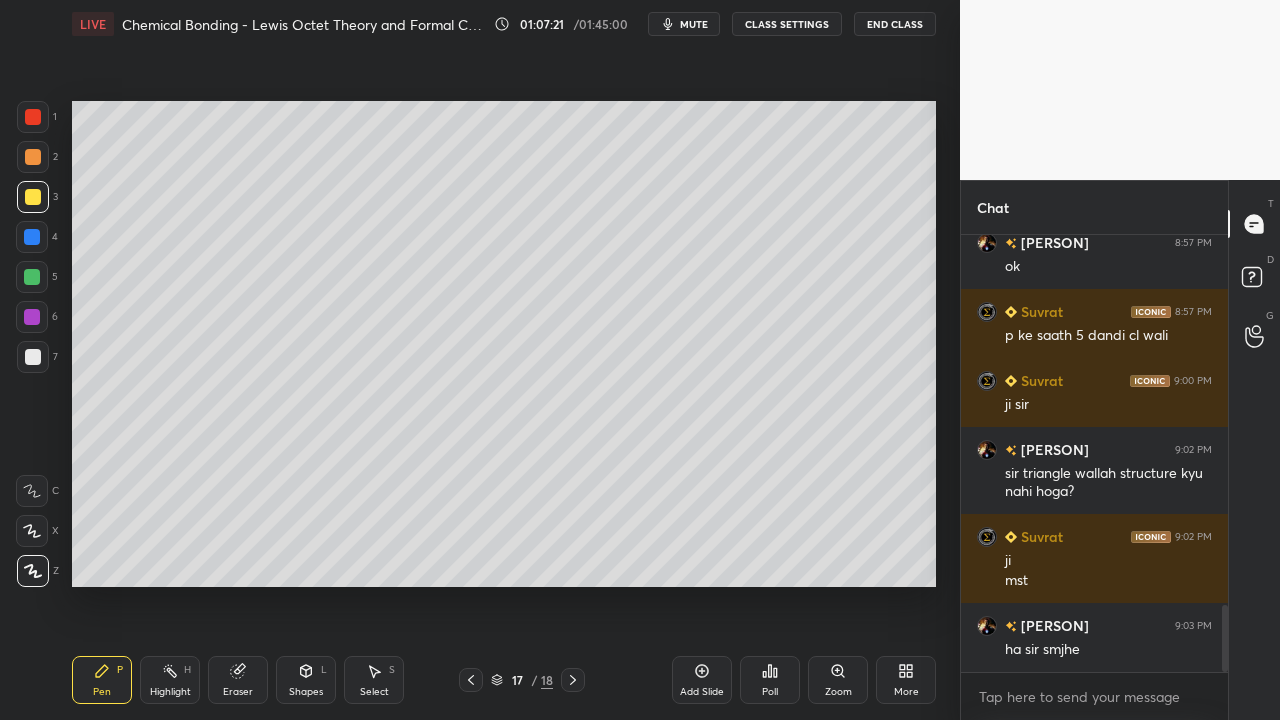 scroll, scrollTop: 2425, scrollLeft: 0, axis: vertical 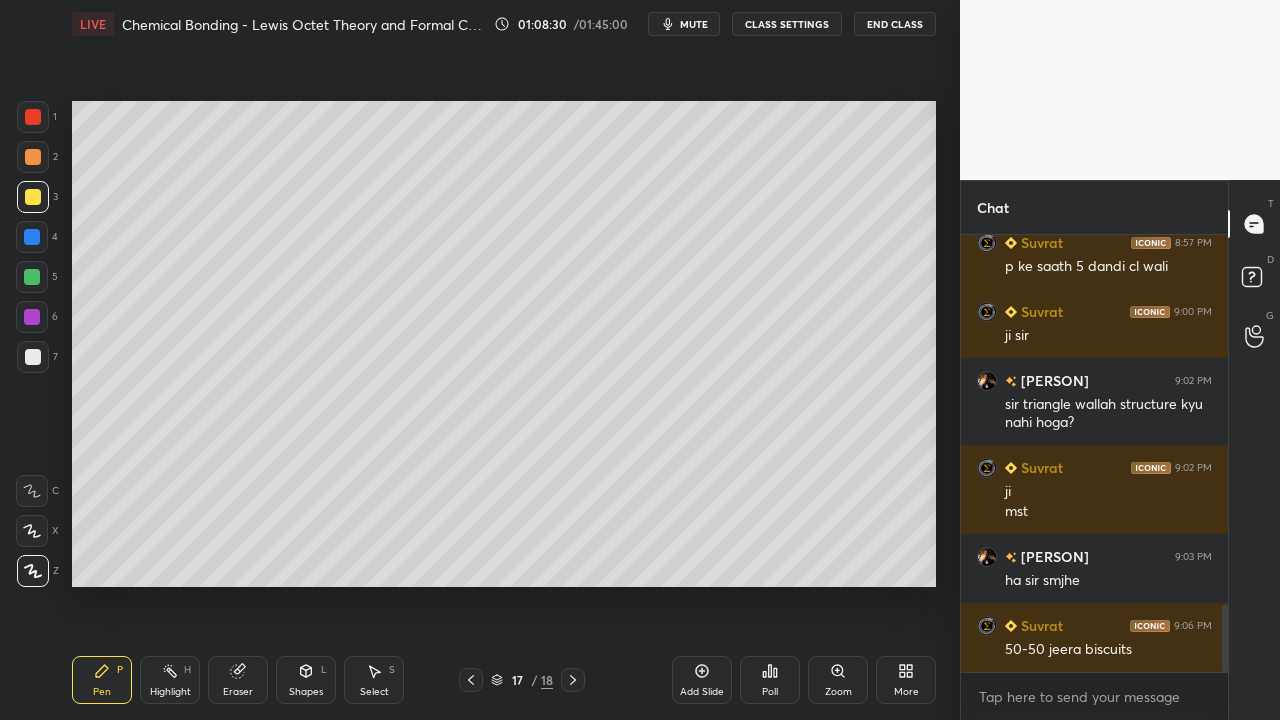 click at bounding box center [32, 277] 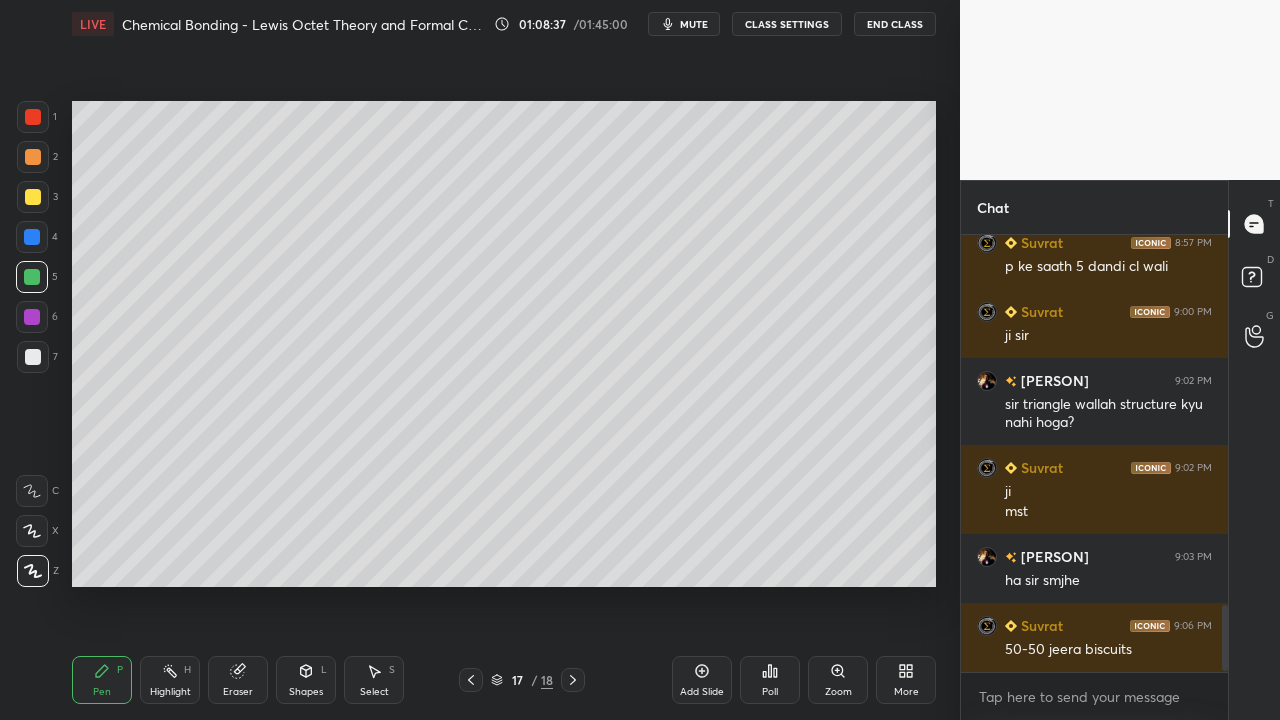 scroll, scrollTop: 2494, scrollLeft: 0, axis: vertical 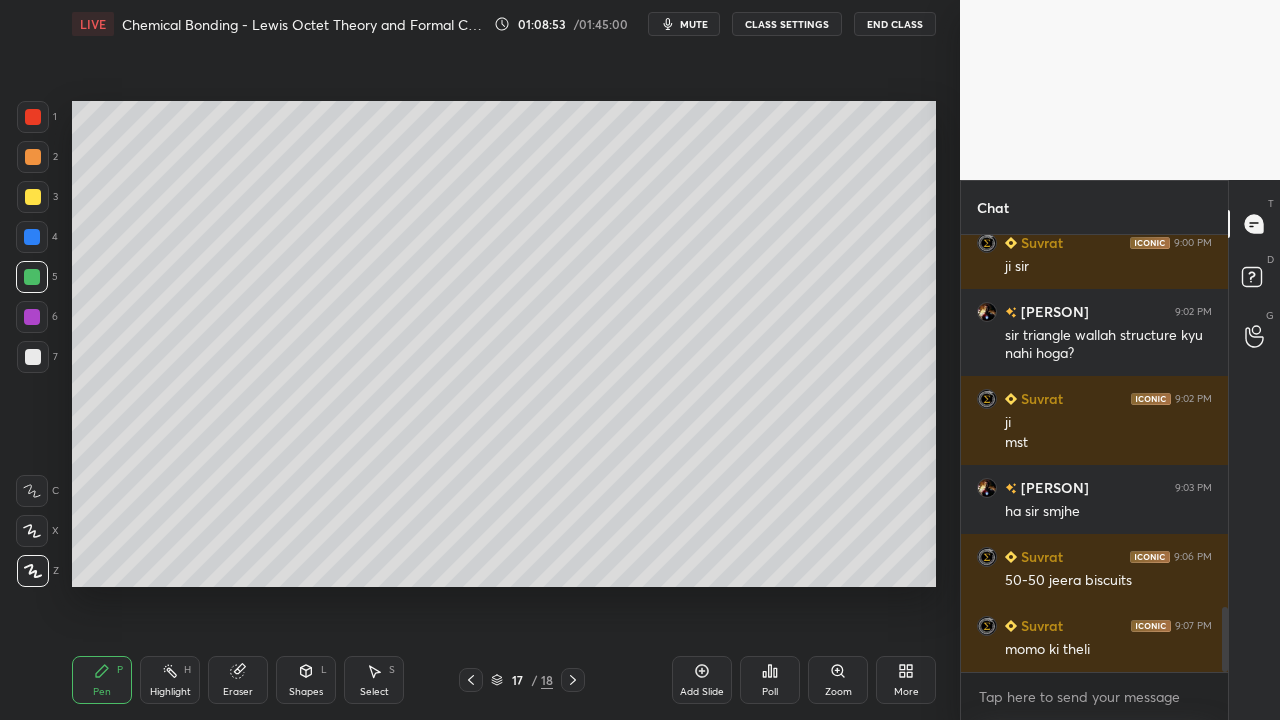 click at bounding box center (33, 197) 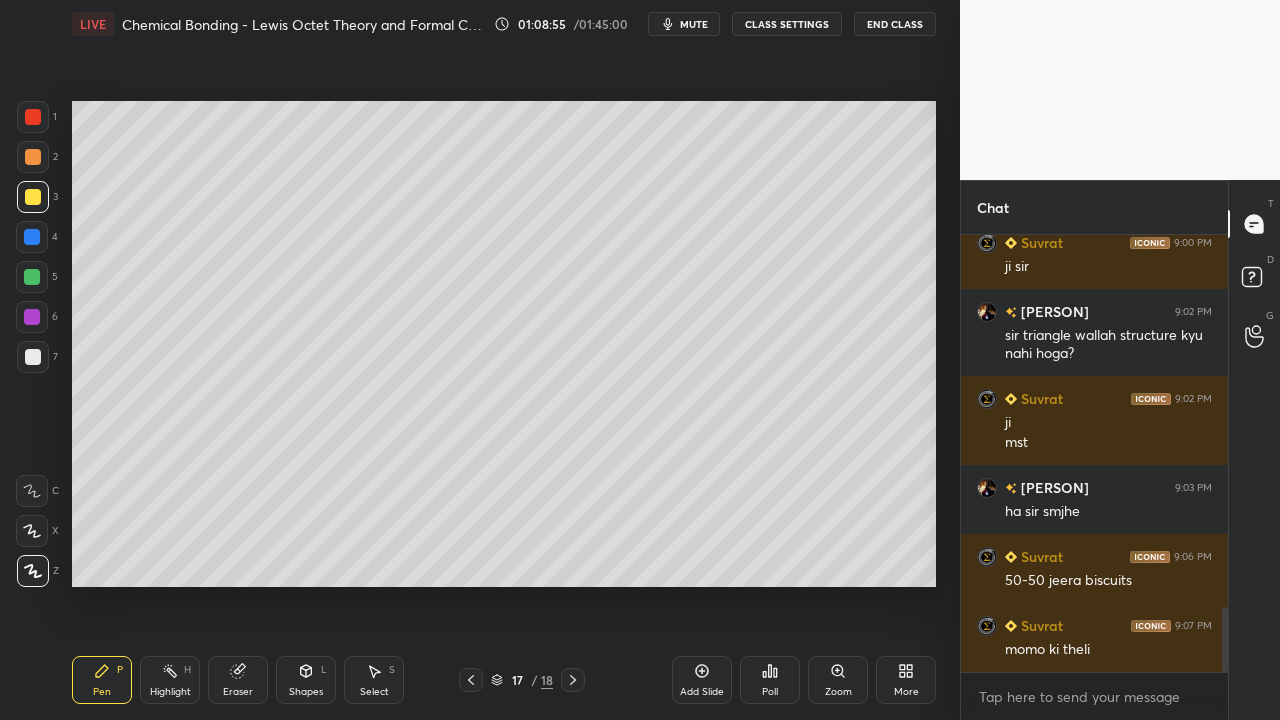 click at bounding box center (33, 357) 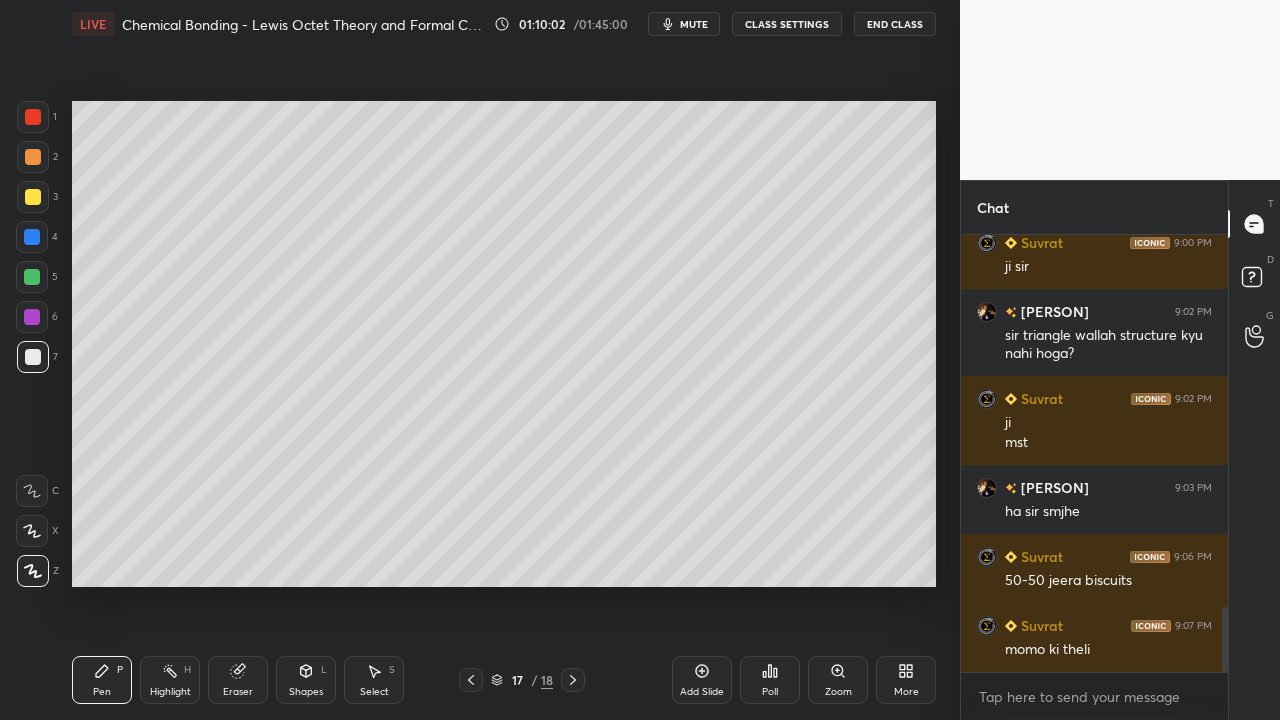 click at bounding box center (32, 277) 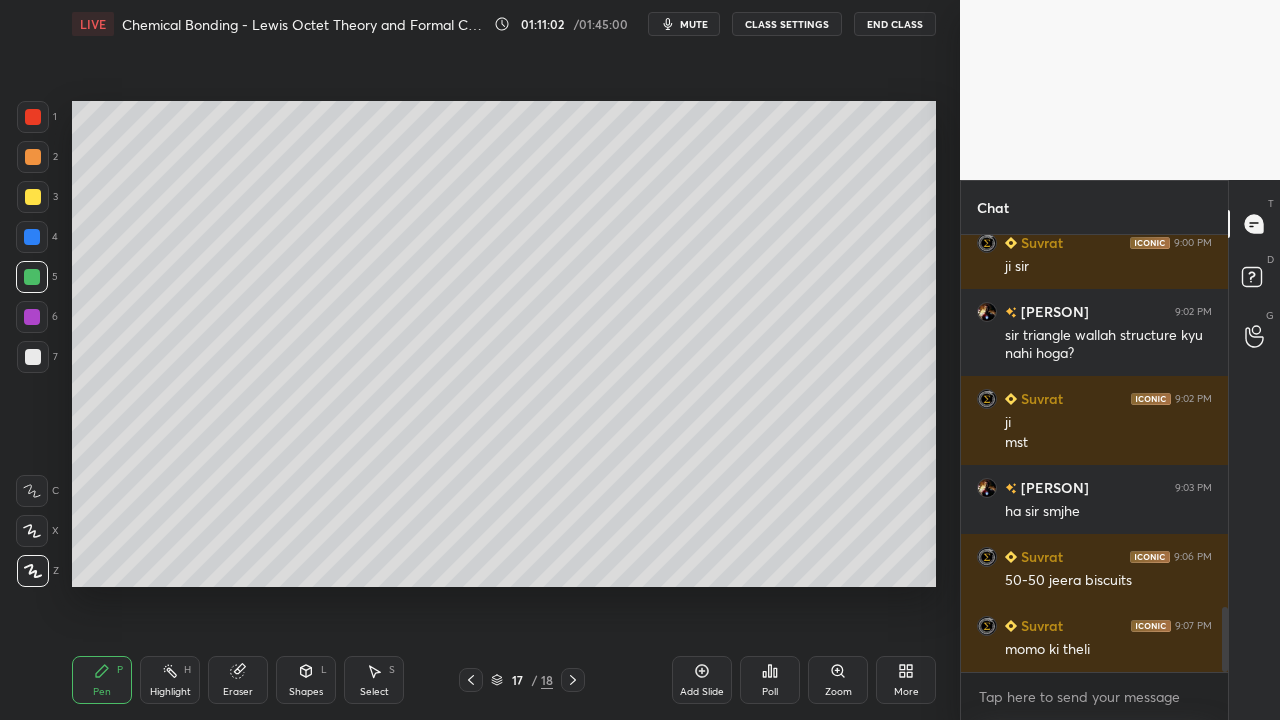 click at bounding box center [33, 357] 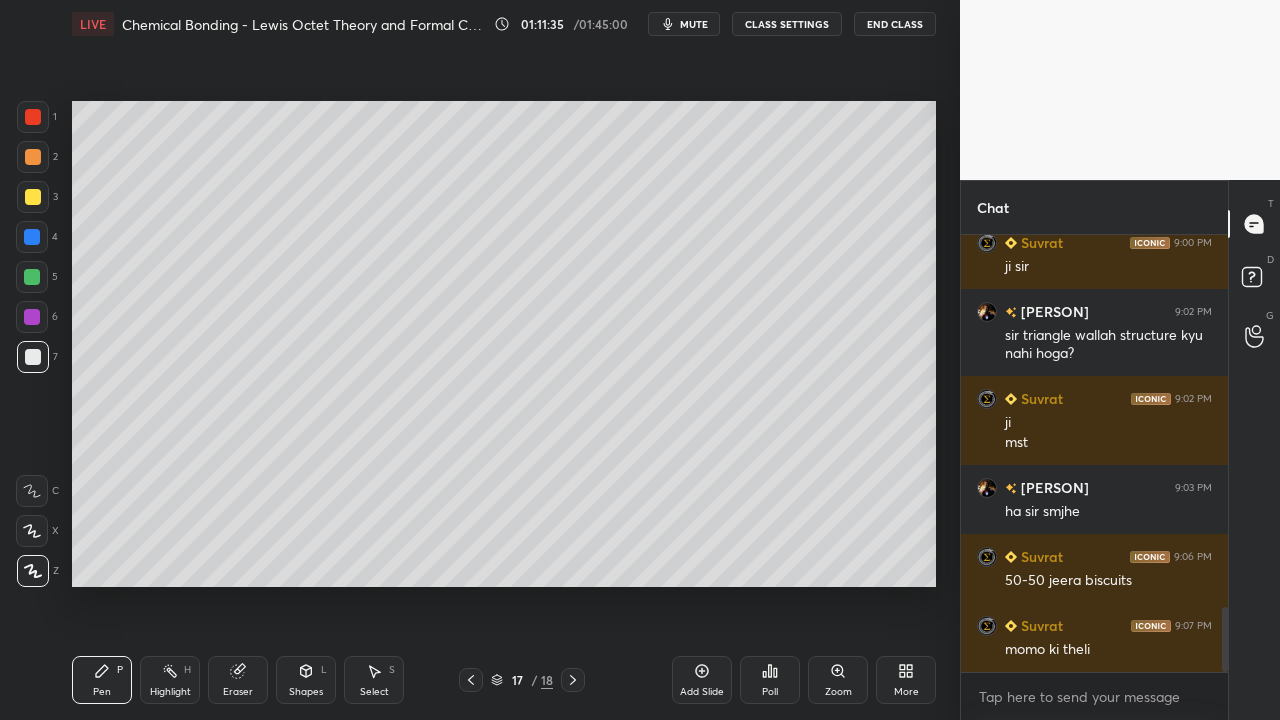 click on "Setting up your live class Poll for   secs No correct answer Start poll" at bounding box center [504, 344] 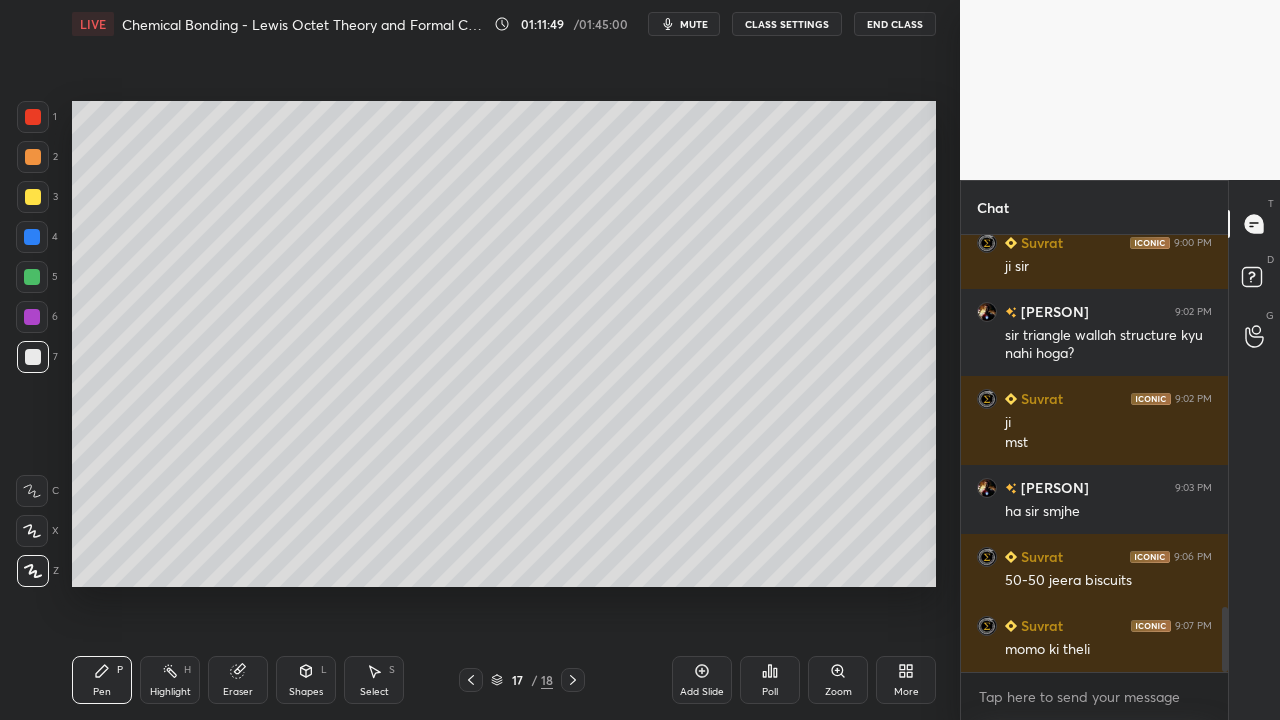 click on "Highlight H" at bounding box center (170, 680) 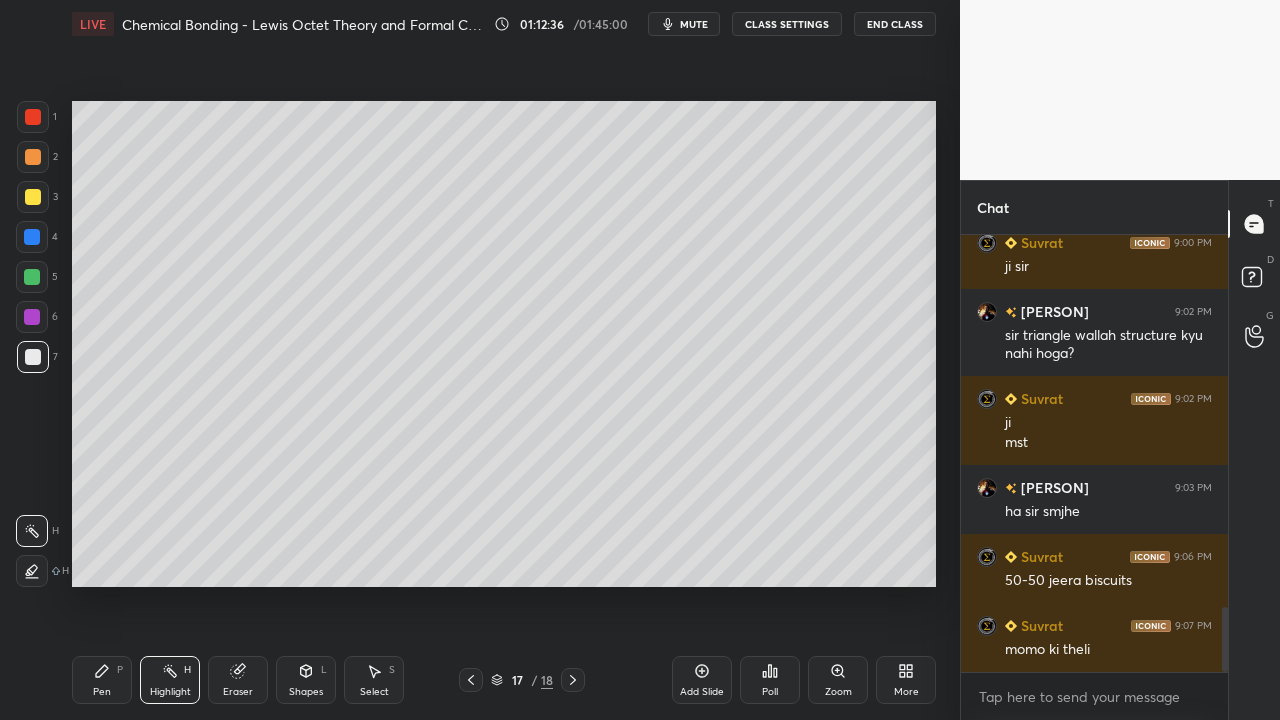 click 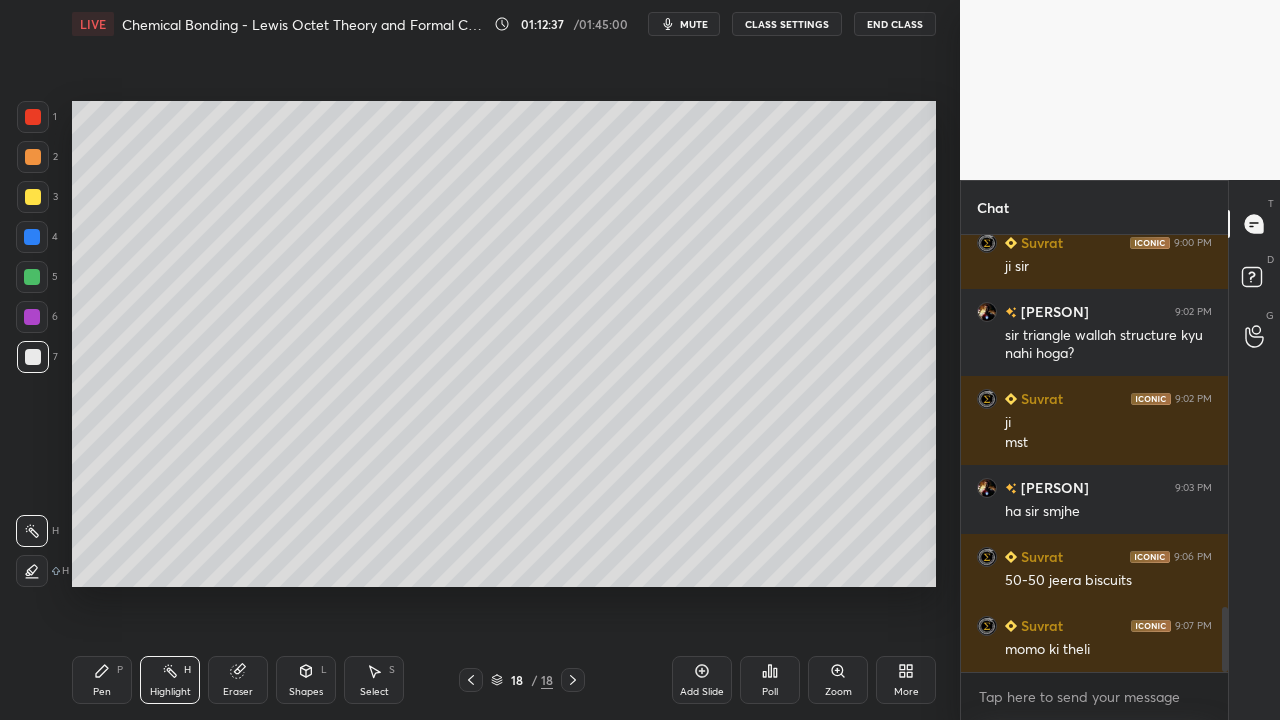 click at bounding box center [32, 277] 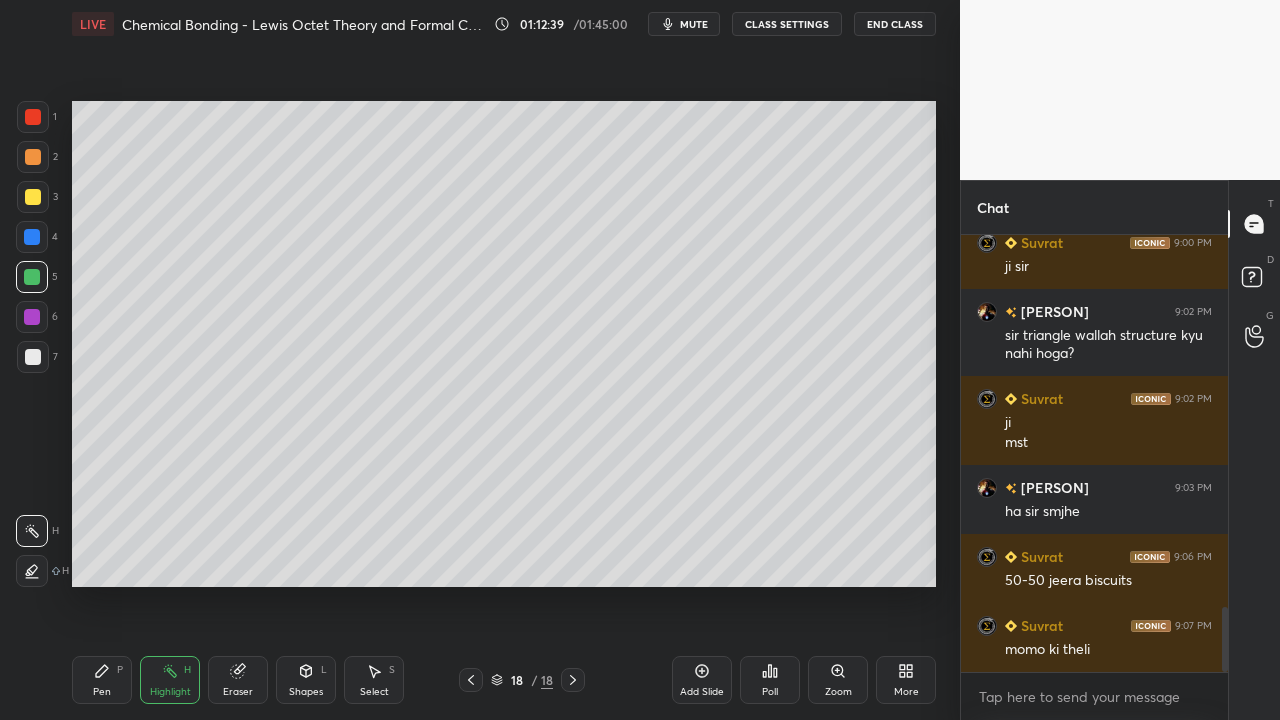 click 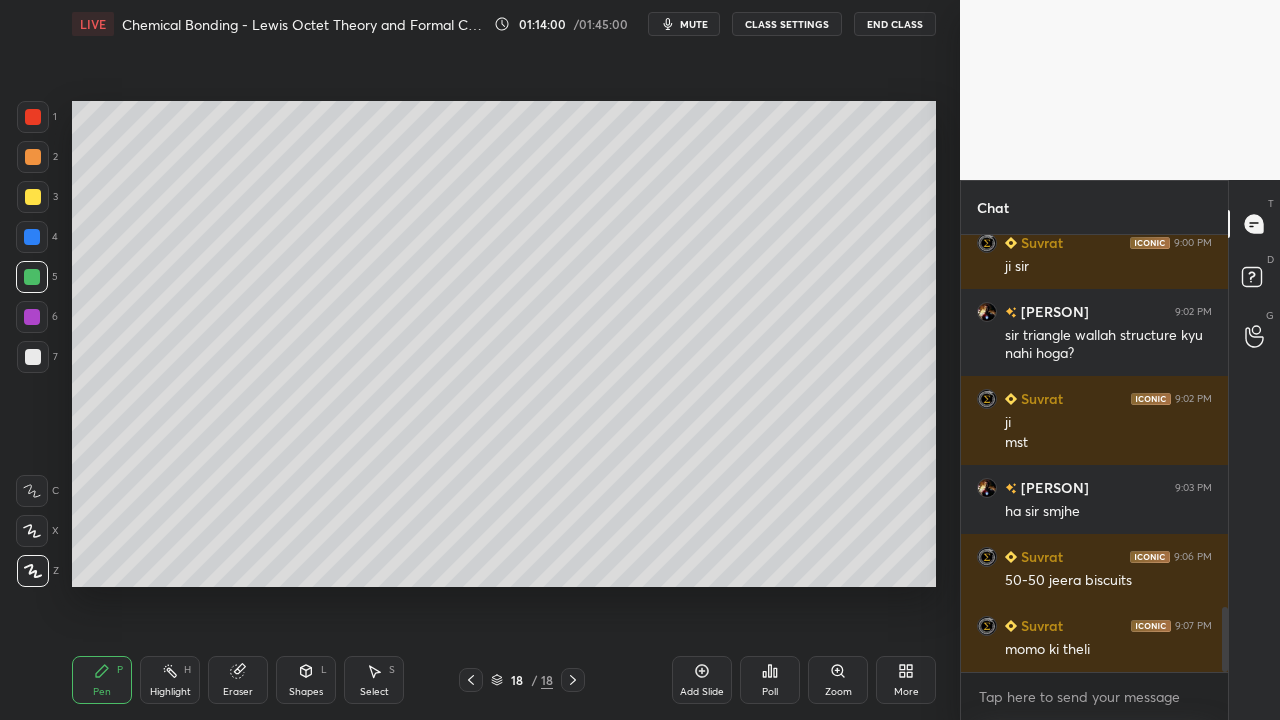 click at bounding box center [33, 197] 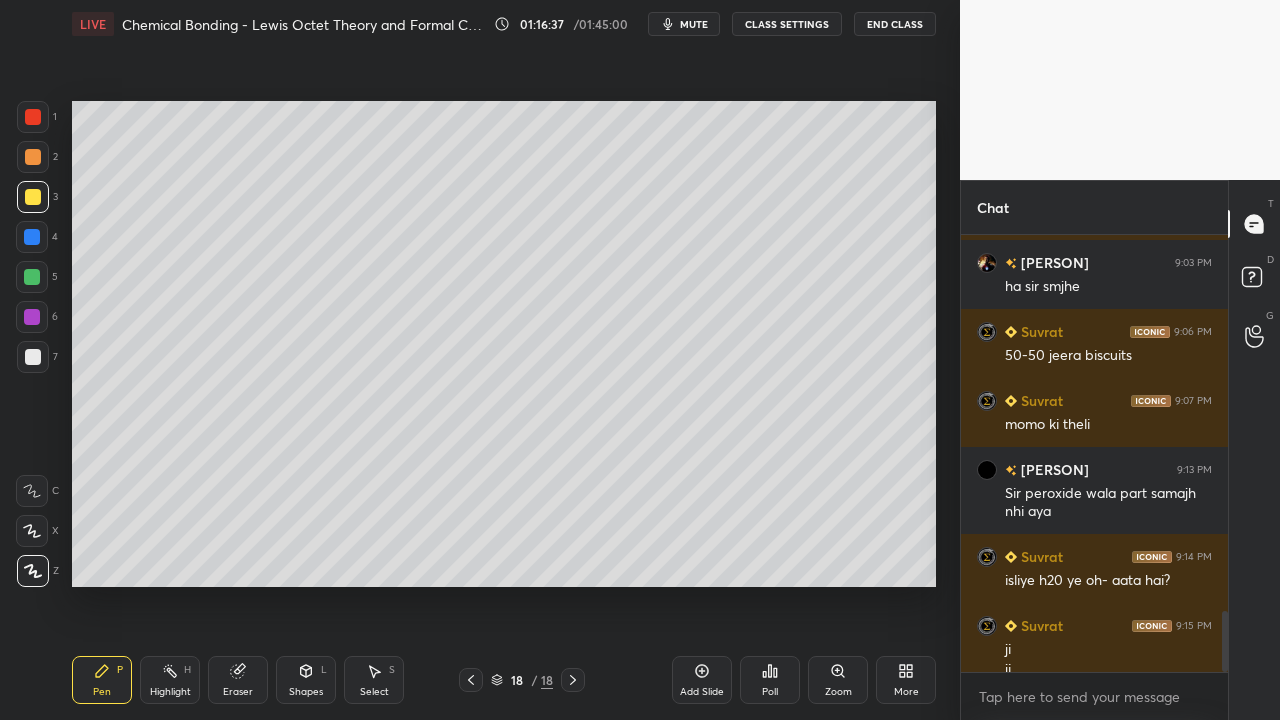 scroll, scrollTop: 2739, scrollLeft: 0, axis: vertical 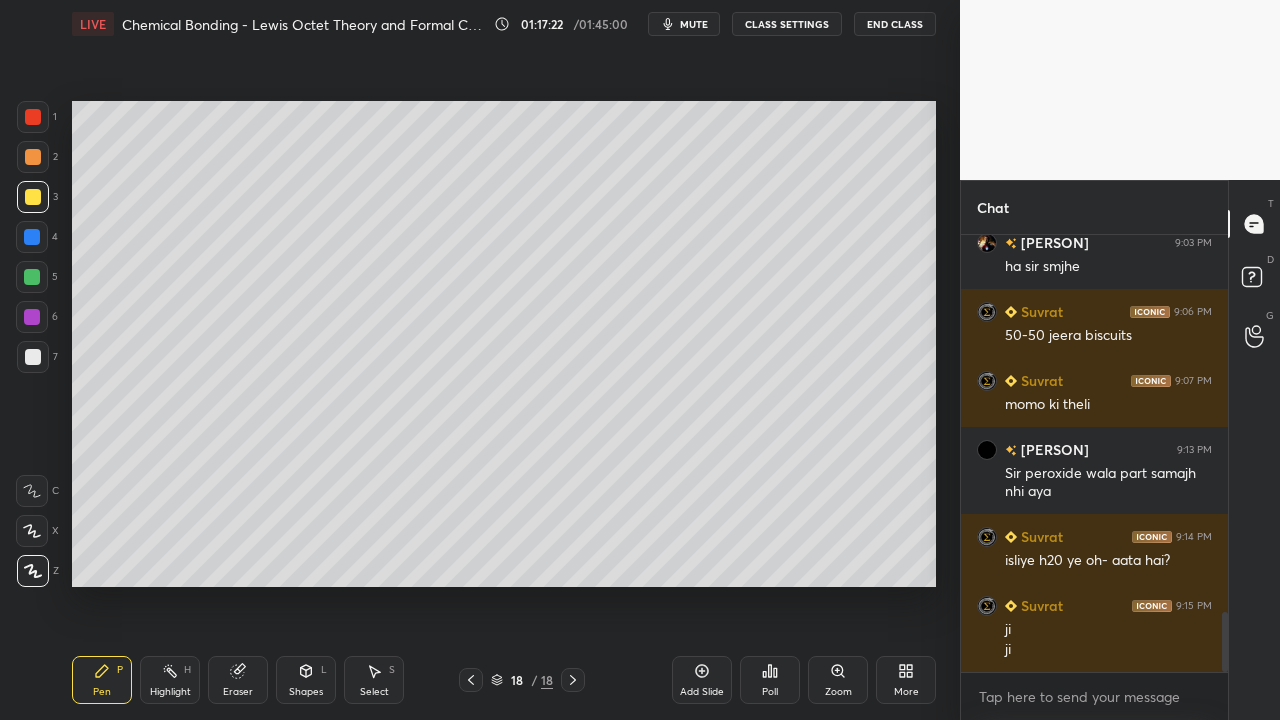 click 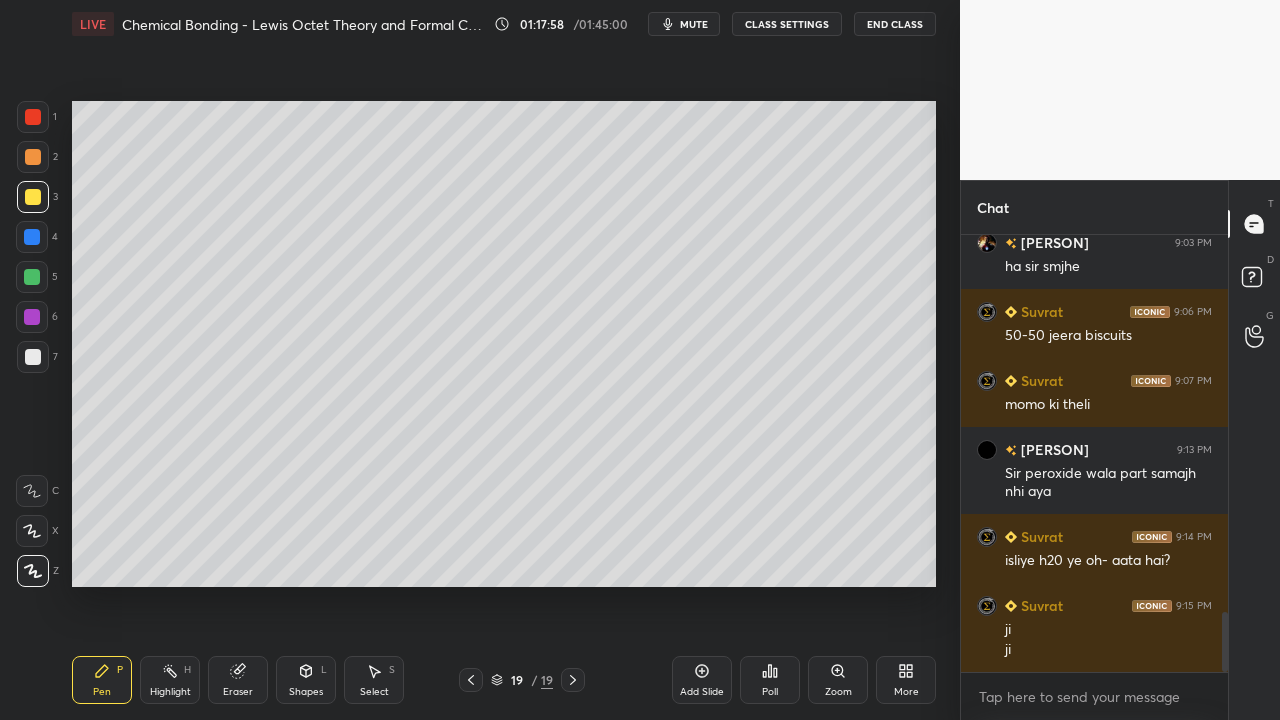 click at bounding box center (33, 357) 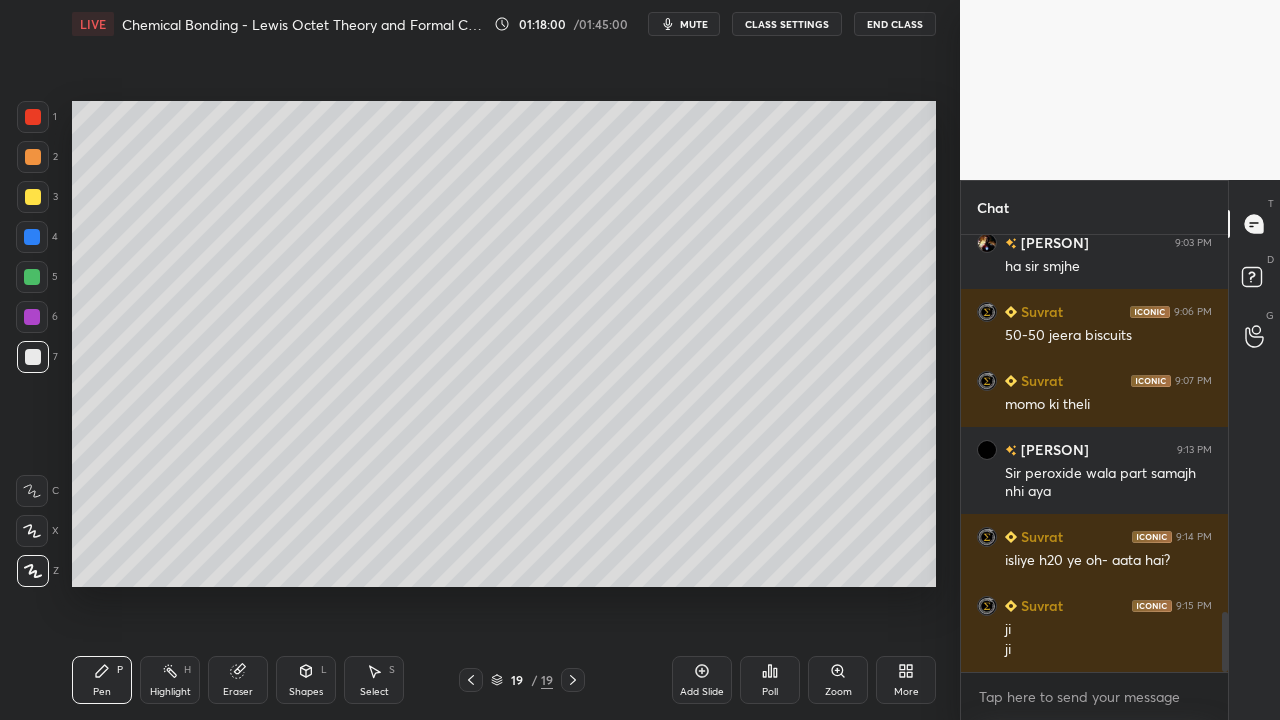 click at bounding box center (33, 197) 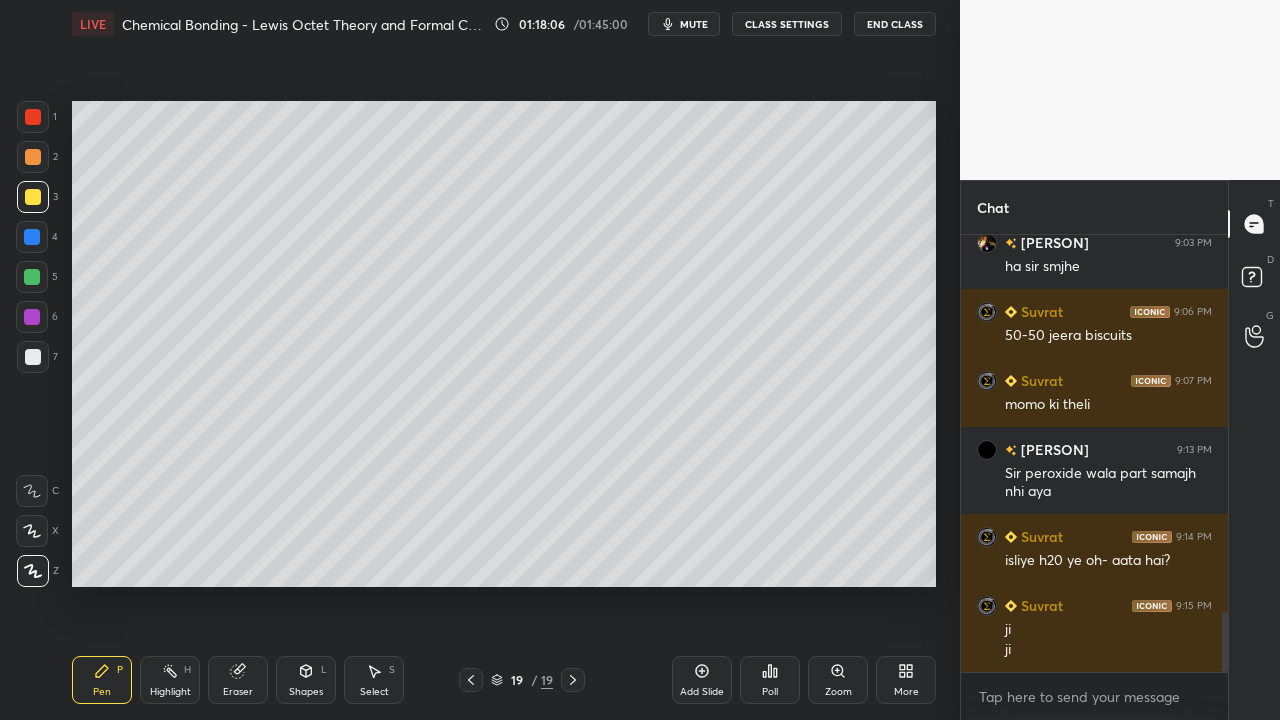 click at bounding box center [33, 157] 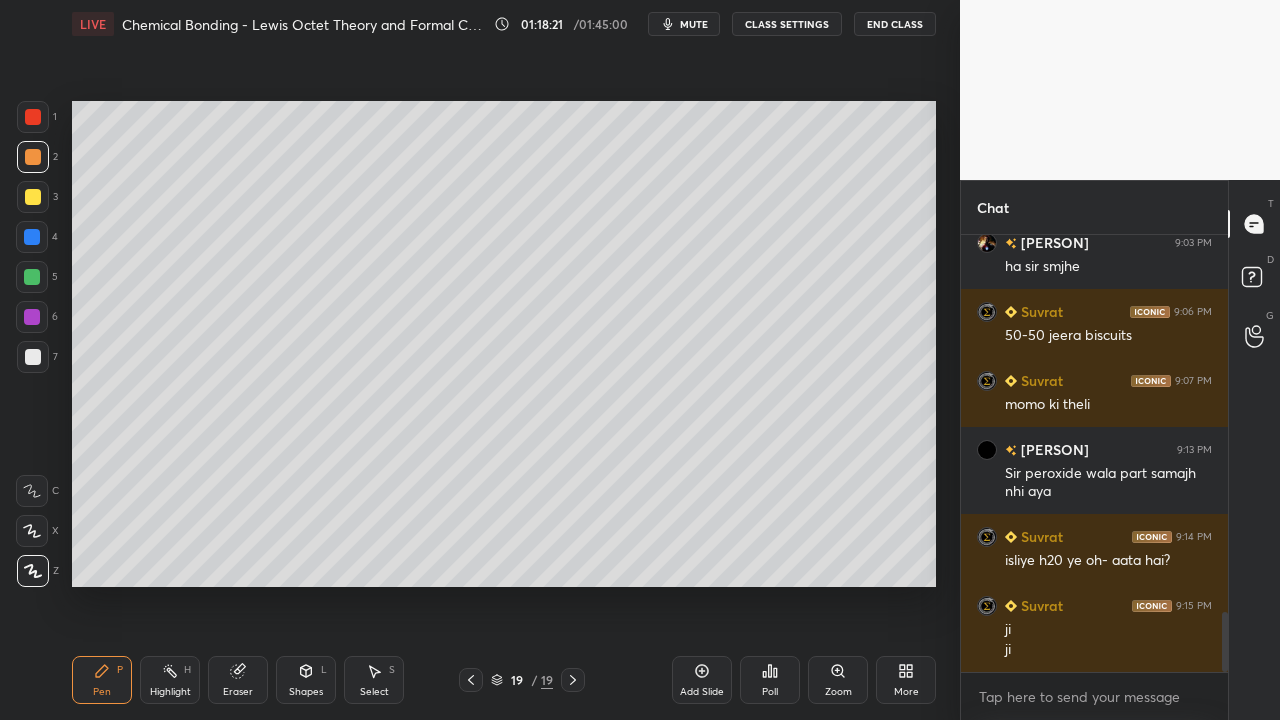 click at bounding box center (32, 237) 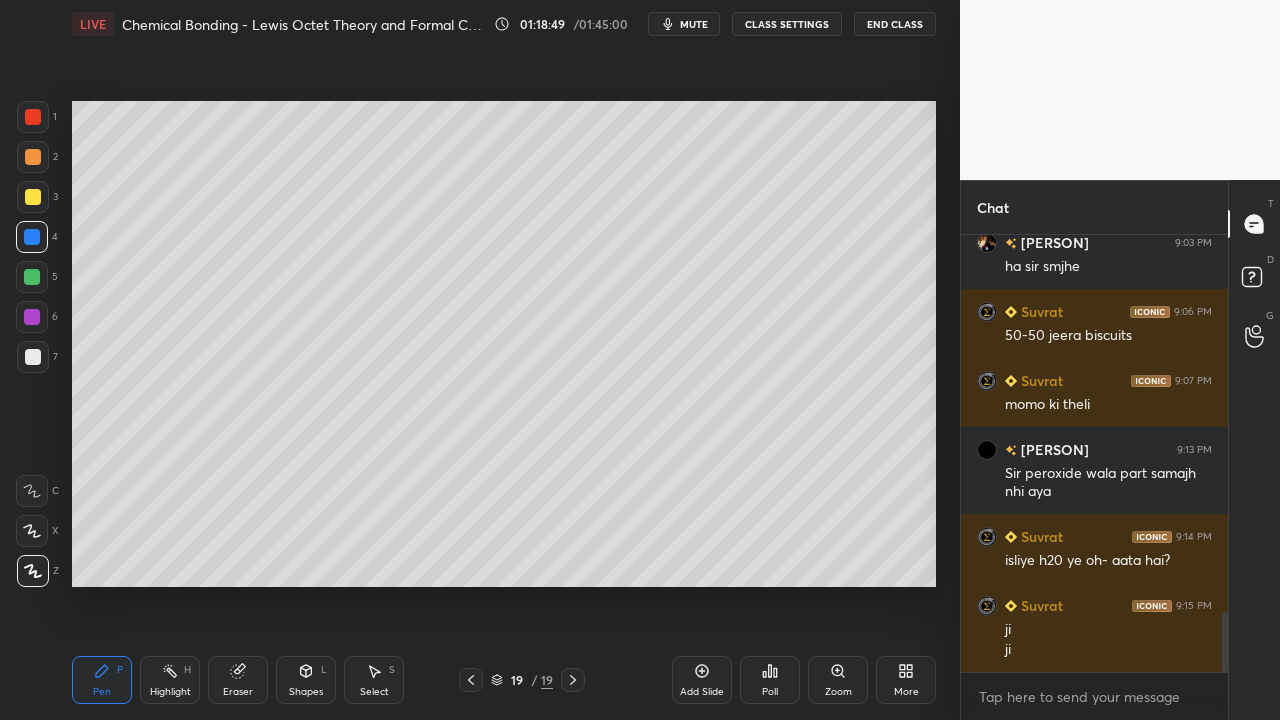 click at bounding box center (33, 357) 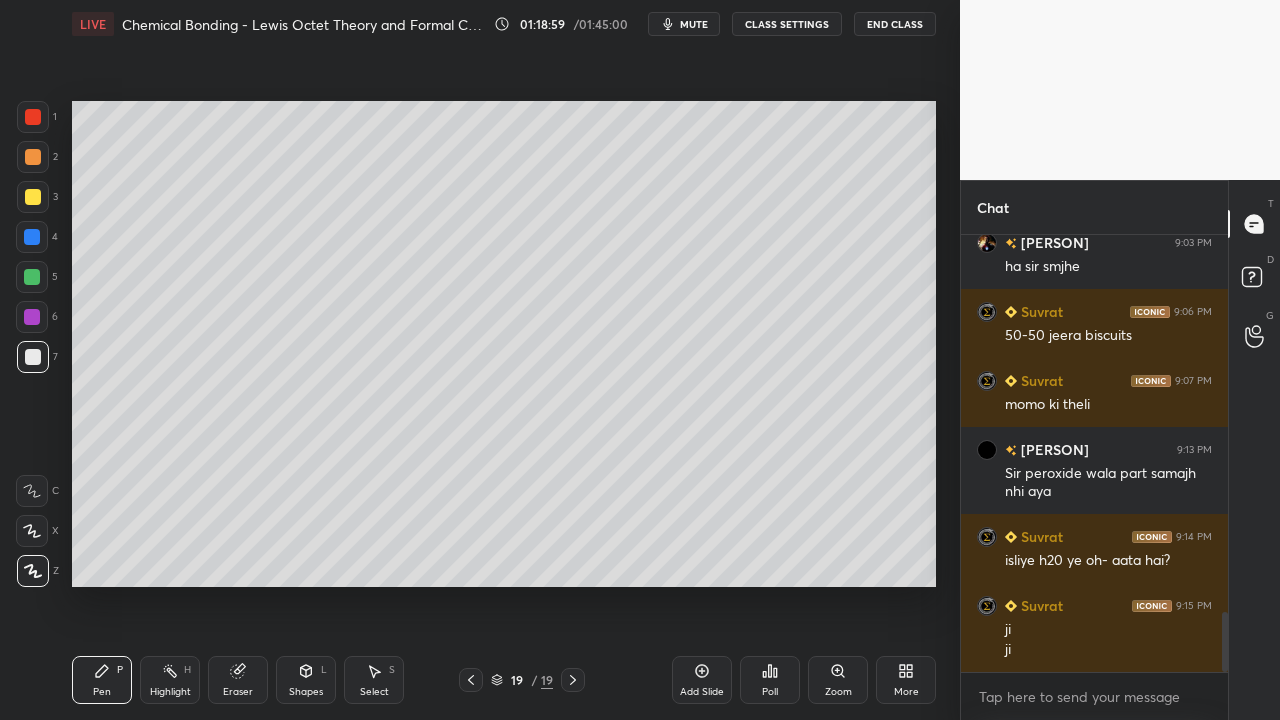 click at bounding box center (32, 237) 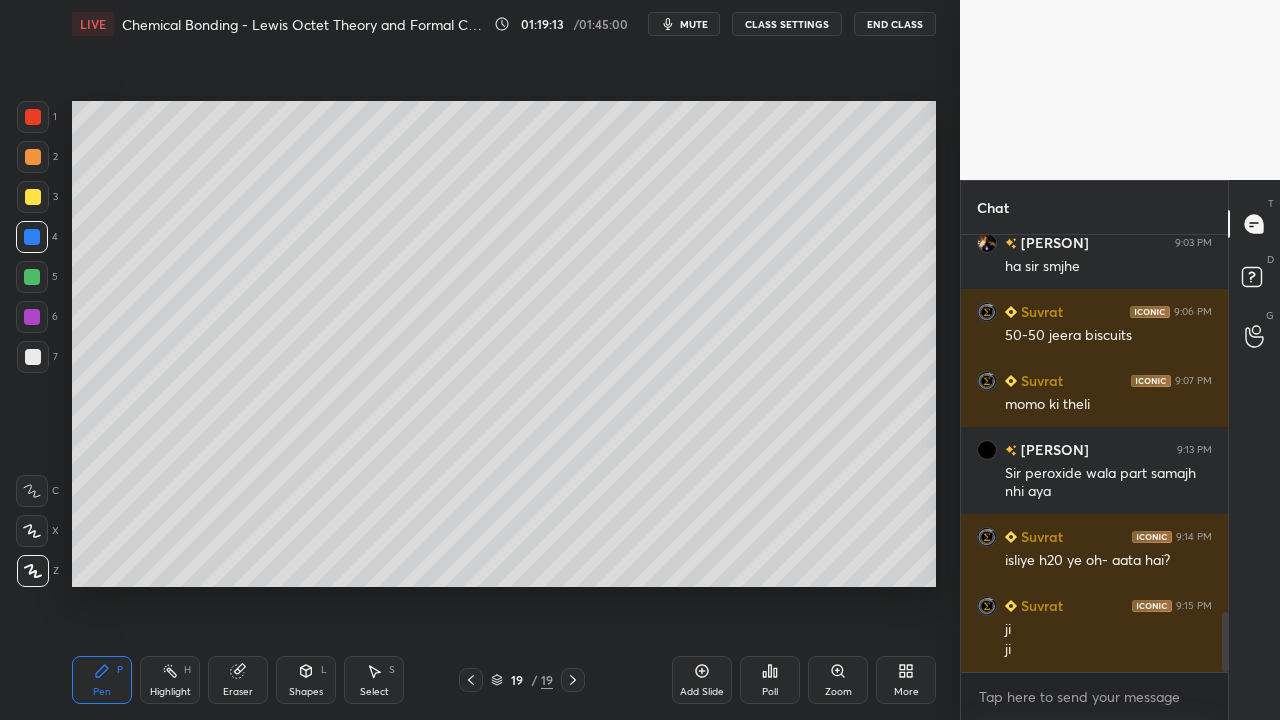 click at bounding box center [32, 317] 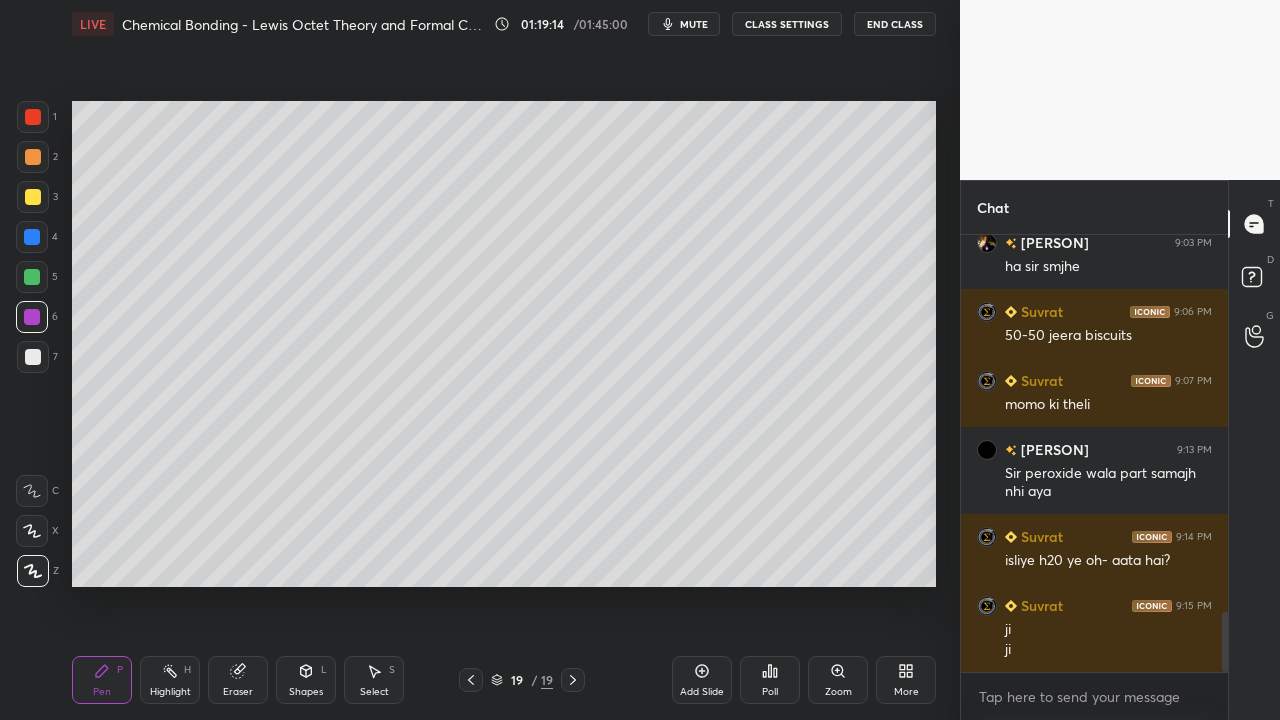 click at bounding box center (33, 357) 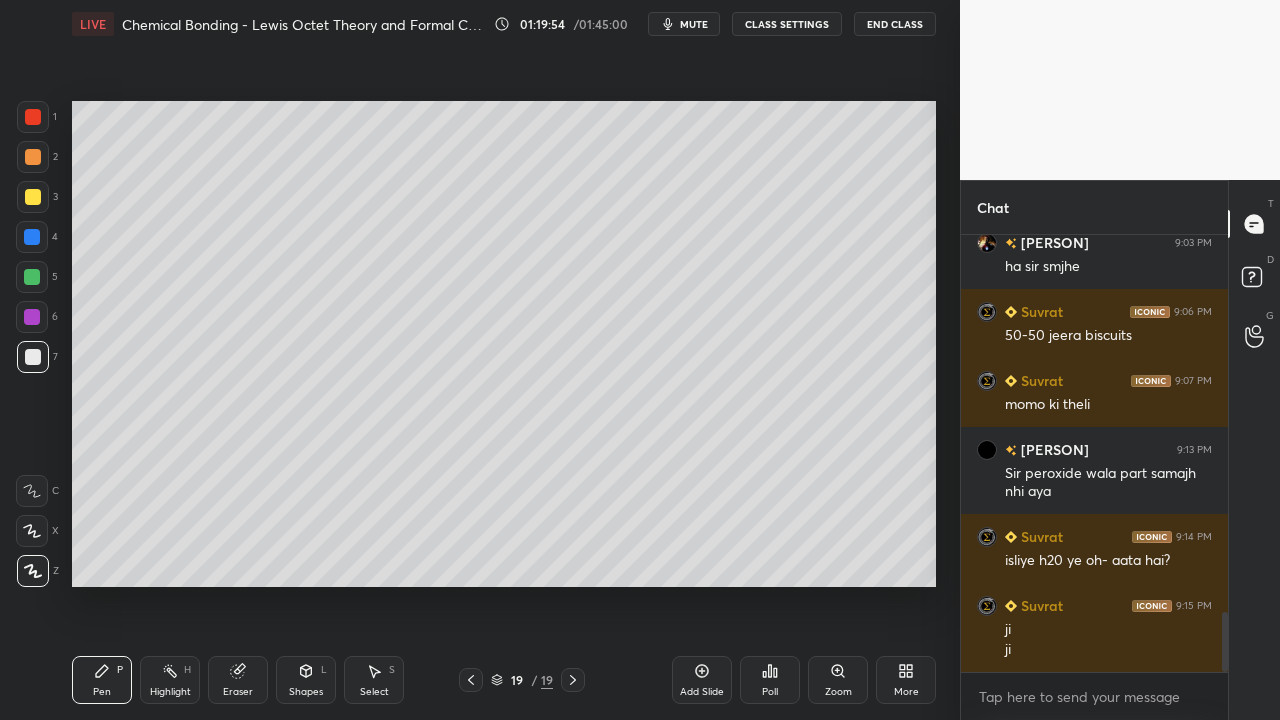 click at bounding box center [32, 237] 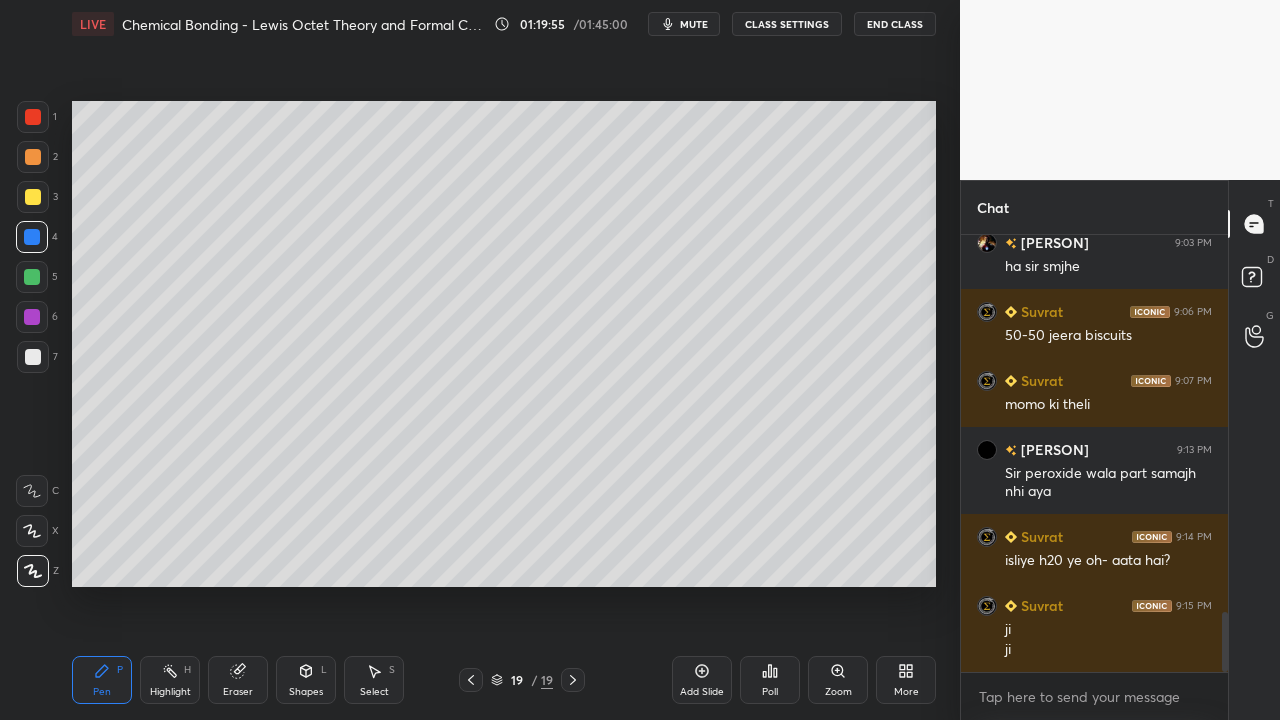 click at bounding box center [33, 157] 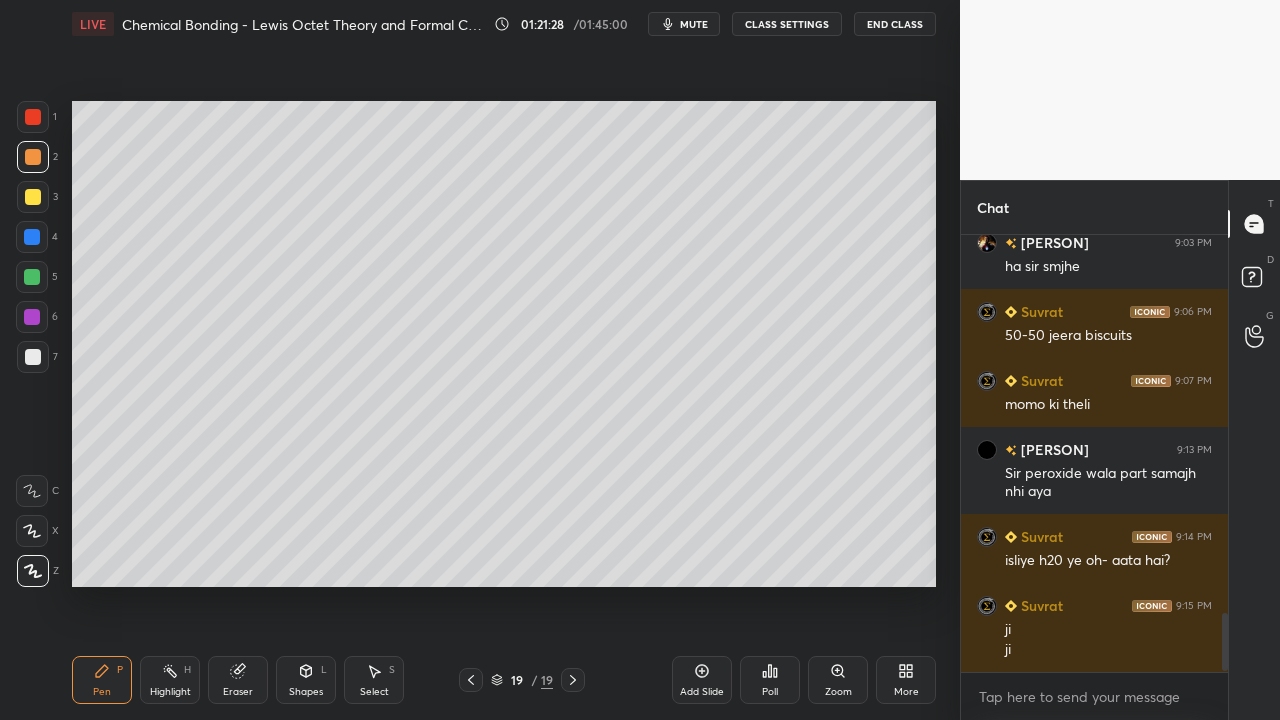 scroll, scrollTop: 2867, scrollLeft: 0, axis: vertical 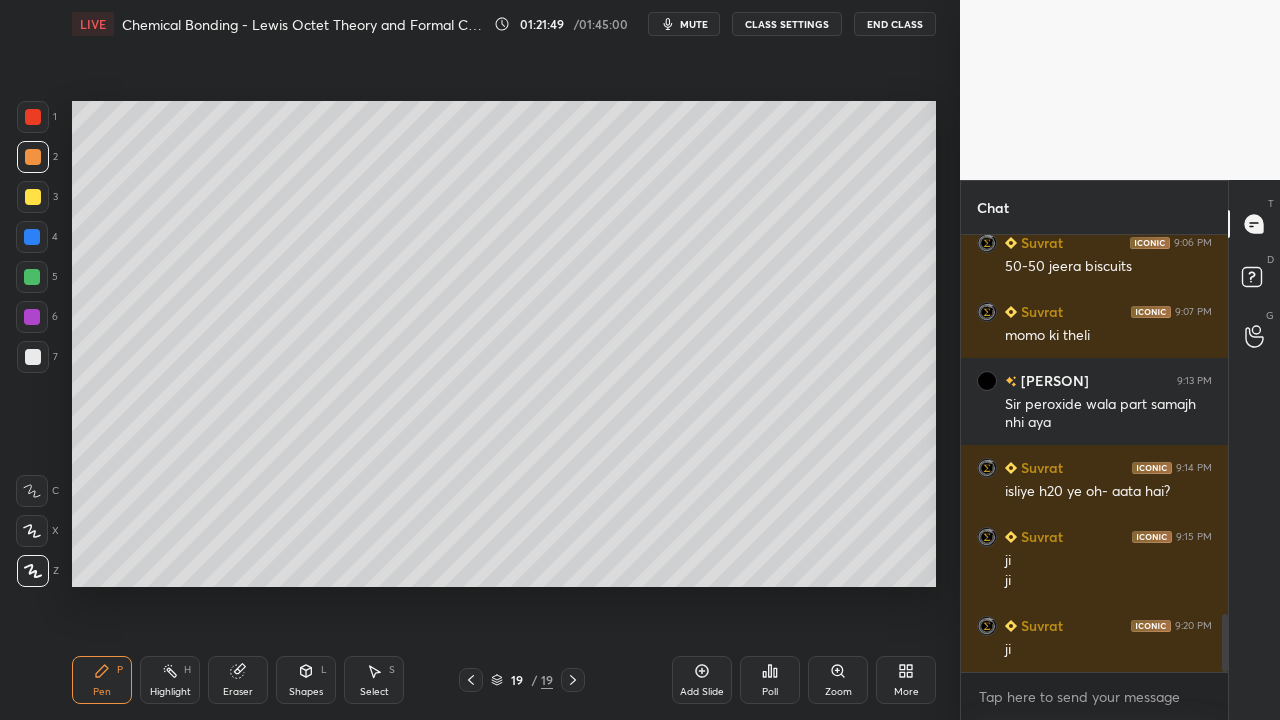 click on "Add Slide" at bounding box center (702, 680) 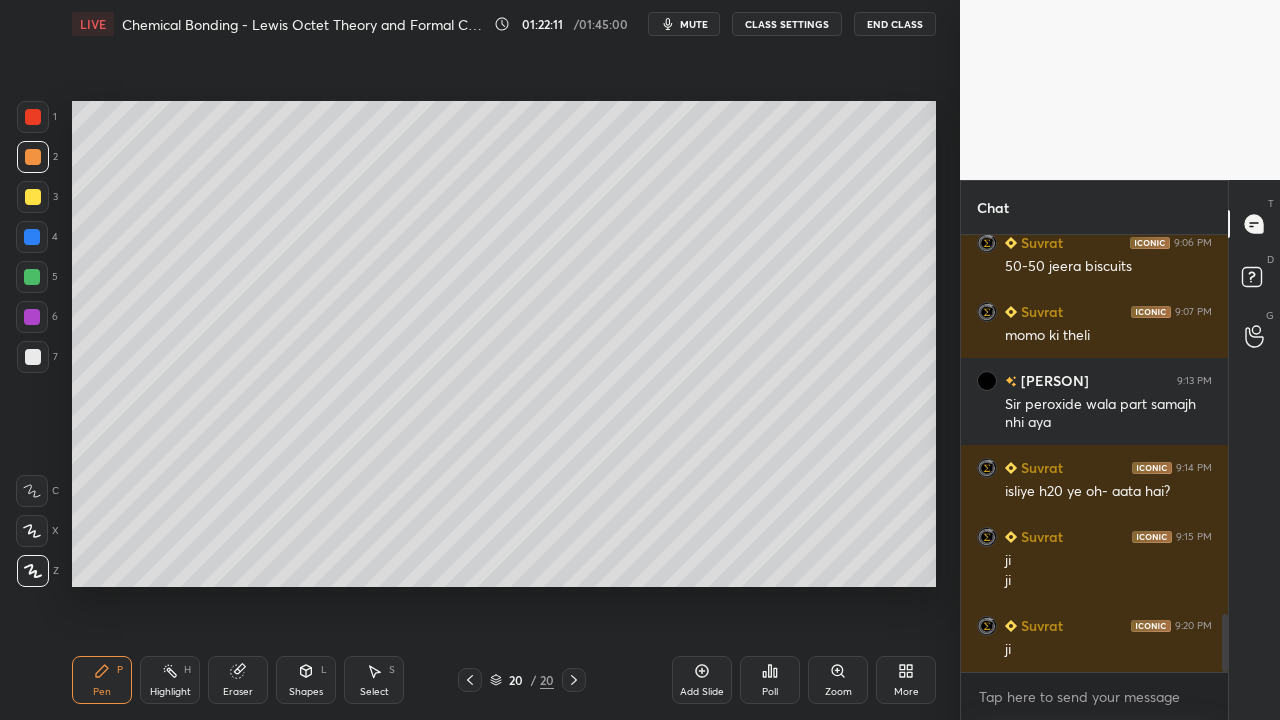 click 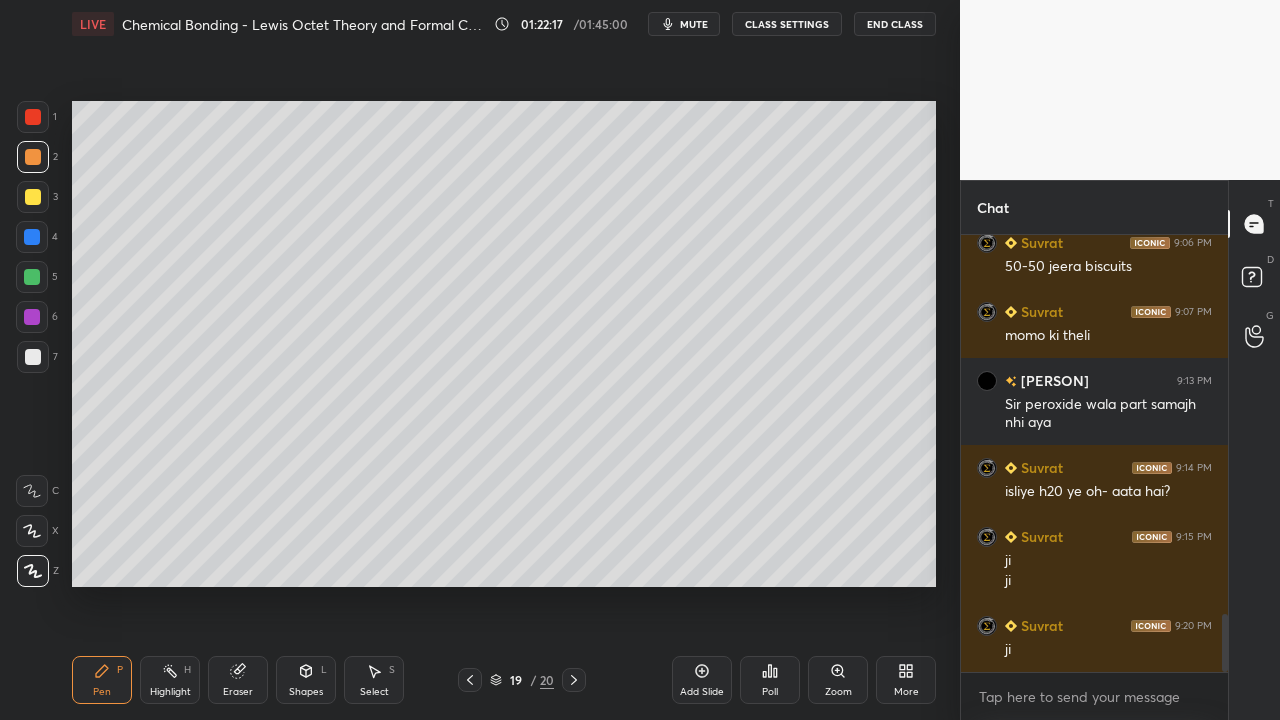 click at bounding box center [33, 357] 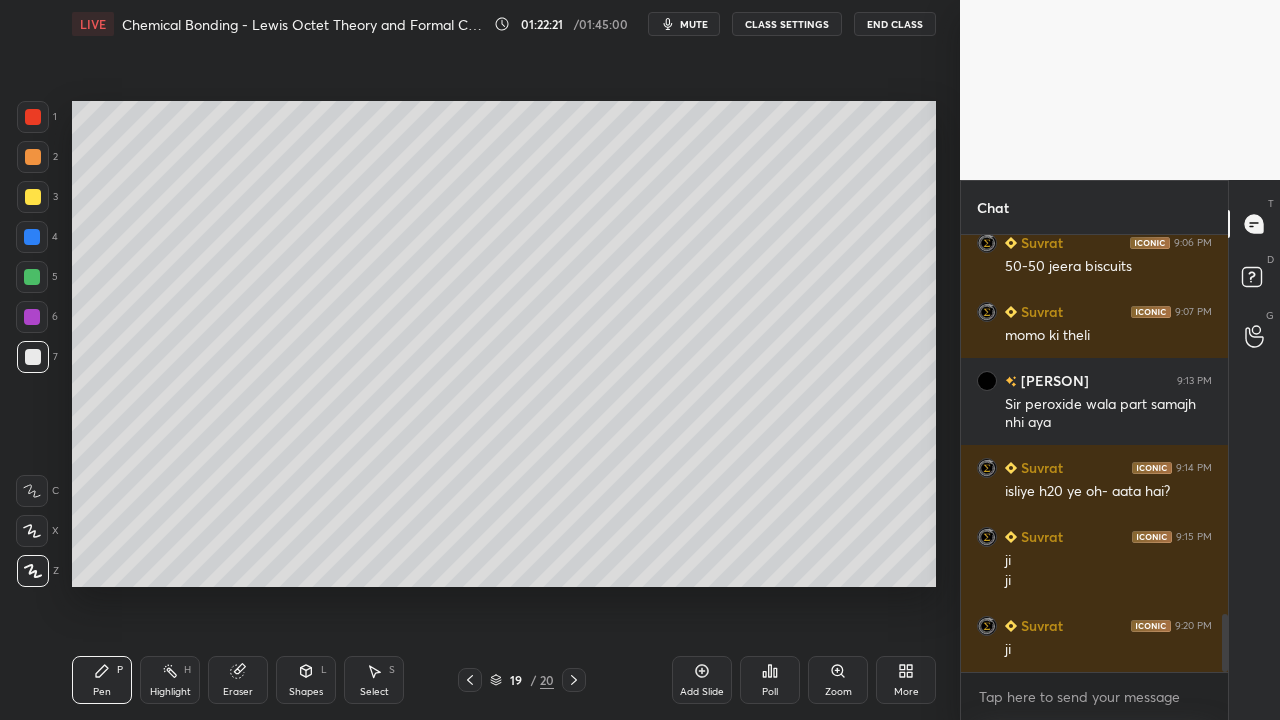 click 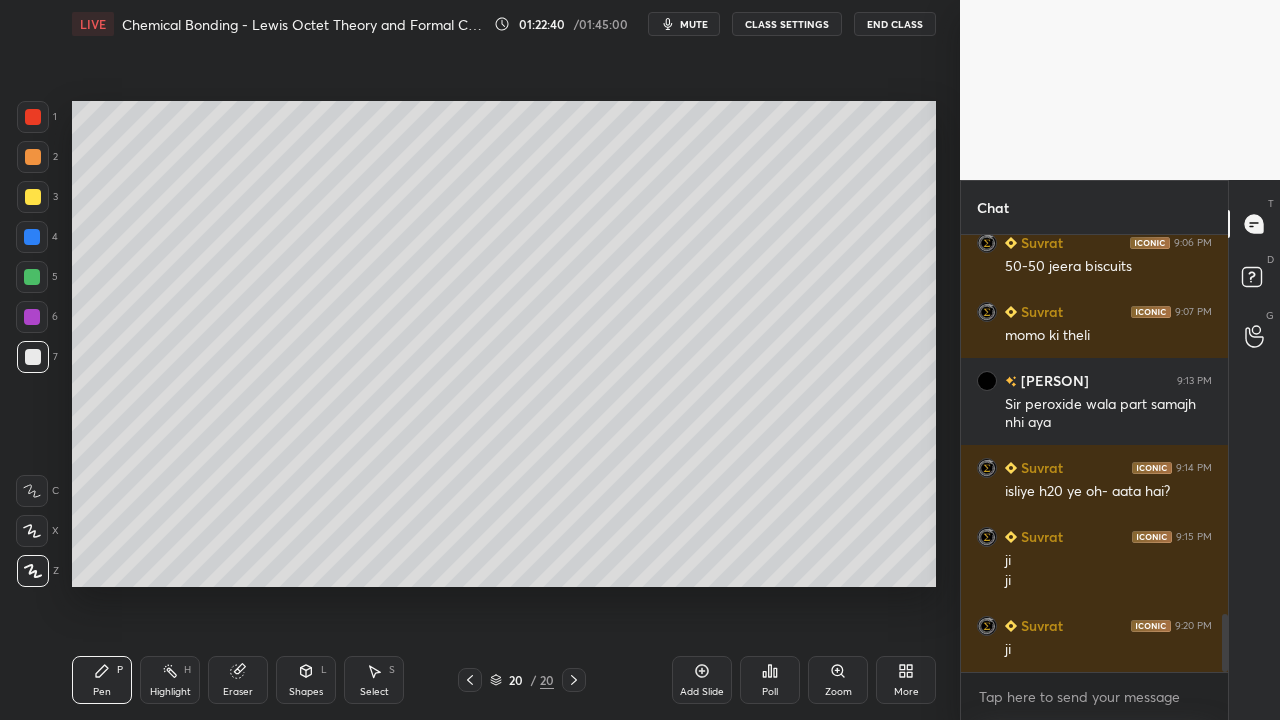 click 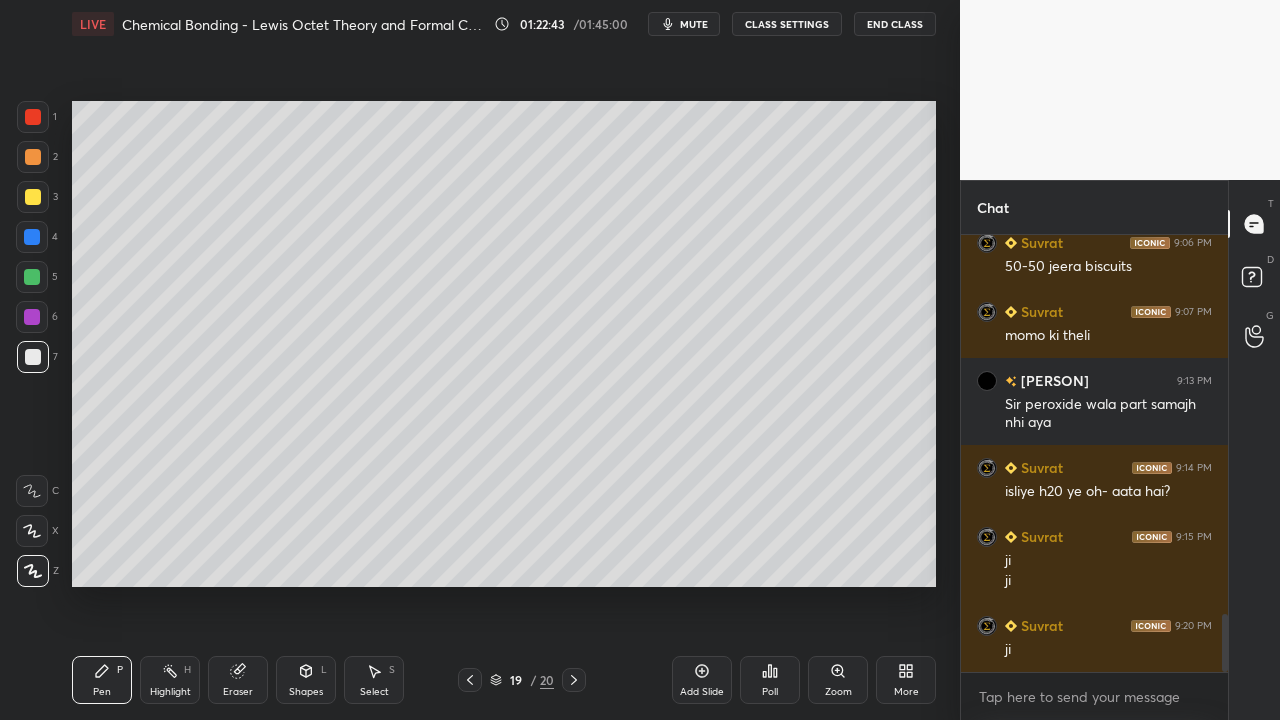 click 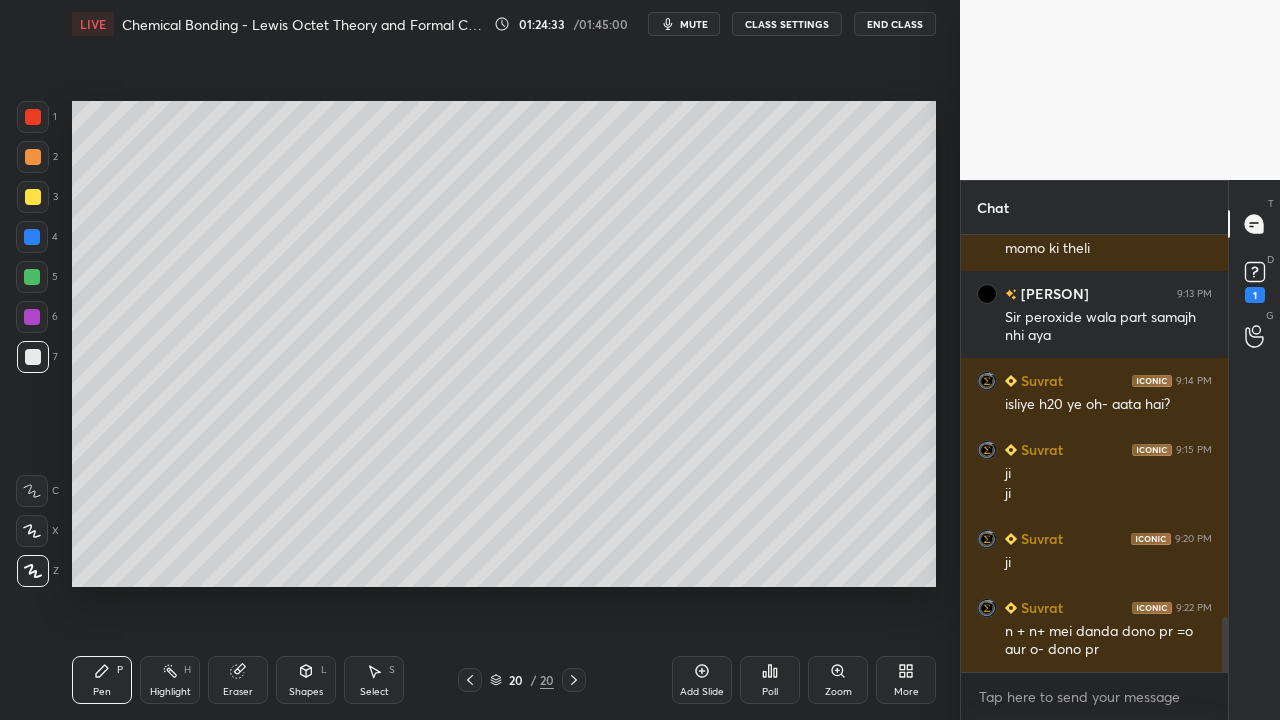 scroll, scrollTop: 3040, scrollLeft: 0, axis: vertical 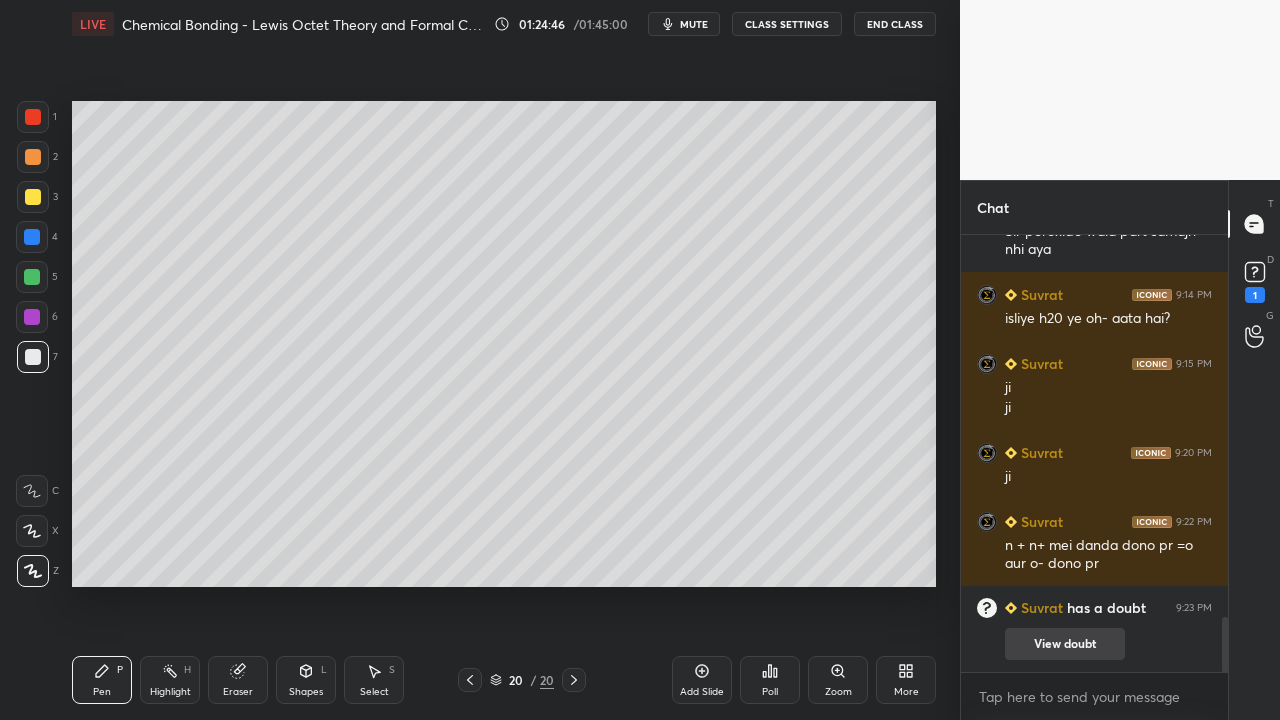 click on "View doubt" at bounding box center [1065, 644] 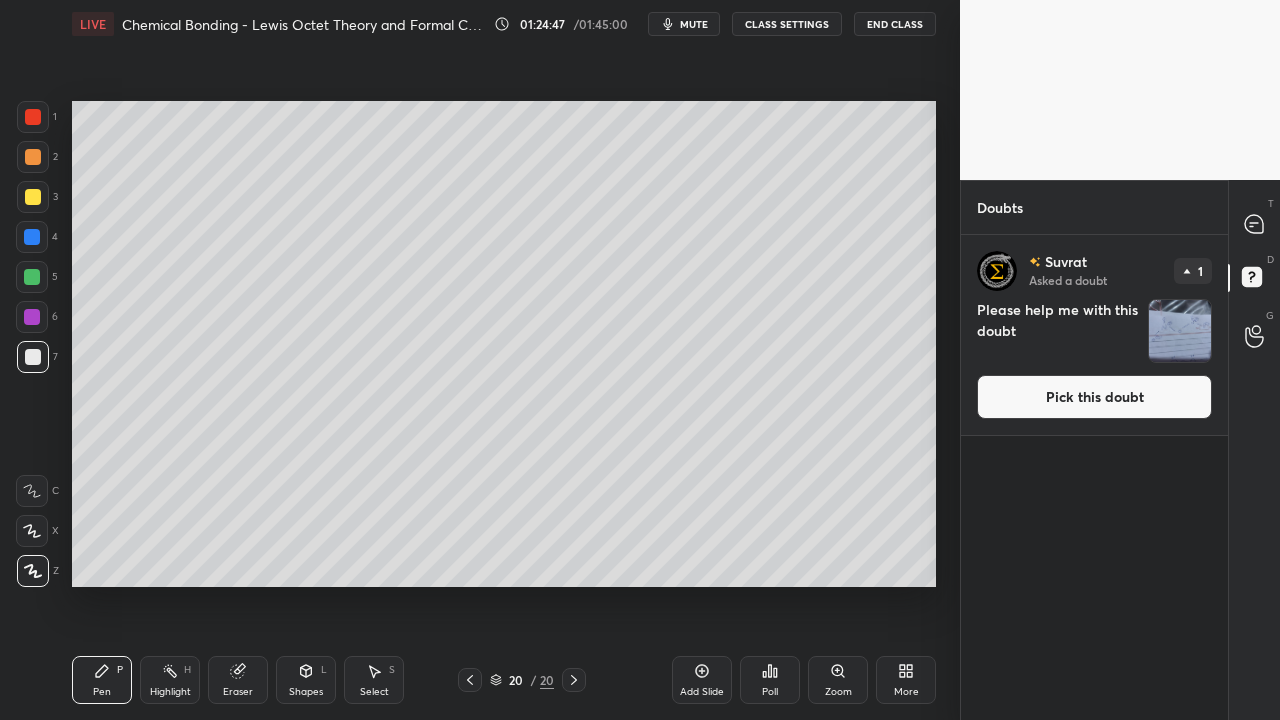 click on "Pick this doubt" at bounding box center [1094, 397] 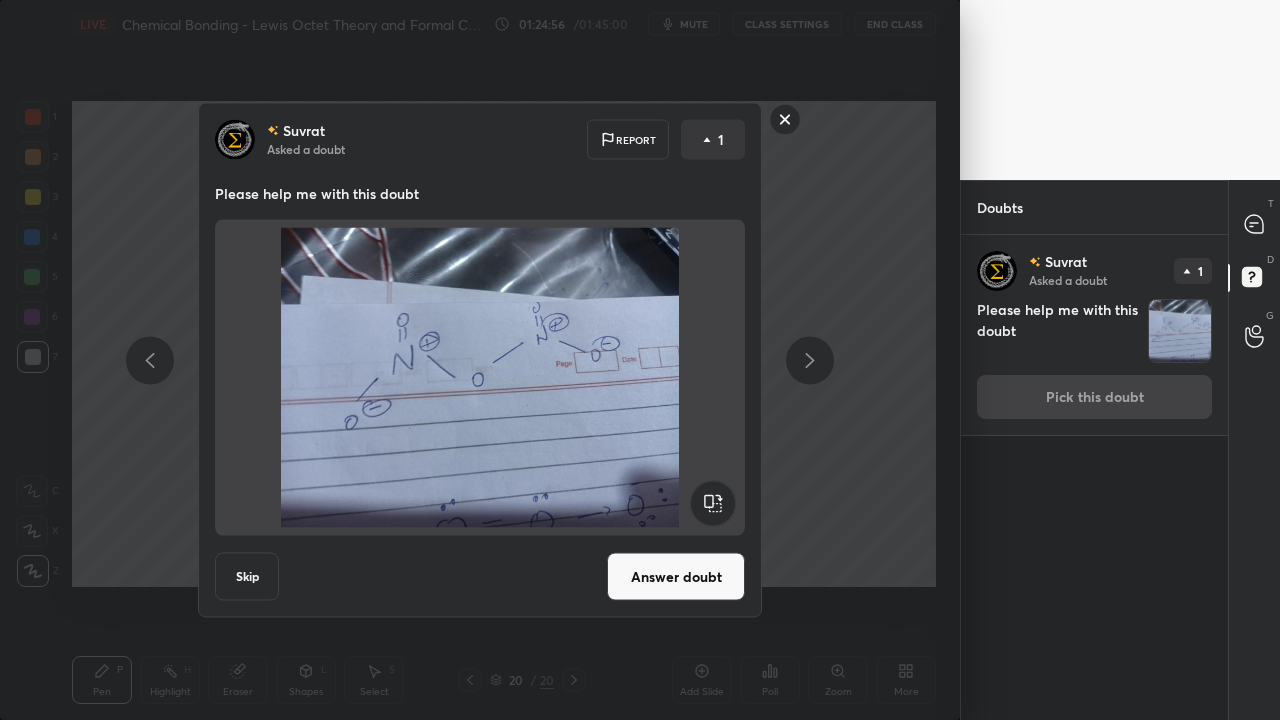 click on "[PERSON] Asked a doubt Report 1 Please help me with this doubt Skip Answer doubt" at bounding box center [480, 360] 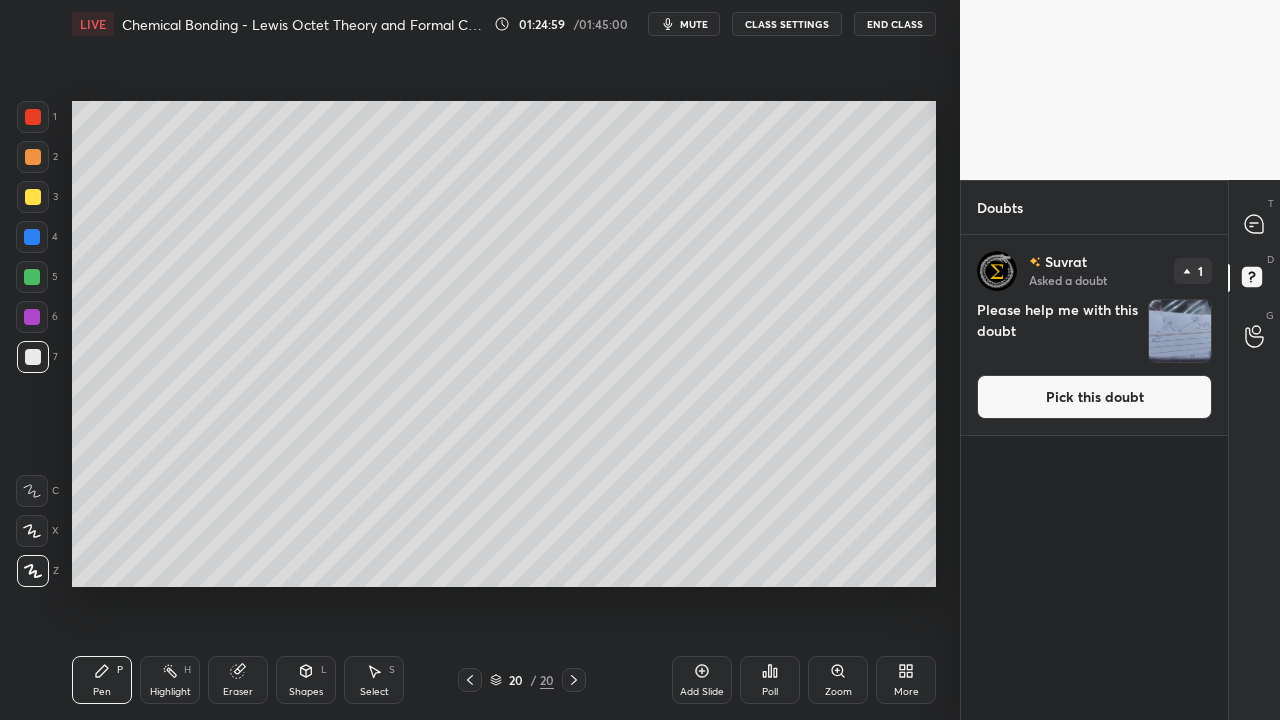 click 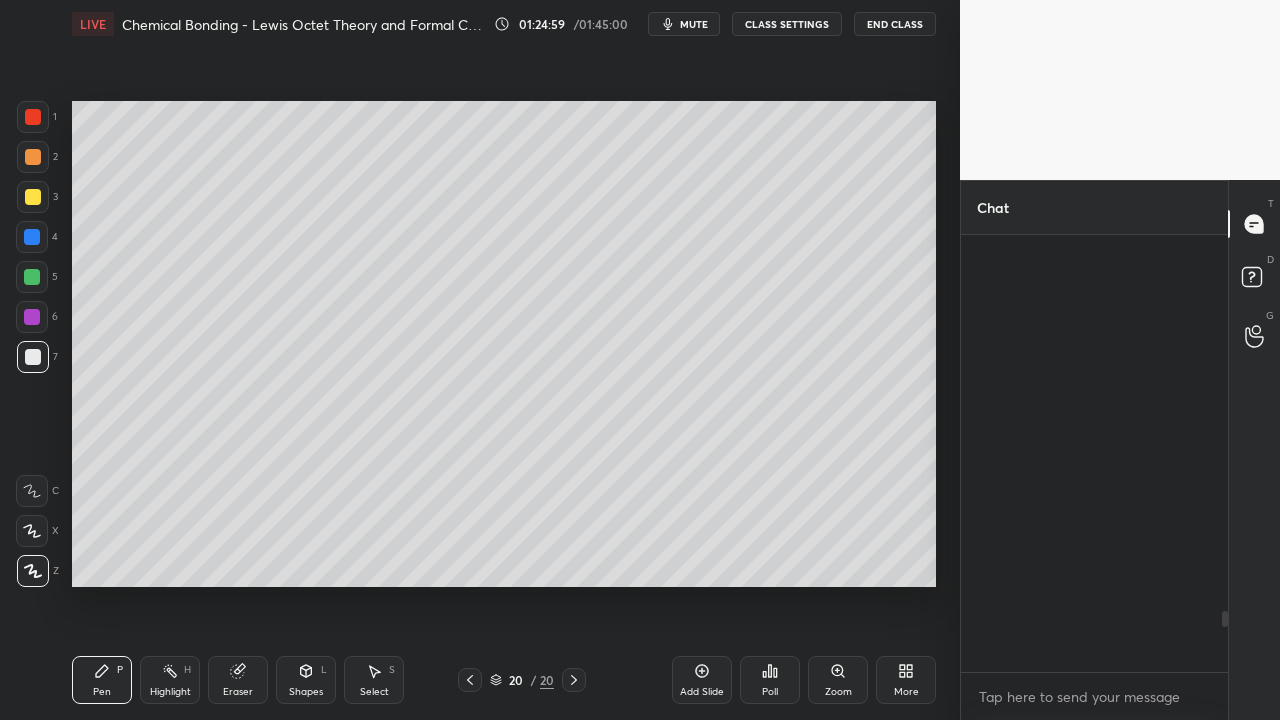 scroll, scrollTop: 2715, scrollLeft: 0, axis: vertical 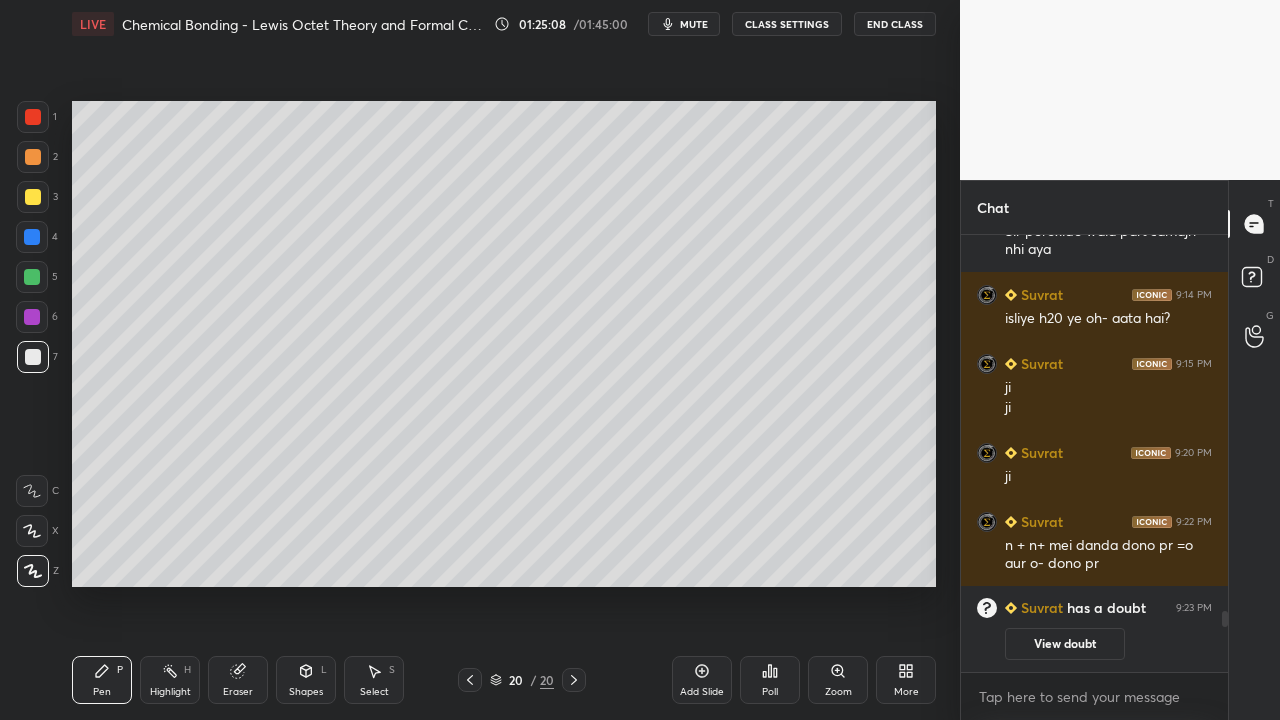 click at bounding box center [32, 277] 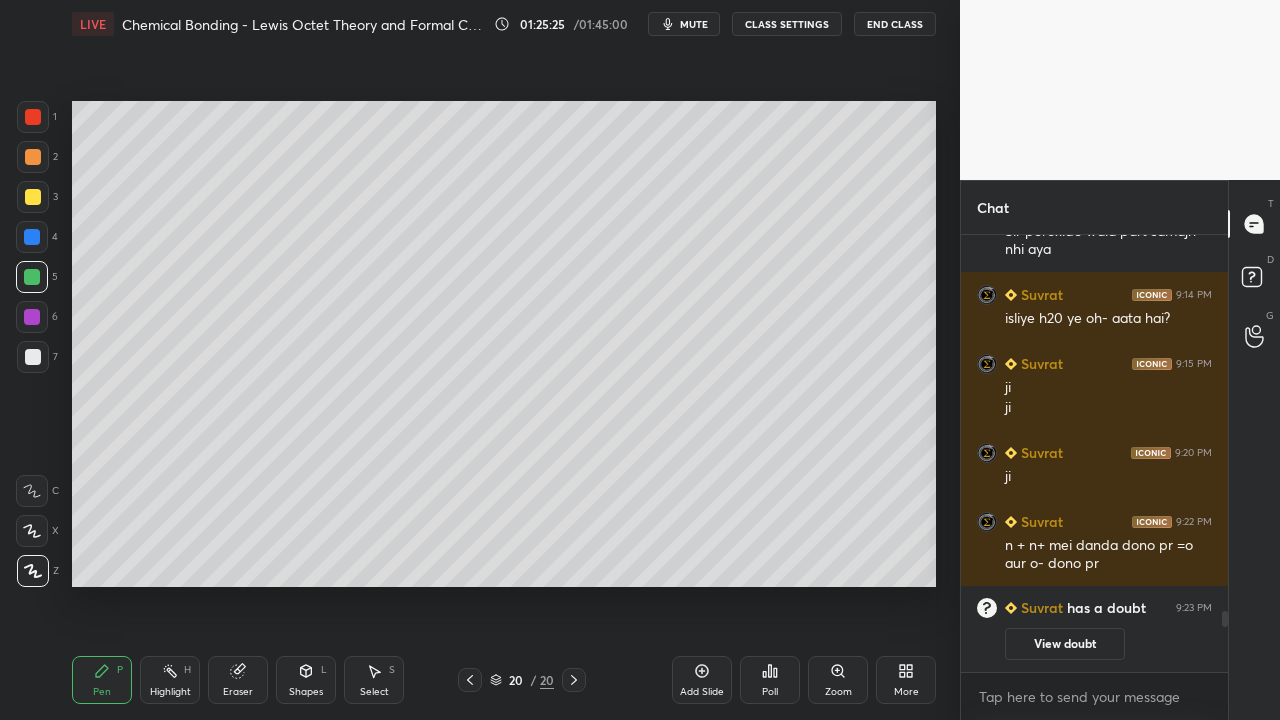 click at bounding box center [33, 357] 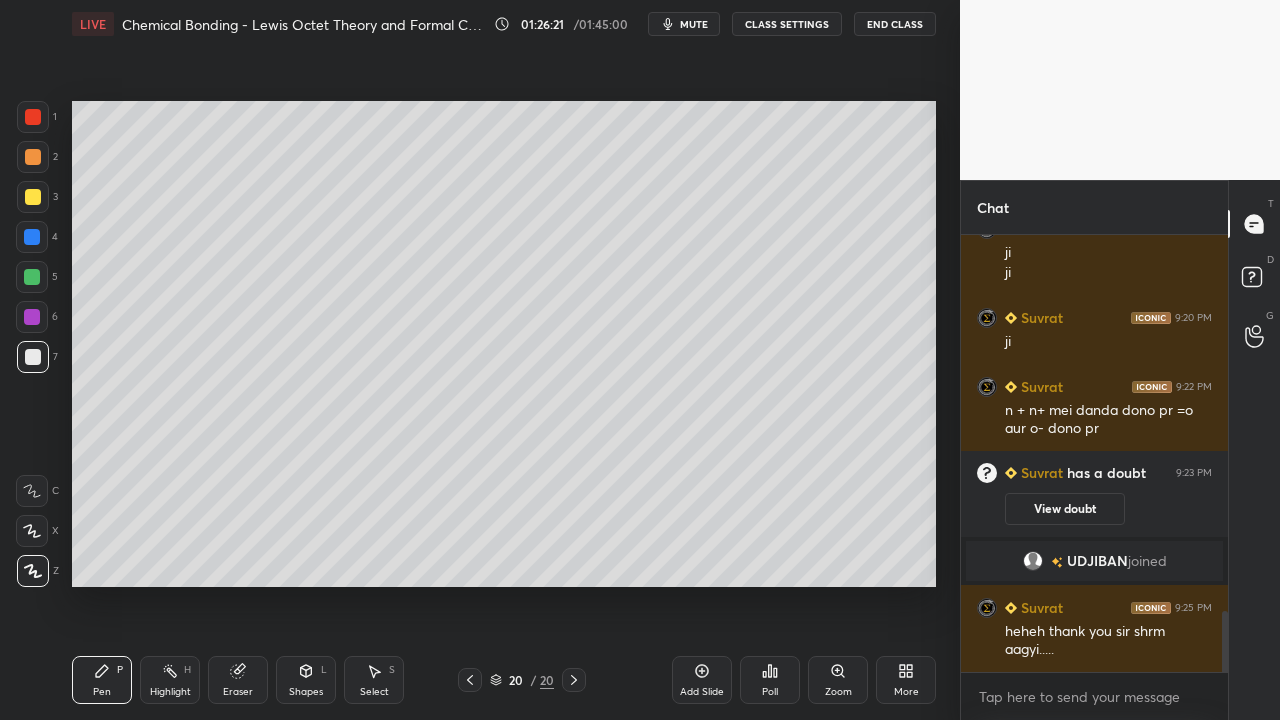 scroll, scrollTop: 2682, scrollLeft: 0, axis: vertical 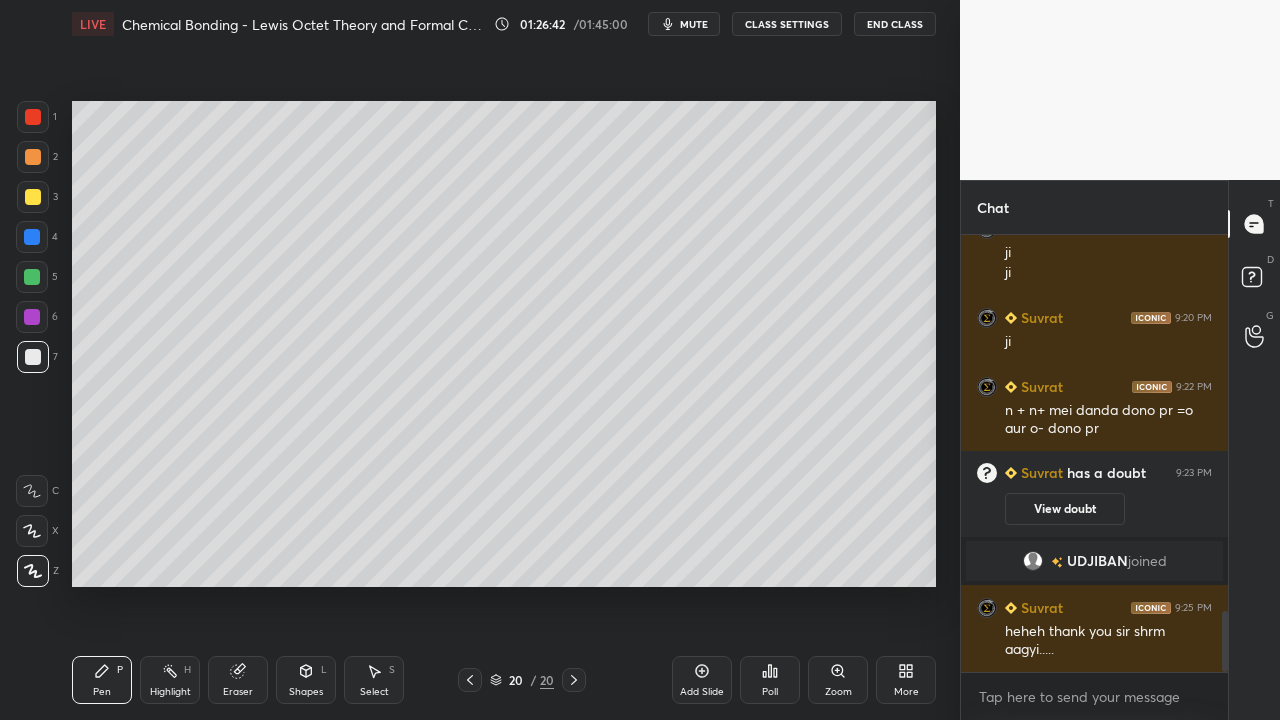 click at bounding box center [32, 317] 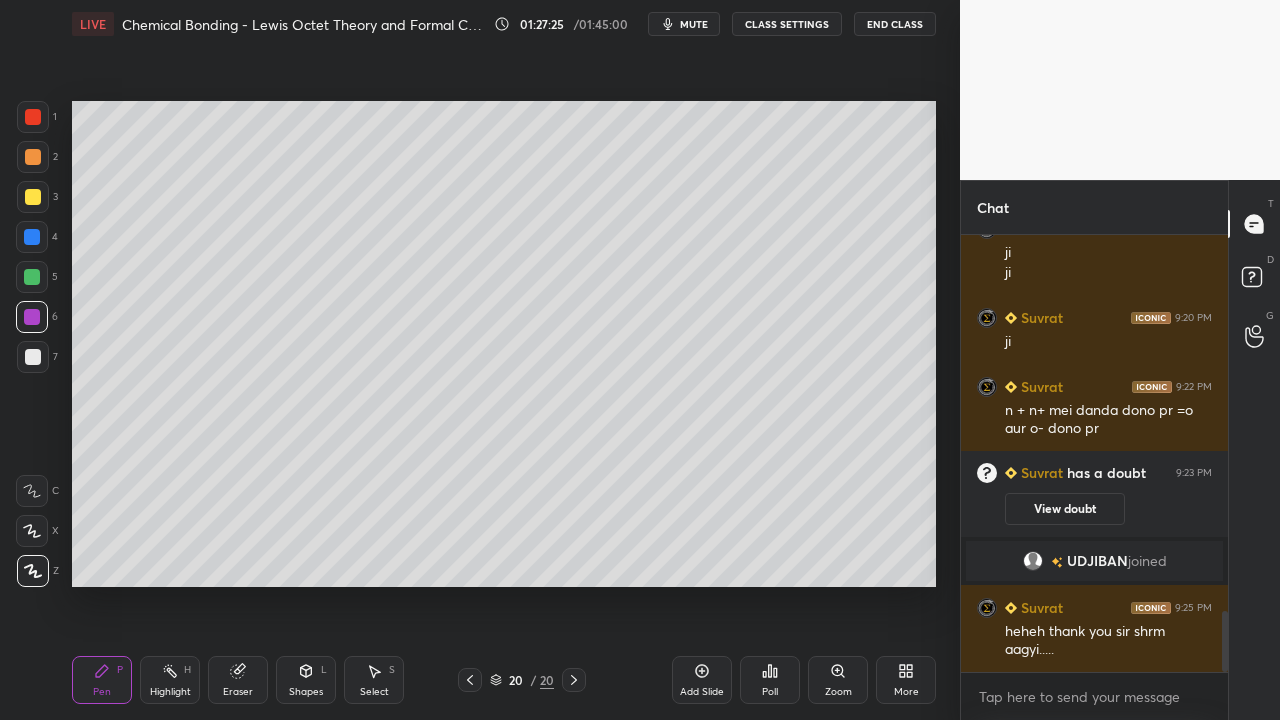 scroll, scrollTop: 2682, scrollLeft: 0, axis: vertical 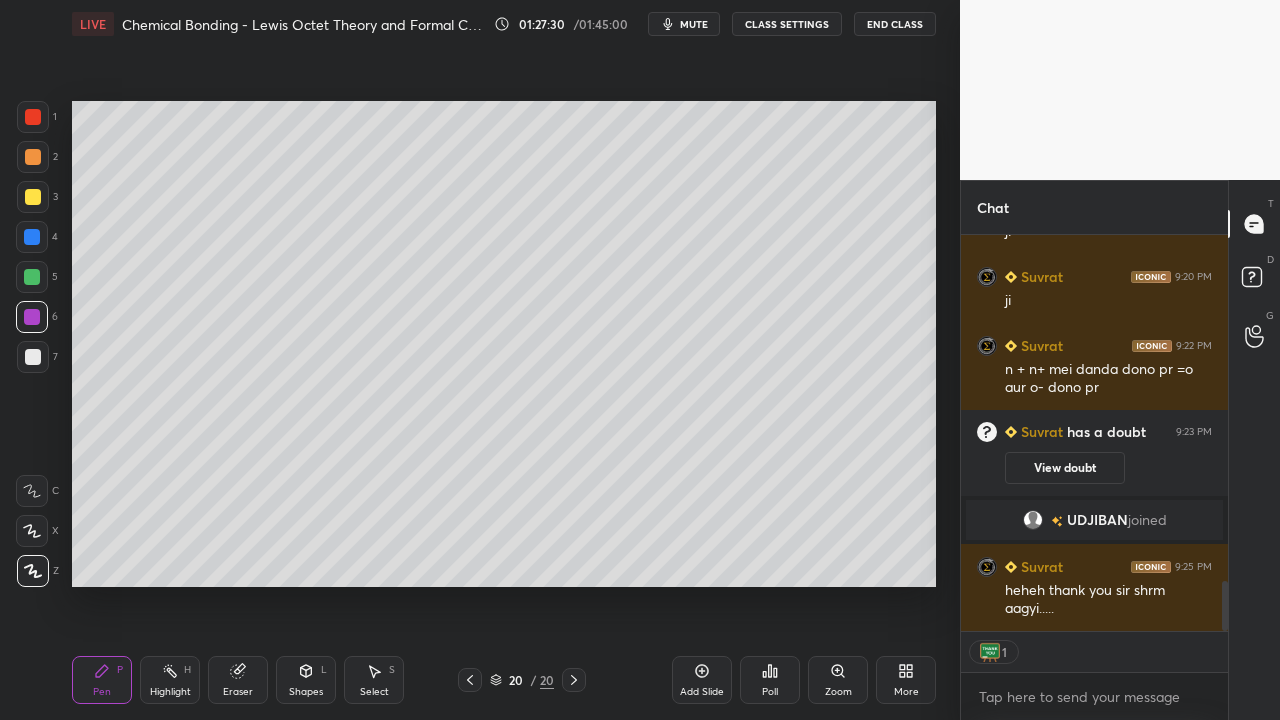 click on "End Class" at bounding box center [895, 24] 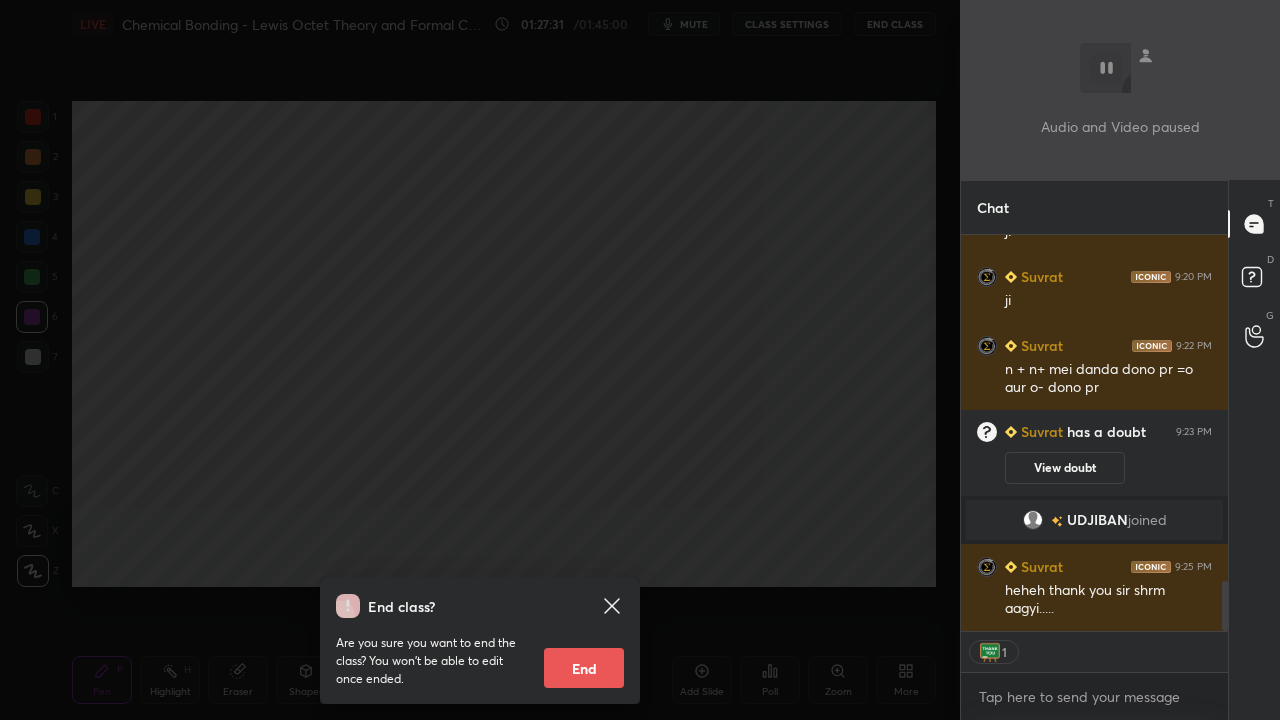 click on "End" at bounding box center (584, 668) 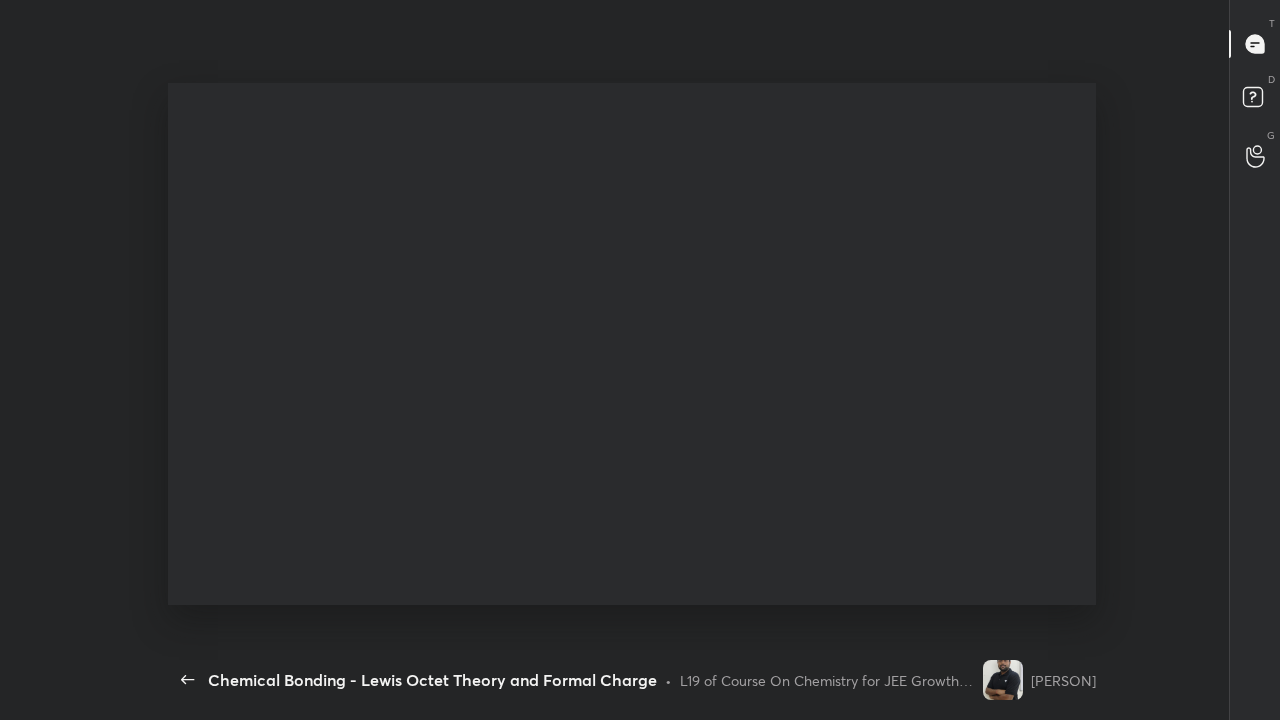 scroll, scrollTop: 99408, scrollLeft: 99020, axis: both 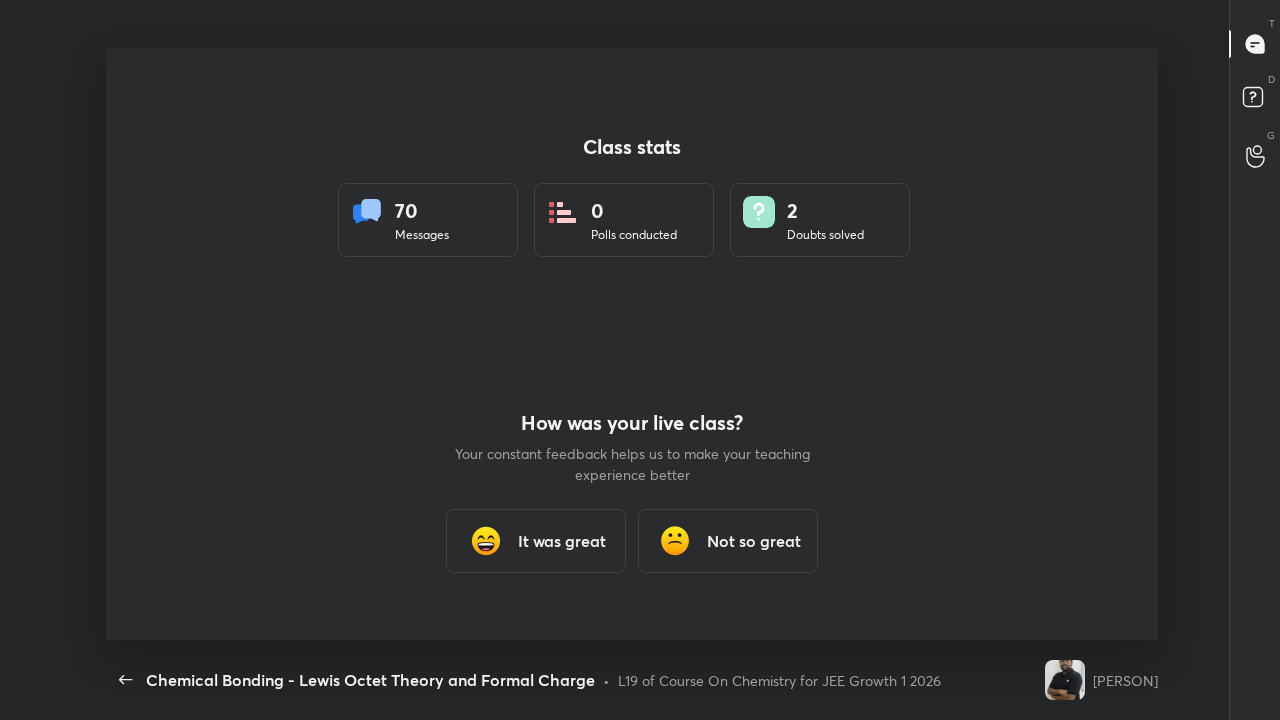 click on "It was great" at bounding box center [562, 541] 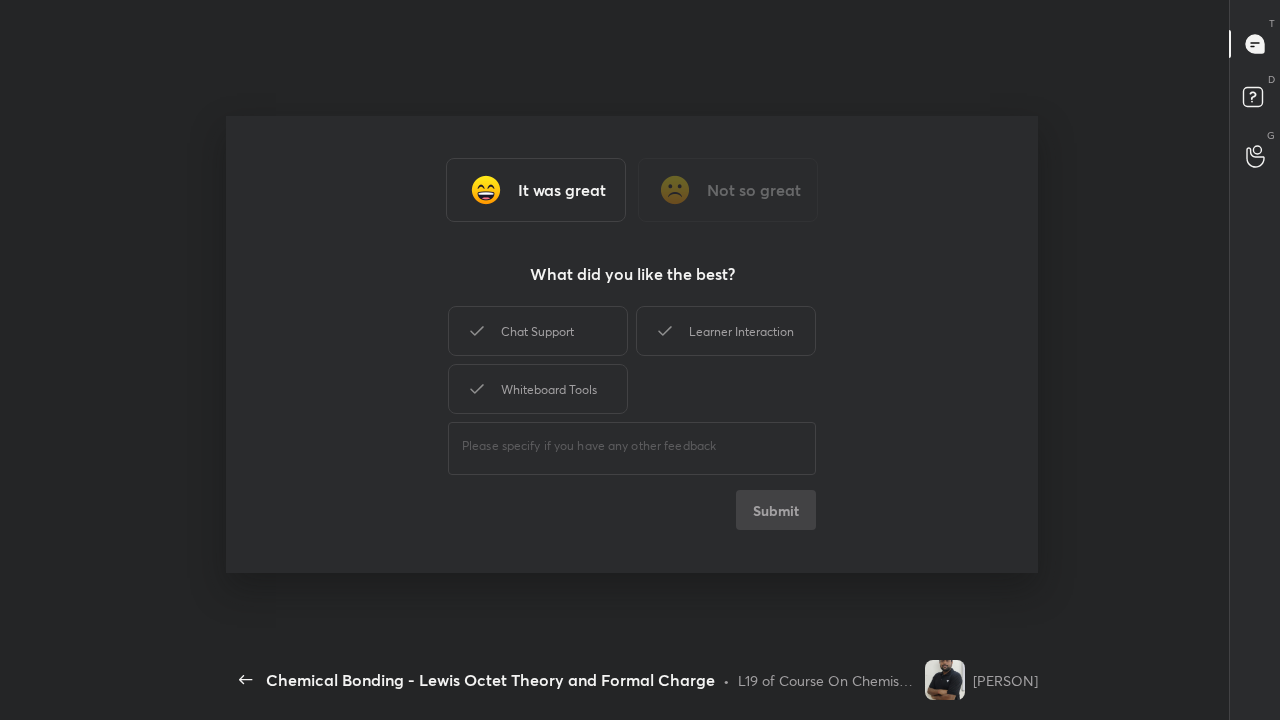 type on "x" 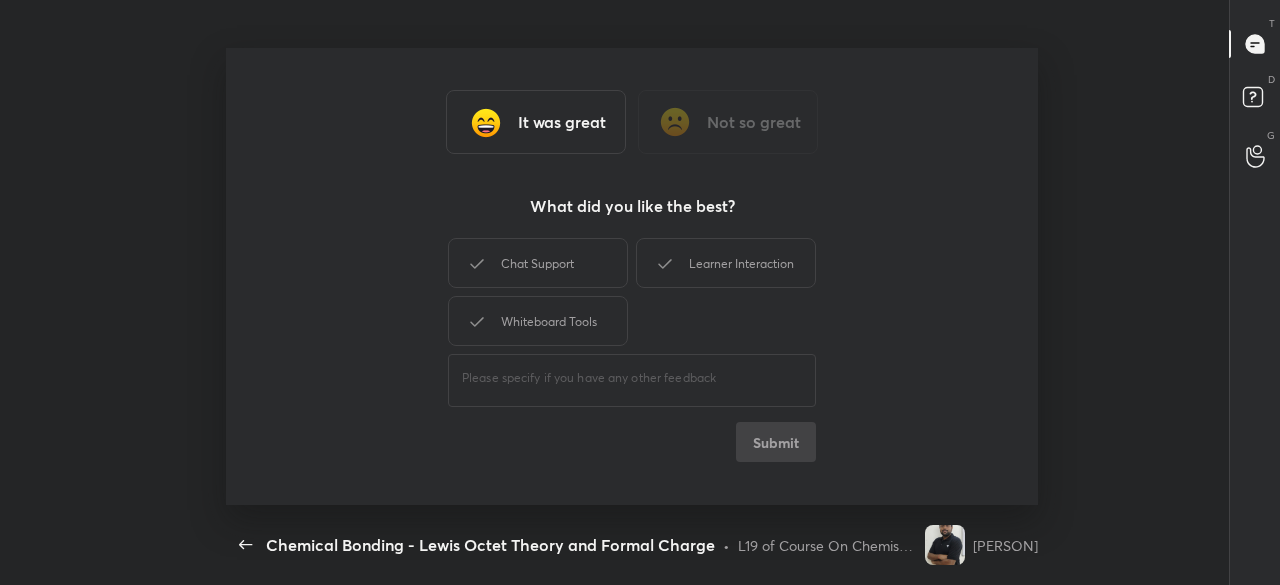 scroll, scrollTop: 457, scrollLeft: 1264, axis: both 